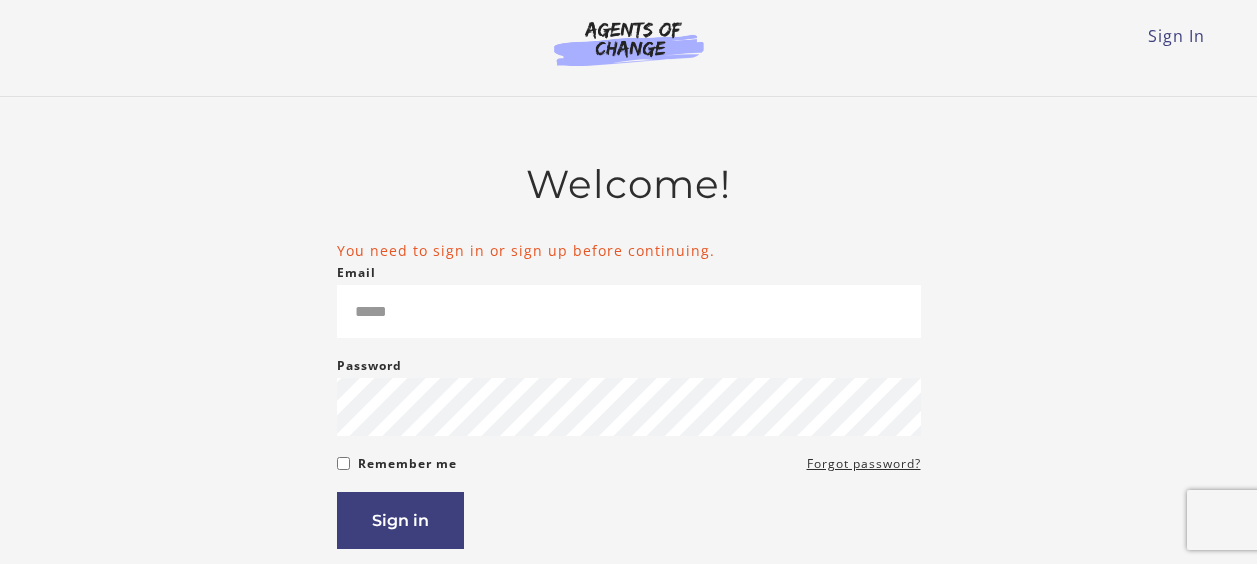 scroll, scrollTop: 0, scrollLeft: 0, axis: both 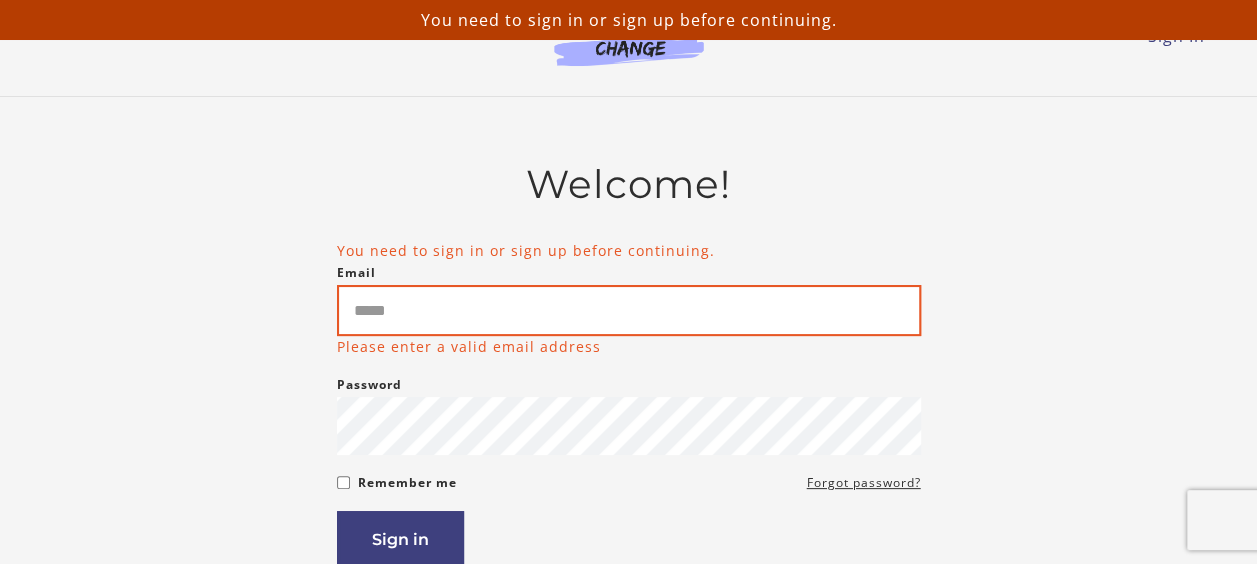 click on "Email" at bounding box center [629, 310] 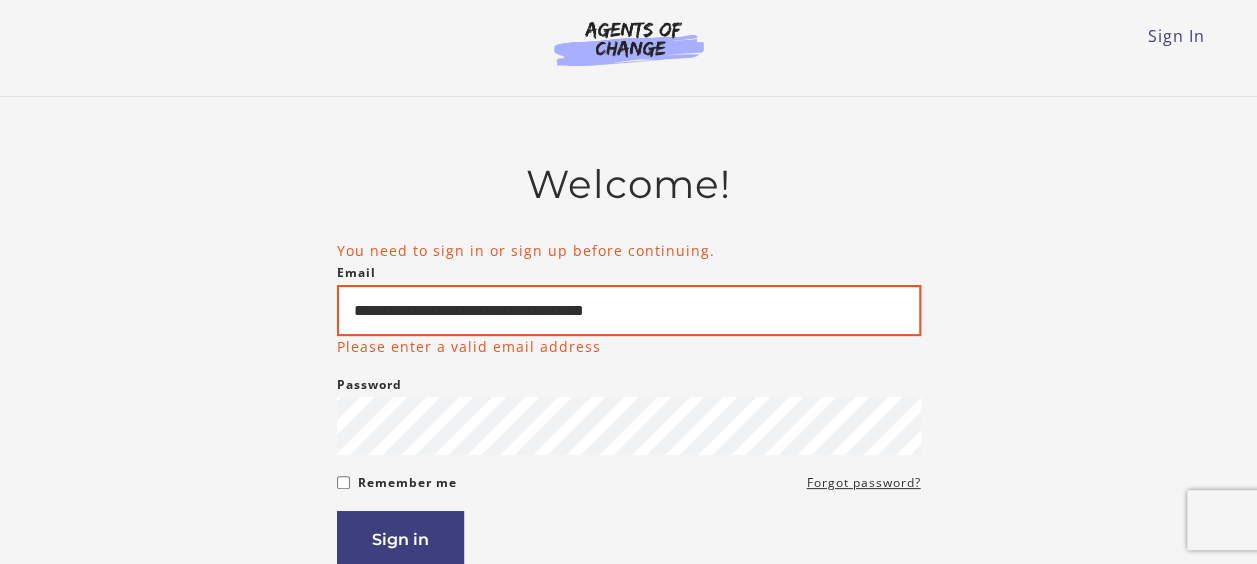 type on "**********" 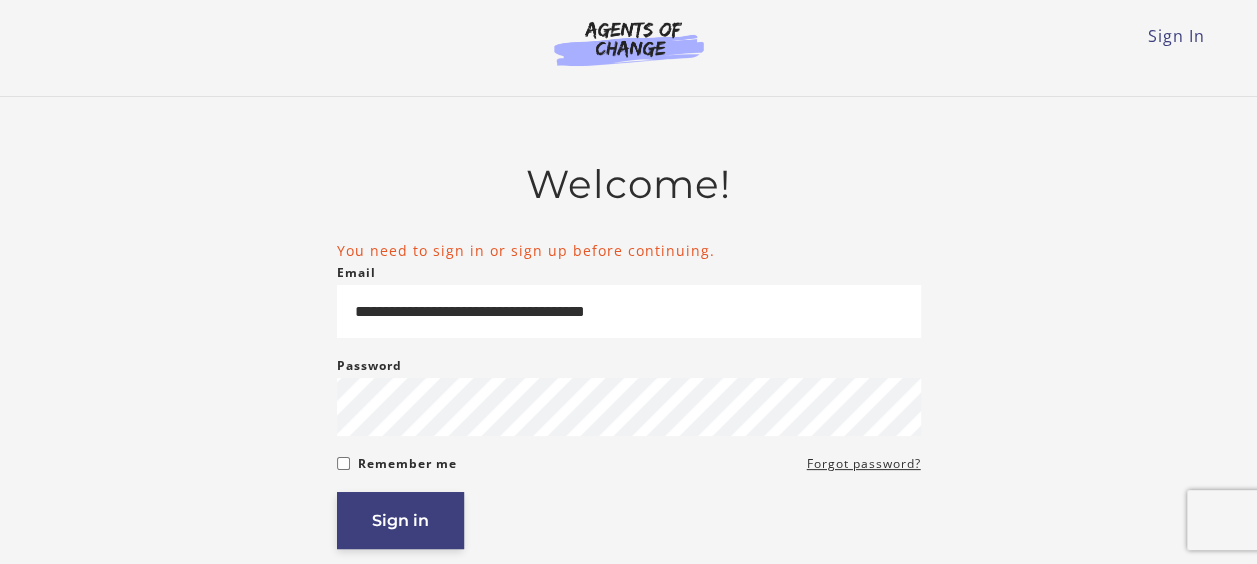 click on "Sign in" at bounding box center (400, 520) 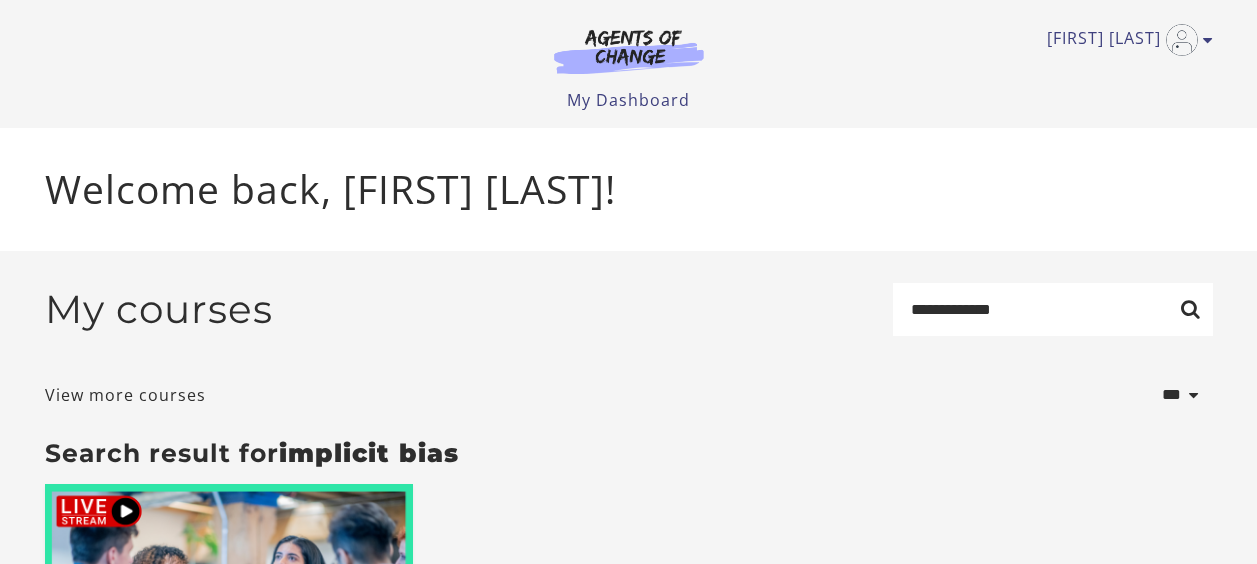 scroll, scrollTop: 0, scrollLeft: 0, axis: both 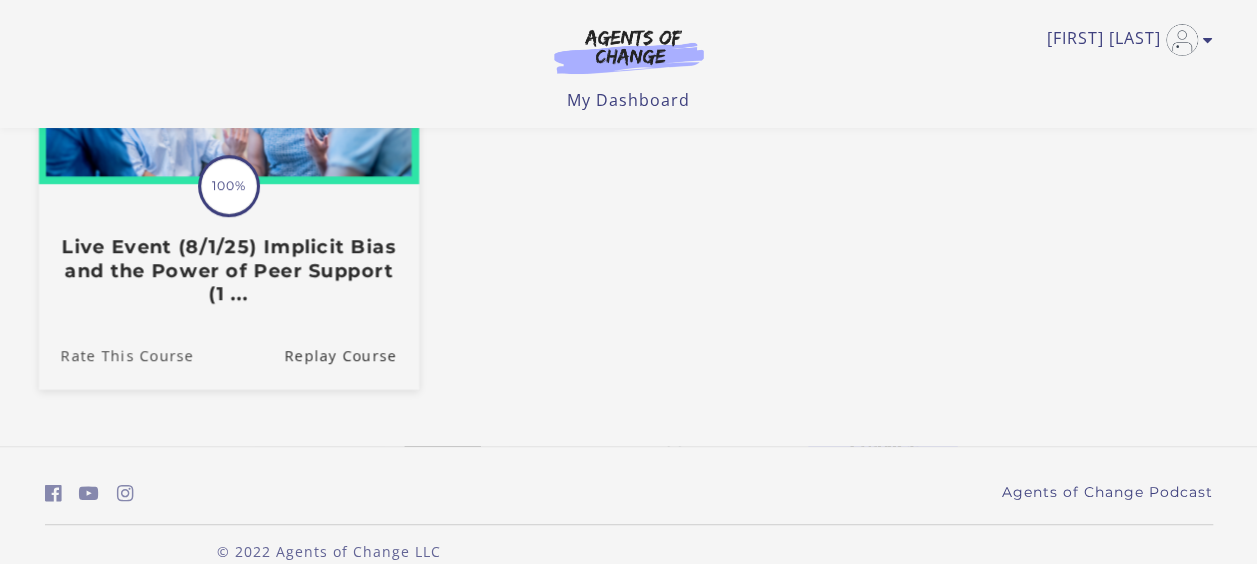 click on "Rate This Course" at bounding box center [115, 354] 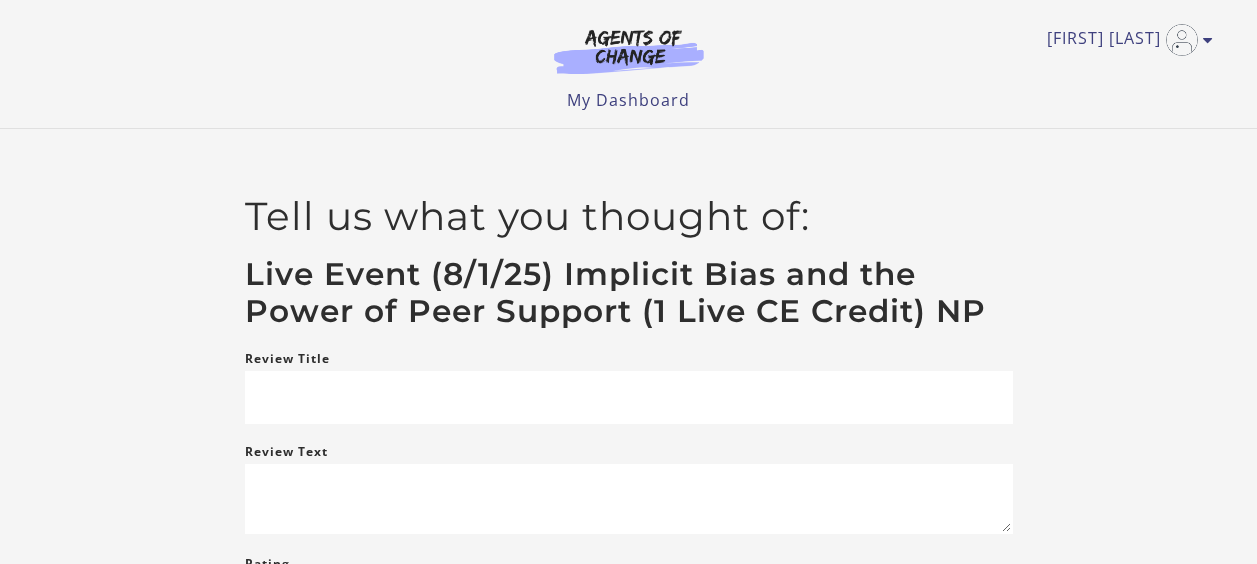 scroll, scrollTop: 0, scrollLeft: 0, axis: both 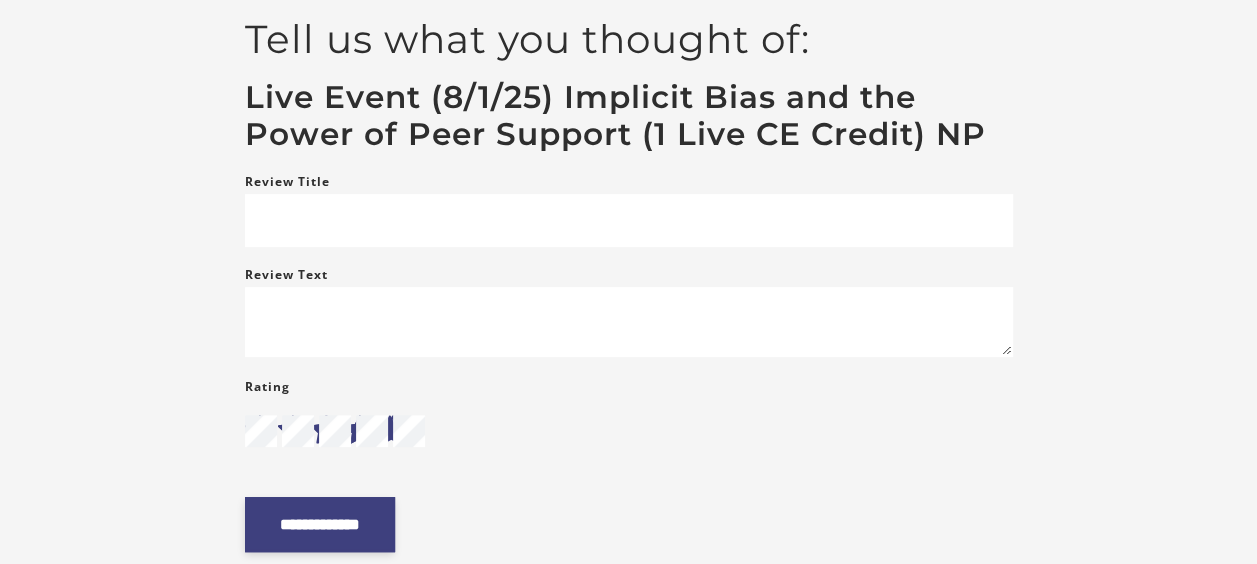 click on "**********" at bounding box center (320, 524) 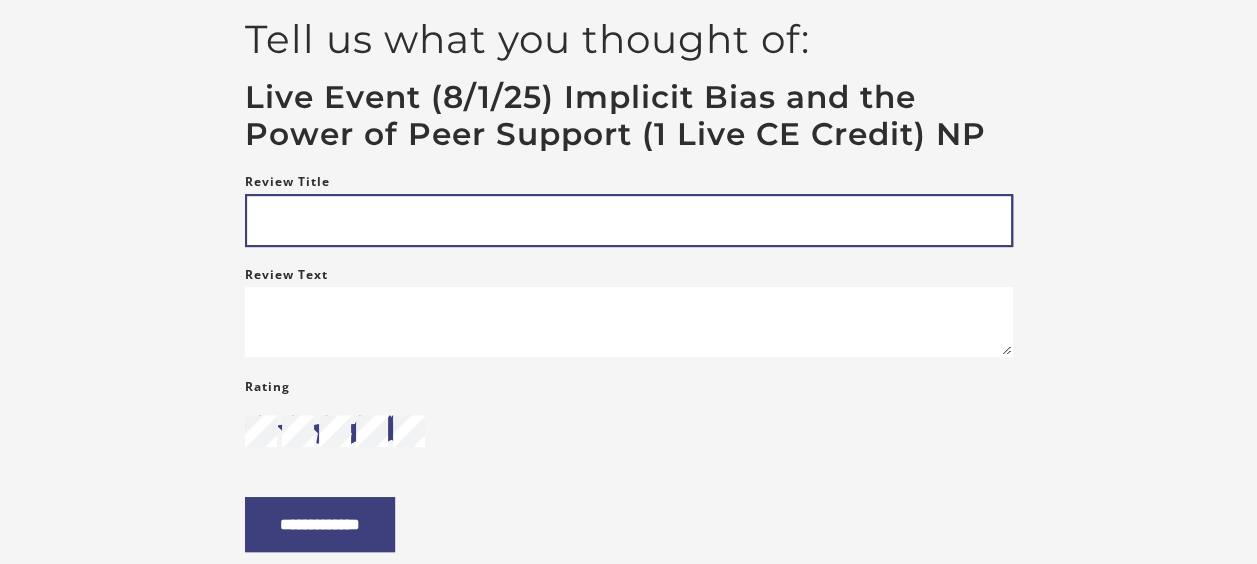 click on "Review Title" at bounding box center (629, 220) 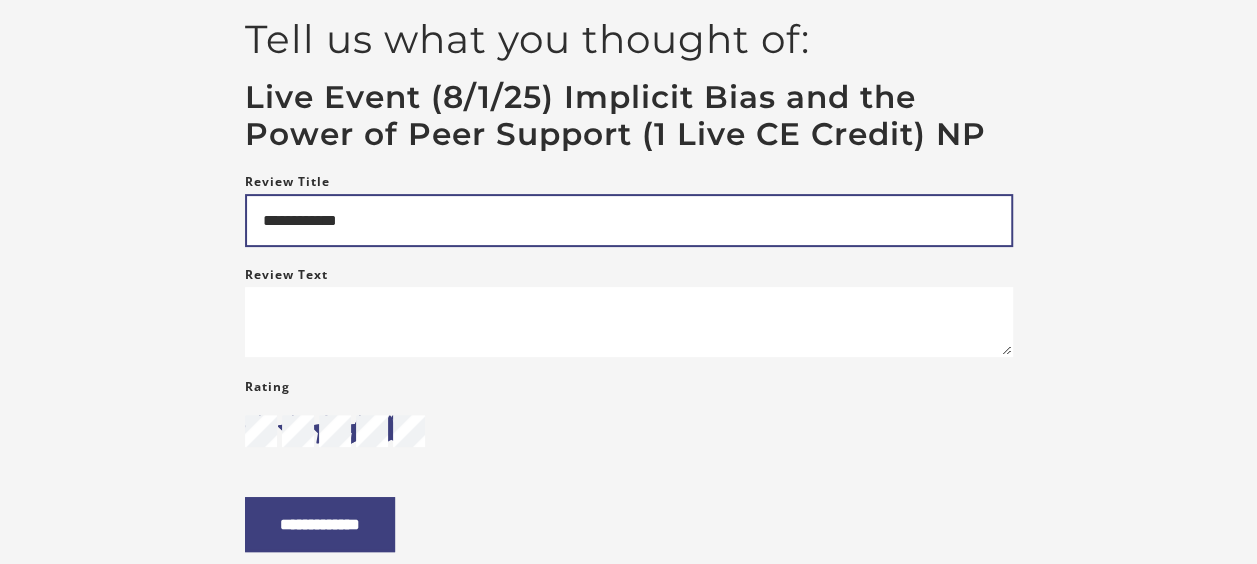 type on "**********" 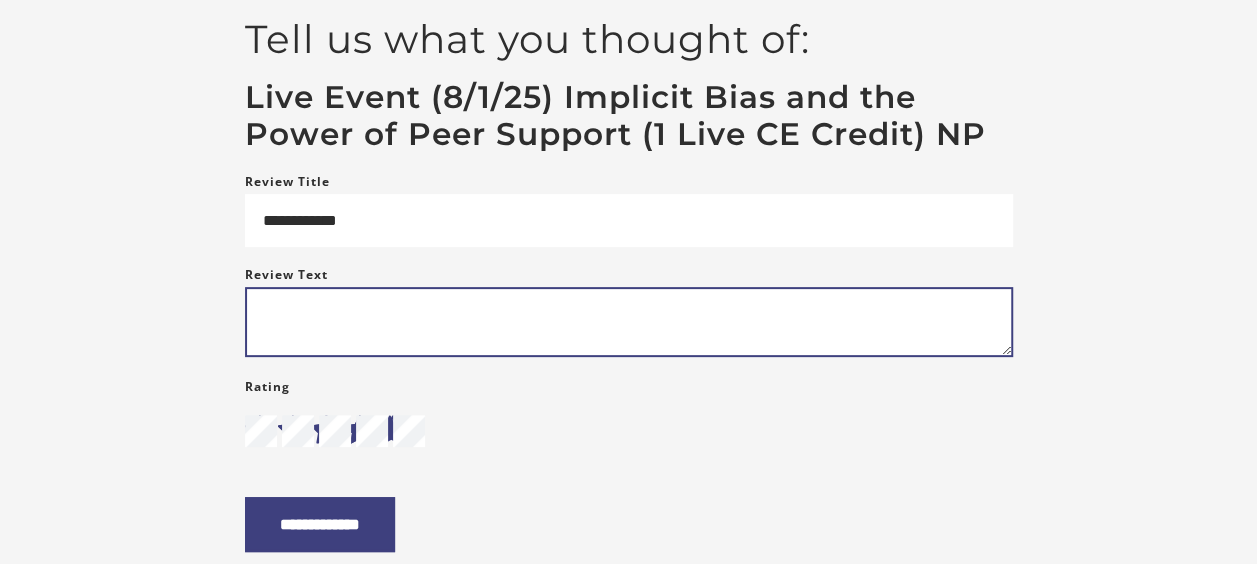 click on "Review Text" at bounding box center (629, 322) 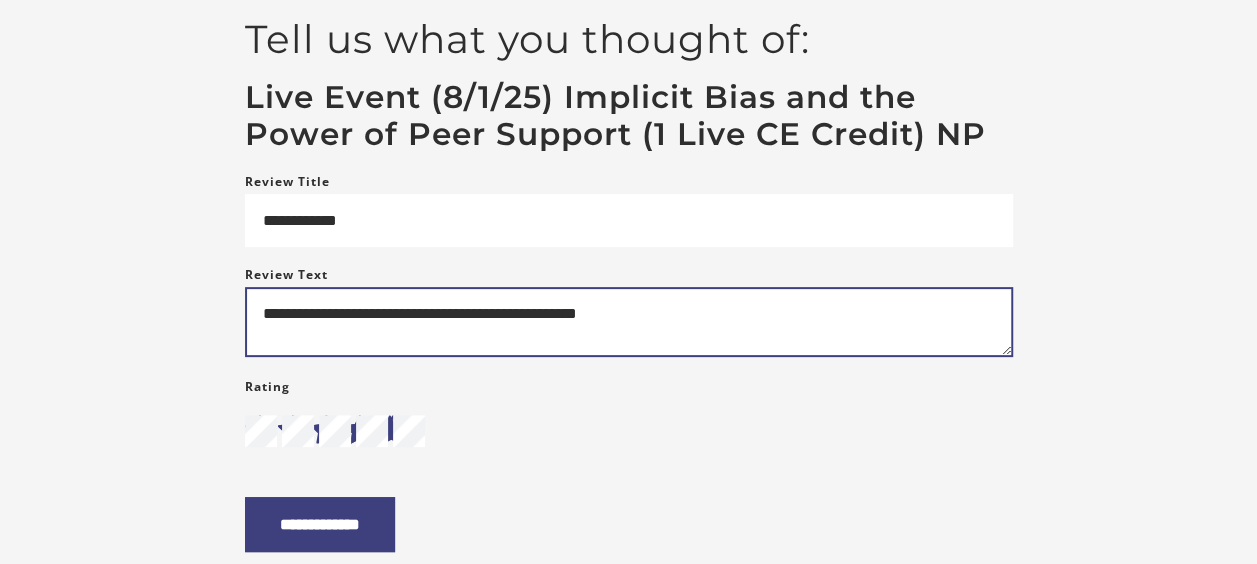 type on "**********" 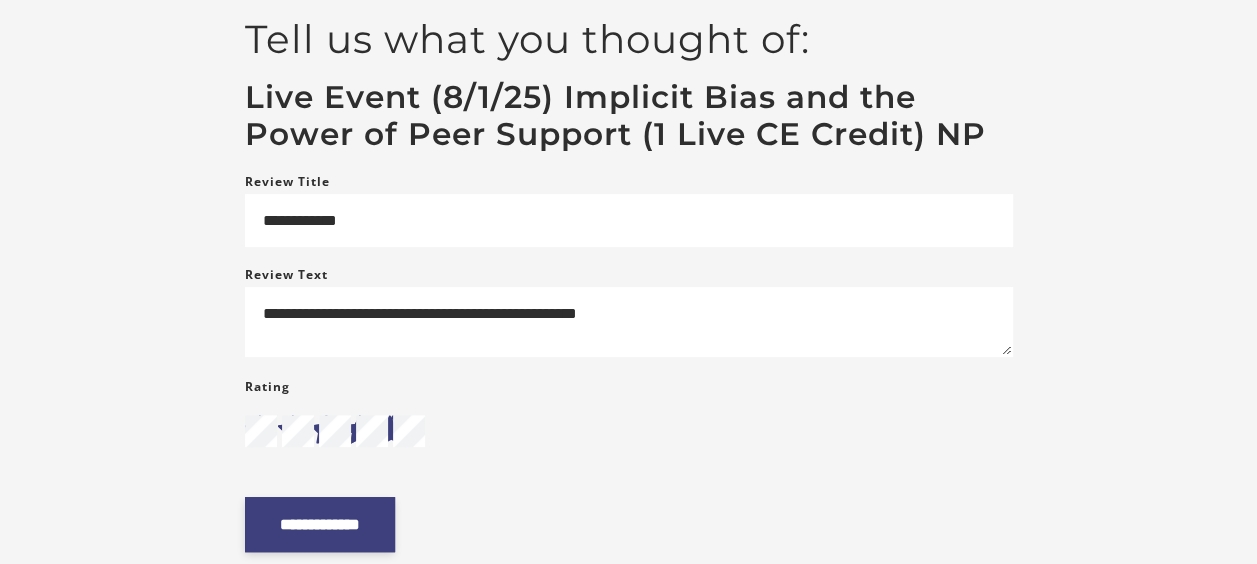 click on "**********" at bounding box center (320, 524) 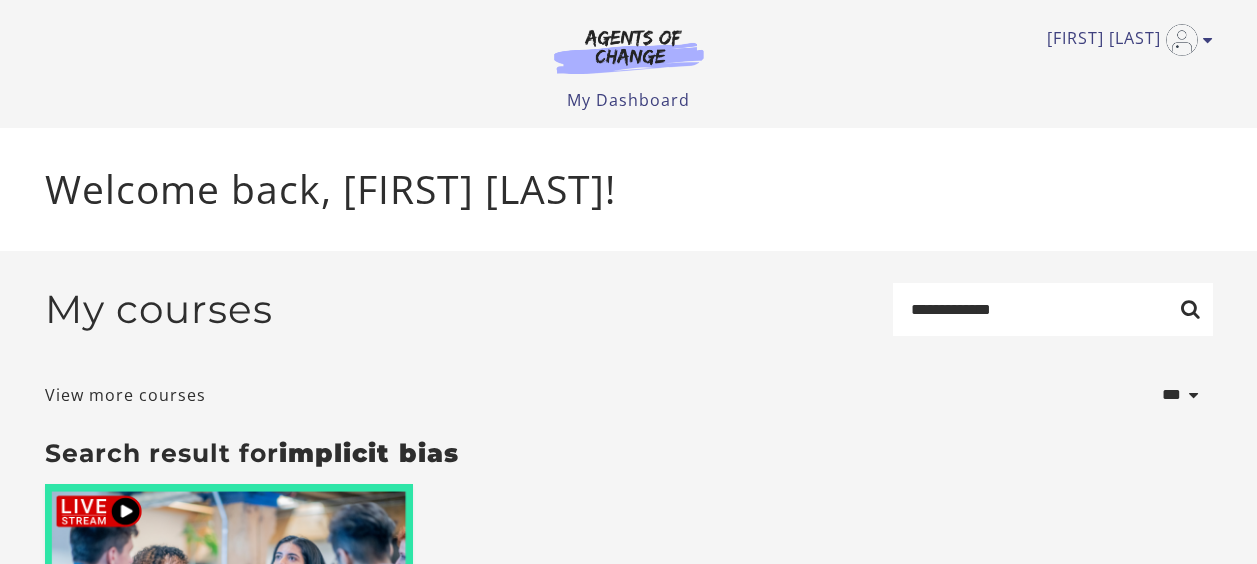 scroll, scrollTop: 0, scrollLeft: 0, axis: both 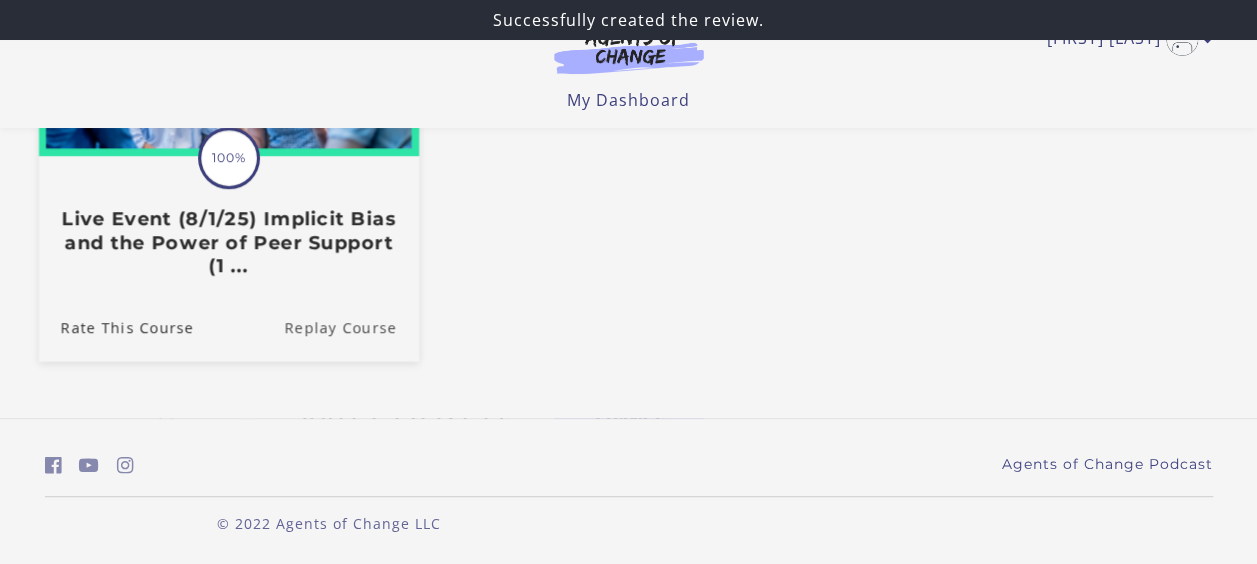 click on "Replay Course" at bounding box center [351, 326] 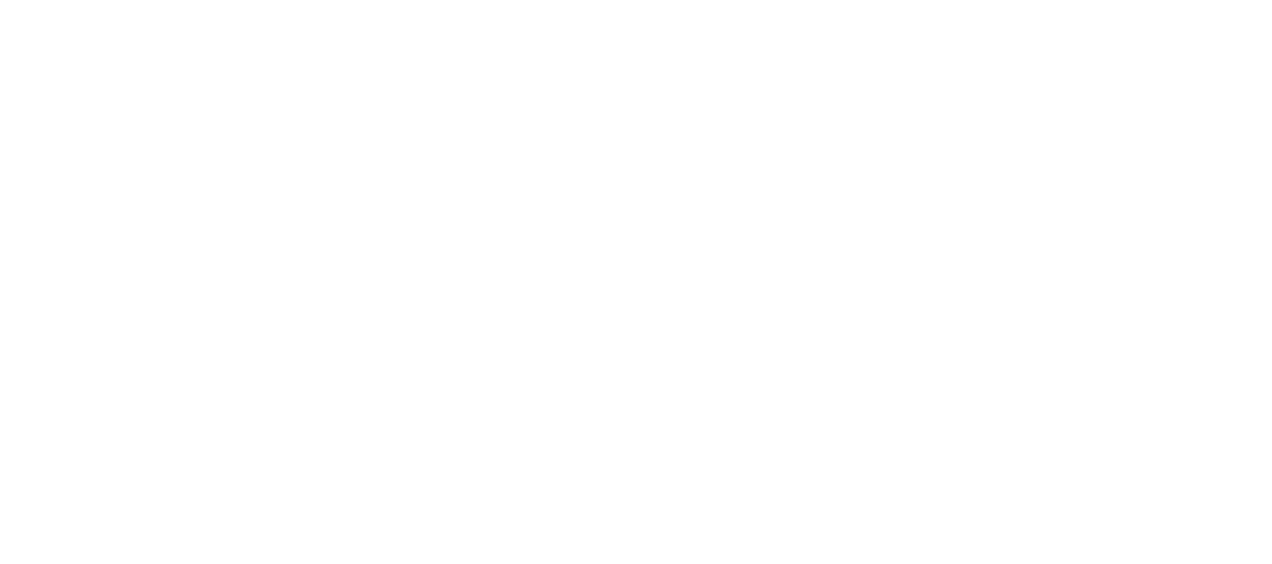 scroll, scrollTop: 0, scrollLeft: 0, axis: both 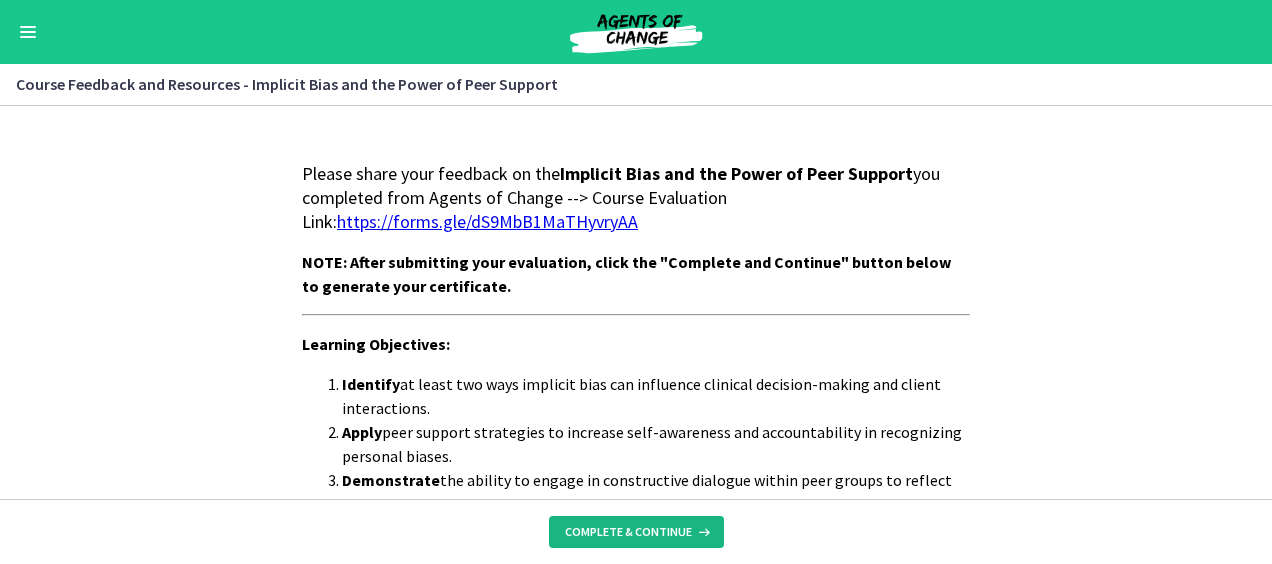 click on "Complete & continue" at bounding box center [628, 532] 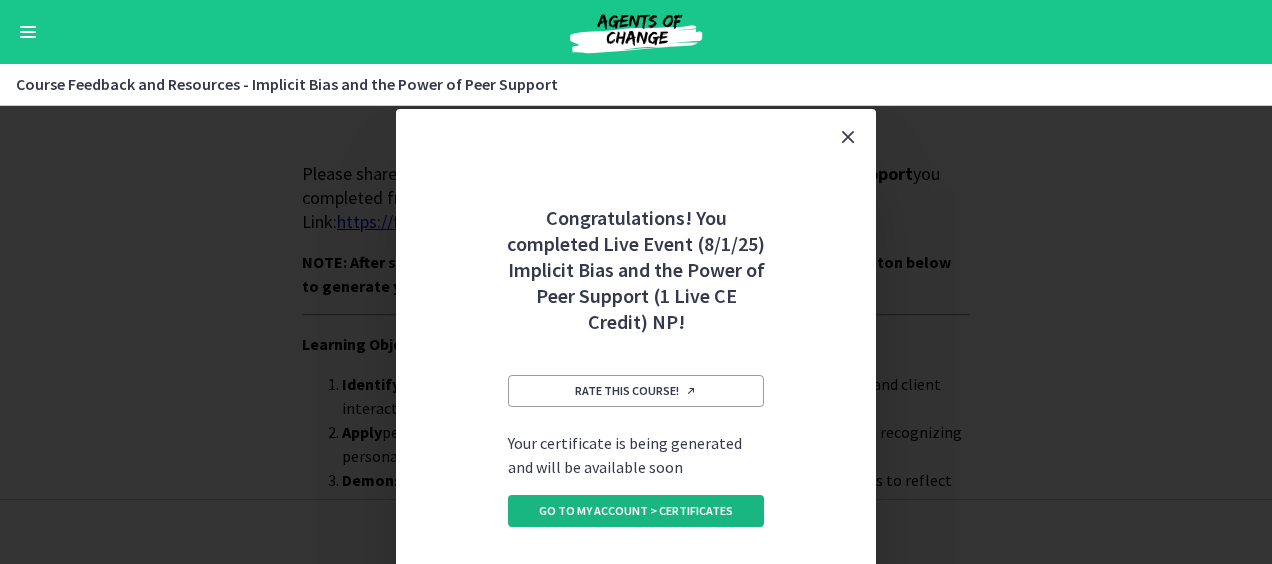 click on "Go to My Account > Certificates" at bounding box center (636, 511) 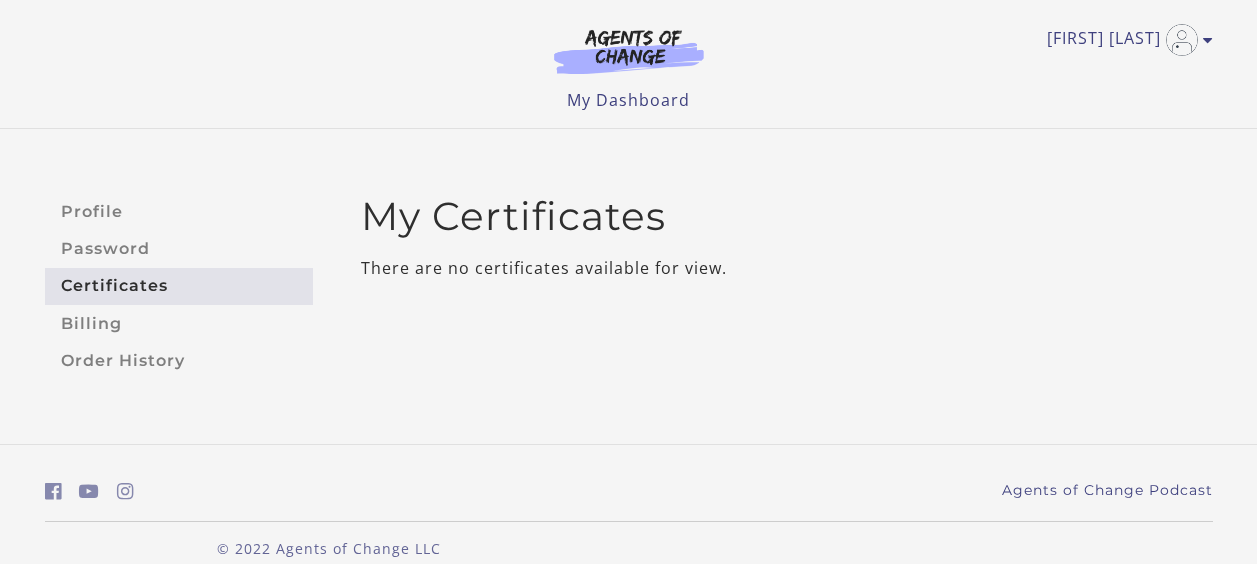 scroll, scrollTop: 0, scrollLeft: 0, axis: both 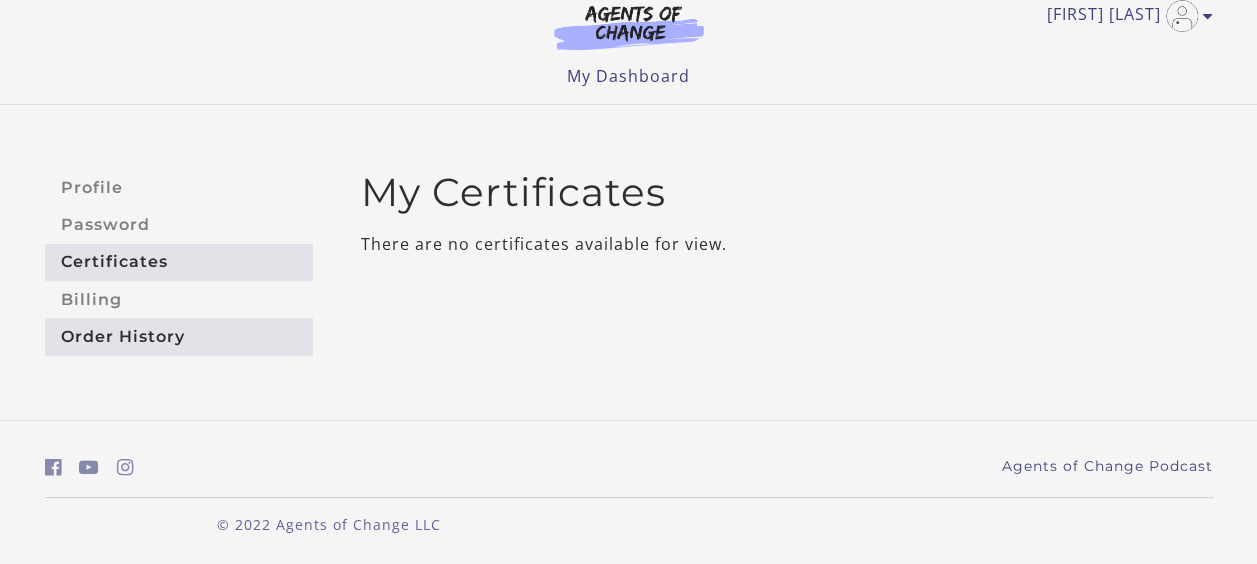 click on "Order History" at bounding box center (179, 336) 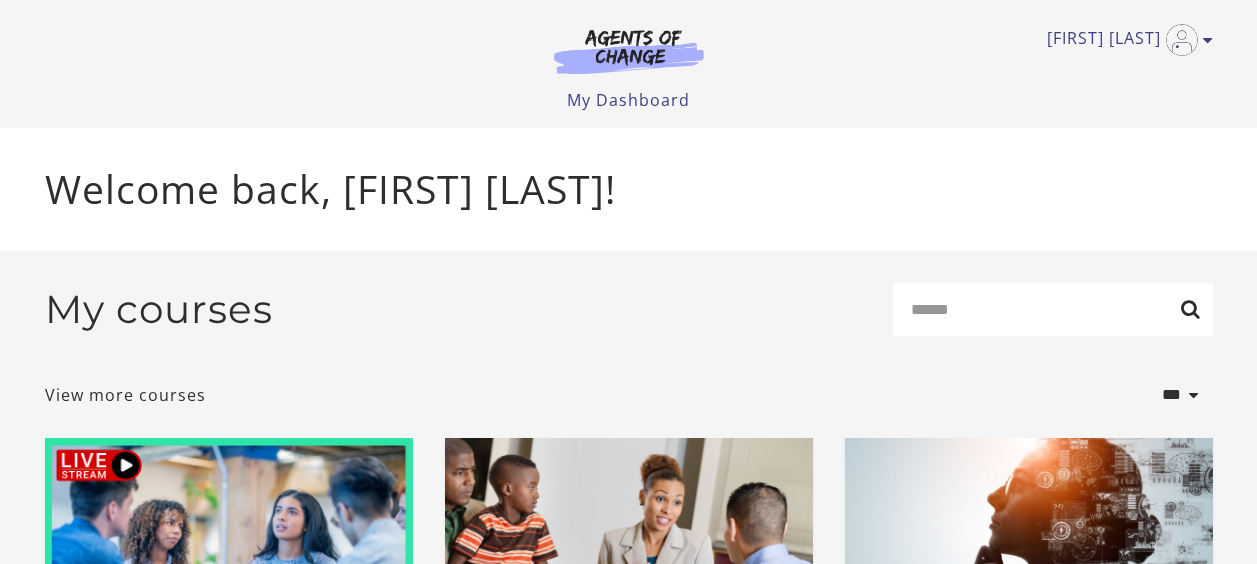 scroll, scrollTop: 0, scrollLeft: 0, axis: both 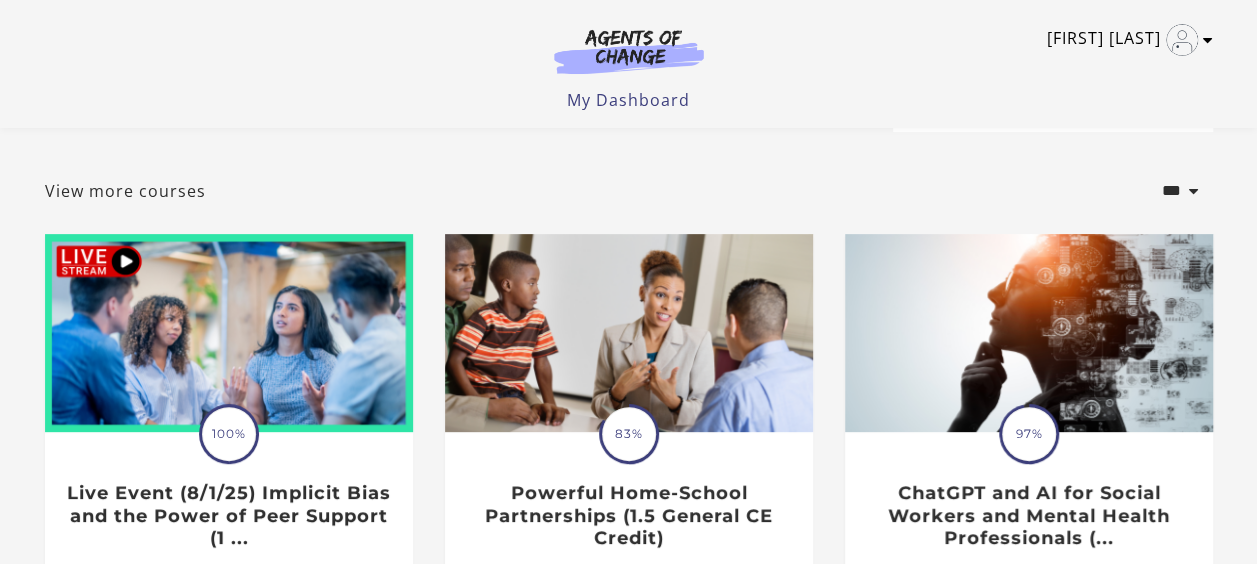 click at bounding box center (1208, 40) 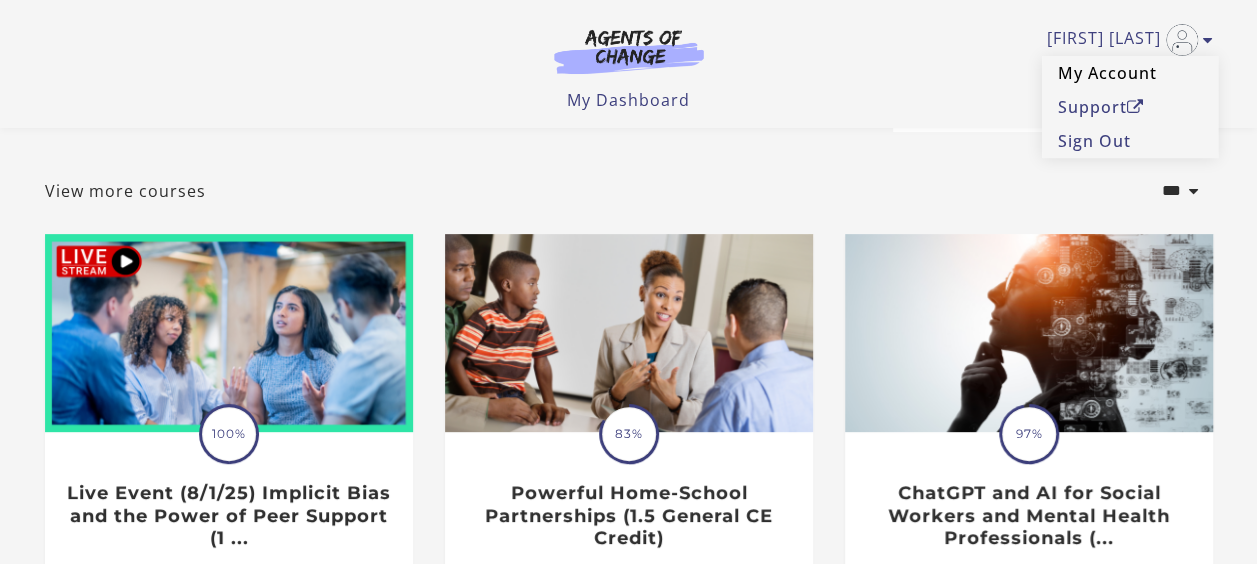 click on "My Account" at bounding box center [1130, 73] 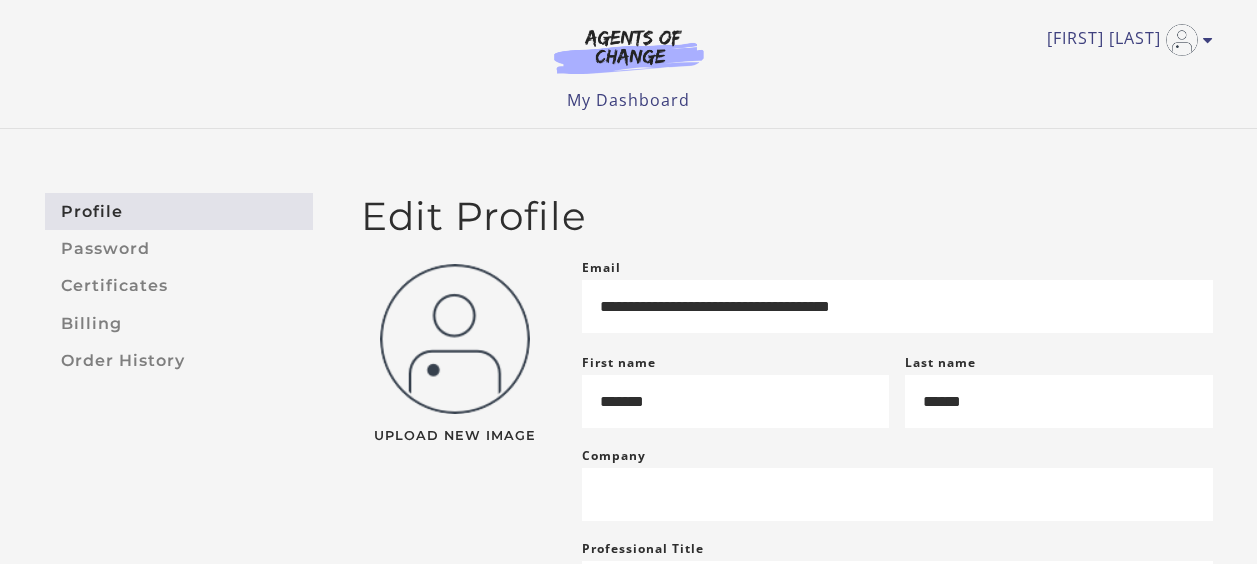 scroll, scrollTop: 0, scrollLeft: 0, axis: both 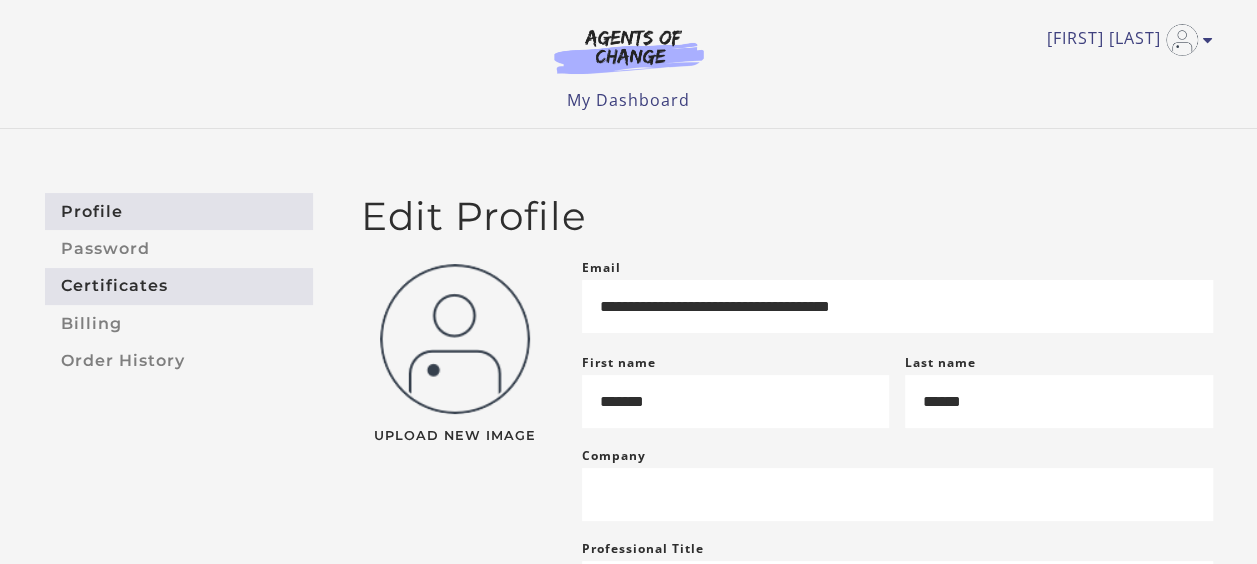 click on "Certificates" at bounding box center (179, 286) 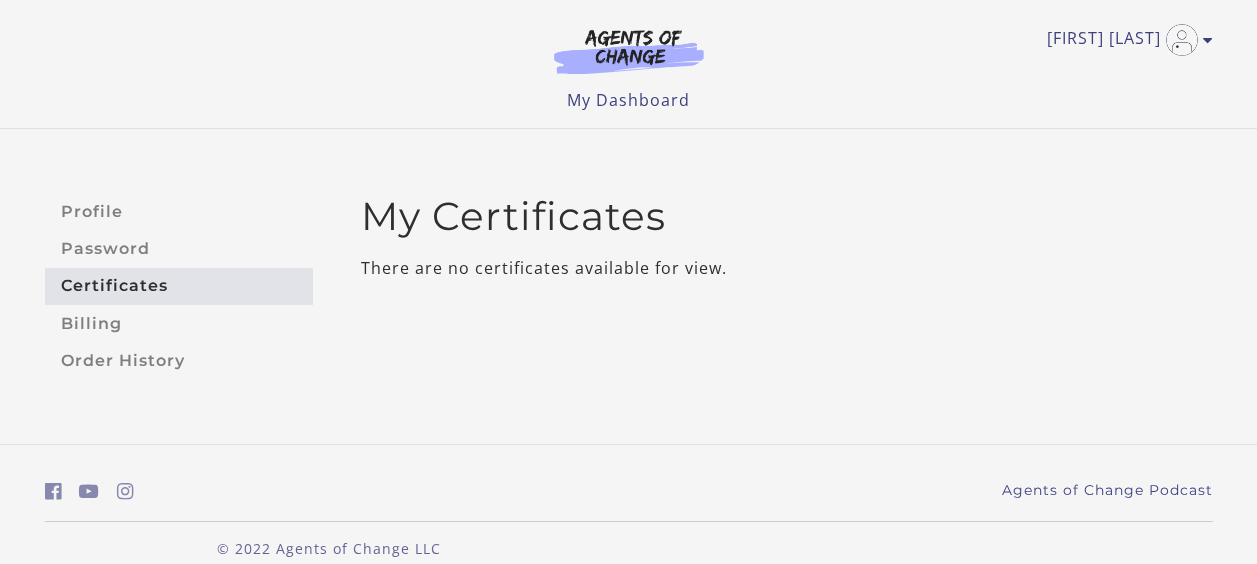 scroll, scrollTop: 0, scrollLeft: 0, axis: both 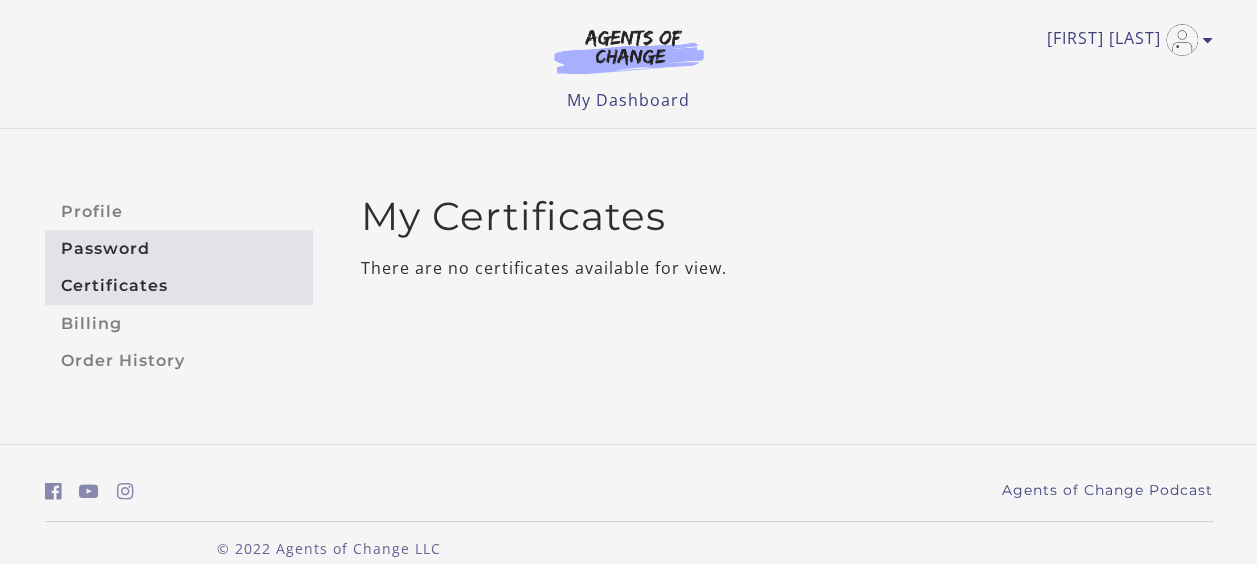 click on "Password" at bounding box center [179, 248] 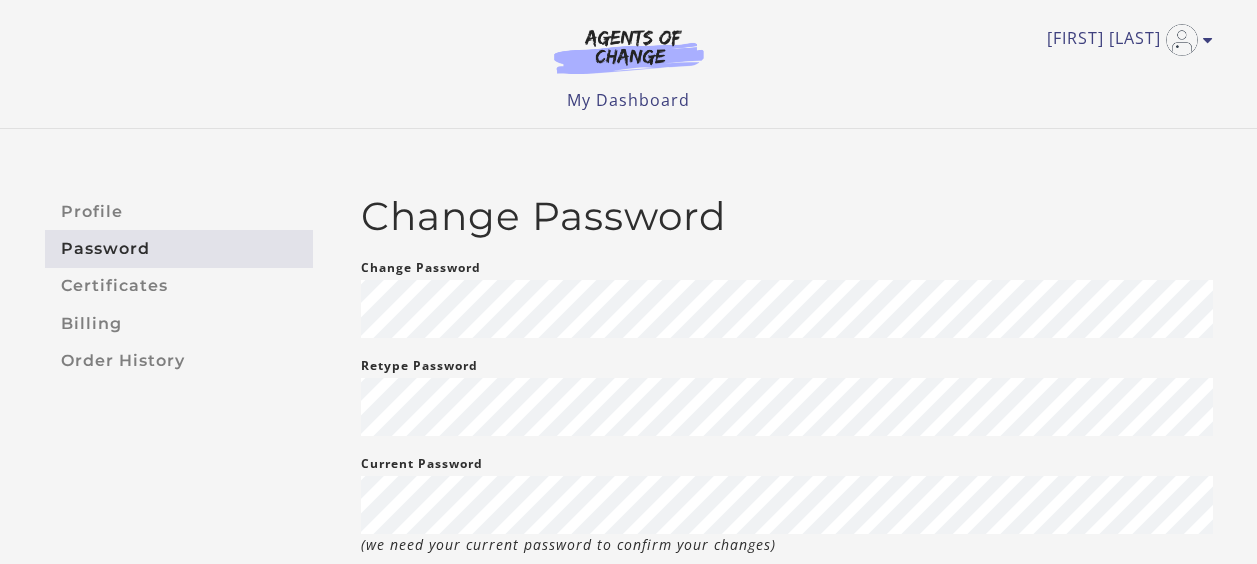 scroll, scrollTop: 0, scrollLeft: 0, axis: both 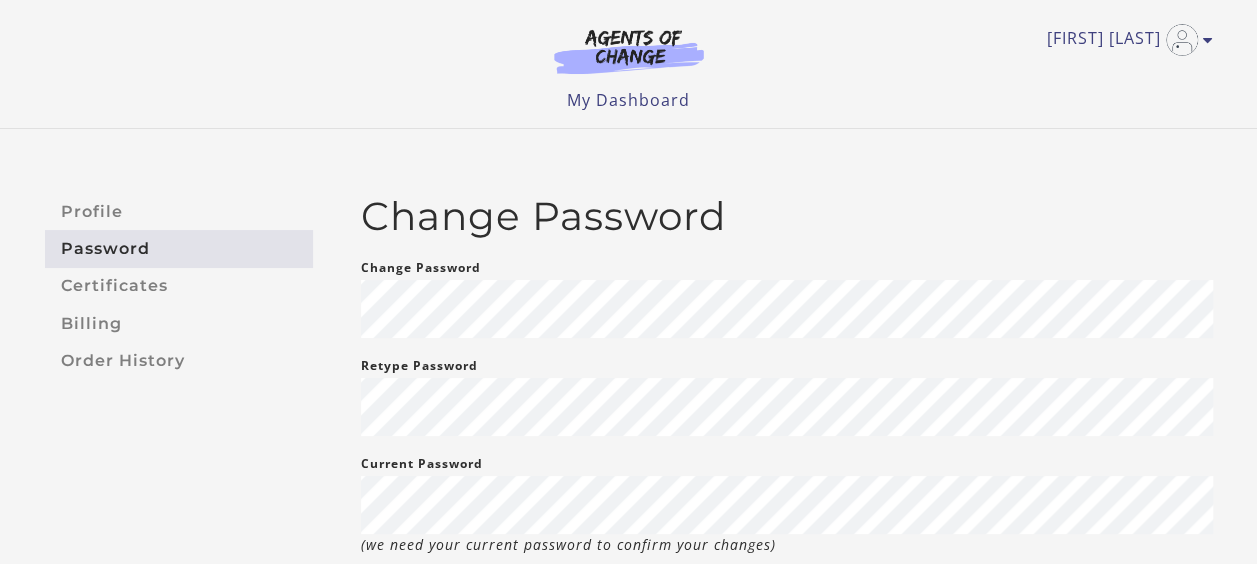 click on "Certificates" at bounding box center (179, 286) 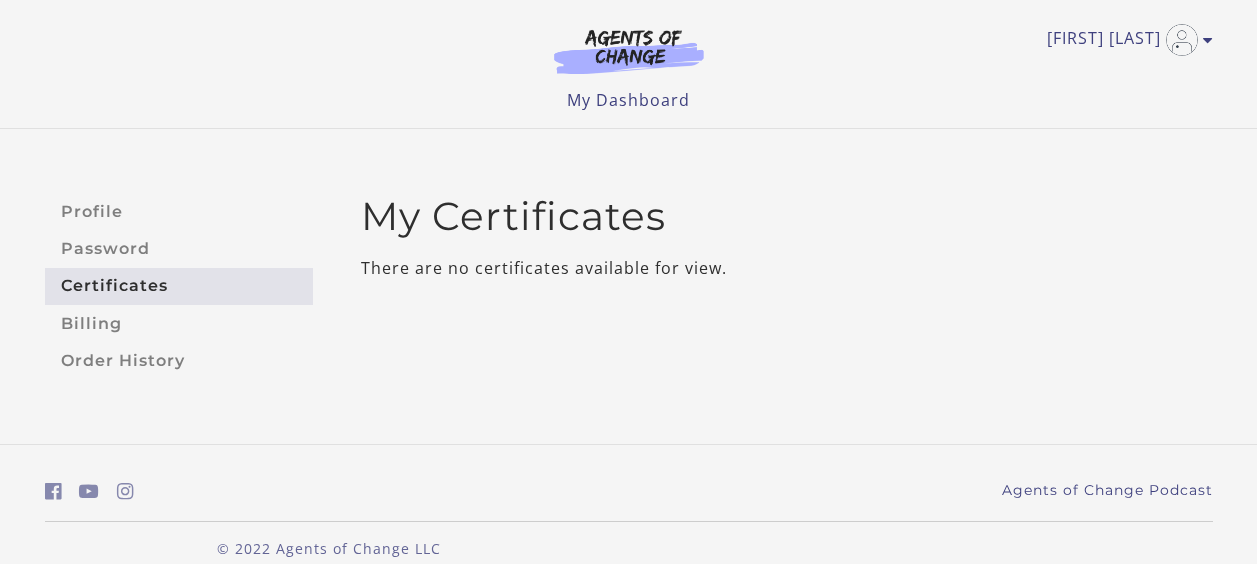 scroll, scrollTop: 0, scrollLeft: 0, axis: both 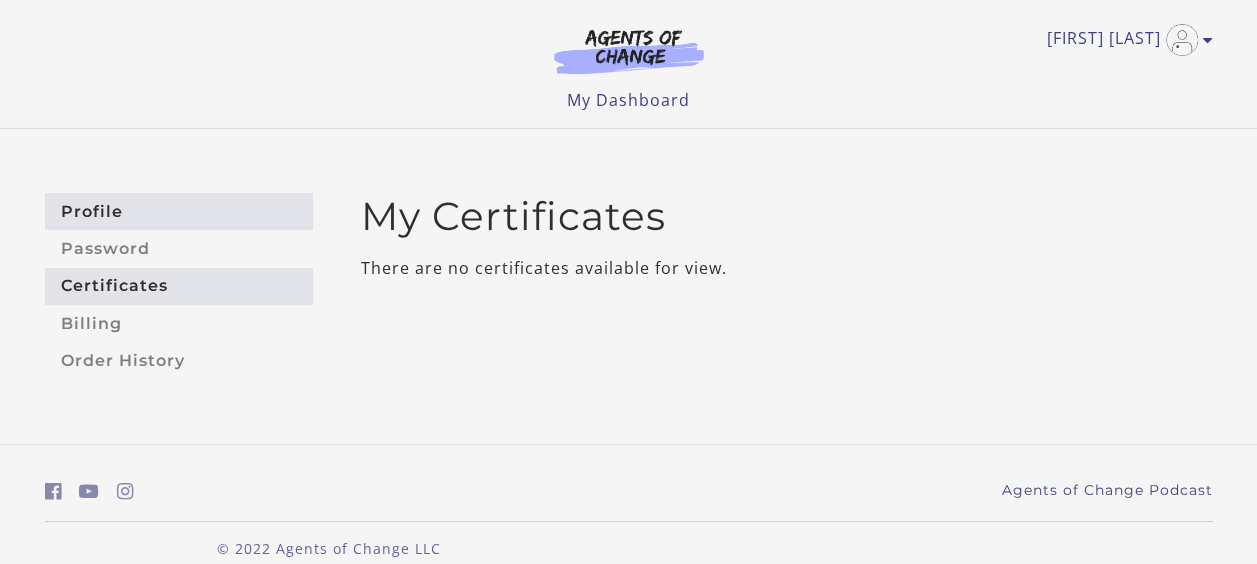 click on "Profile" at bounding box center (179, 211) 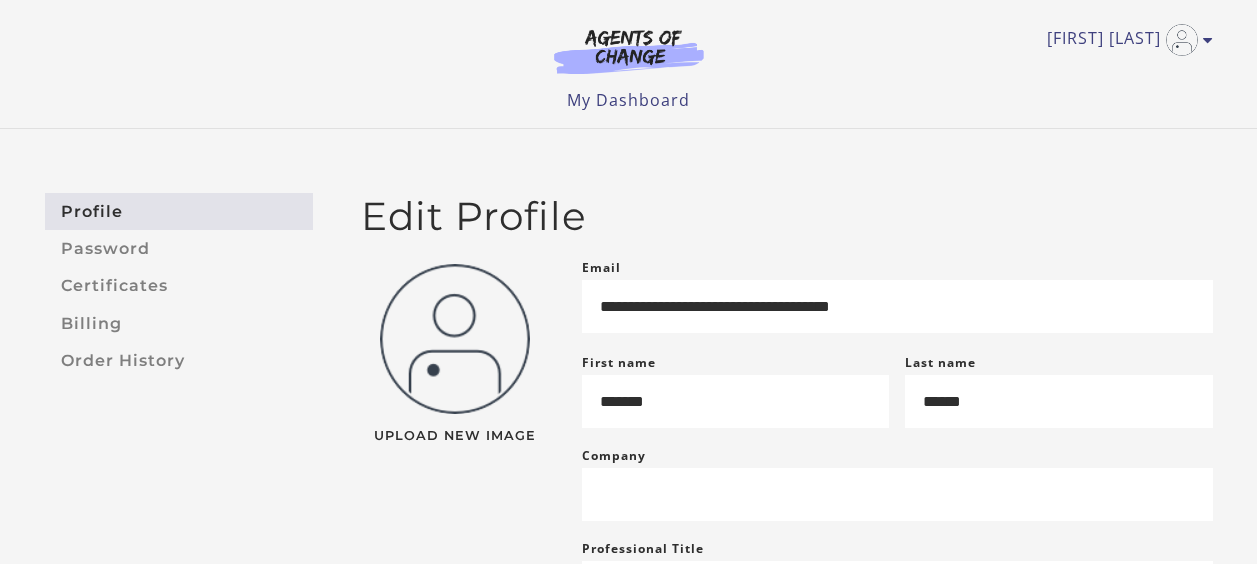 scroll, scrollTop: 0, scrollLeft: 0, axis: both 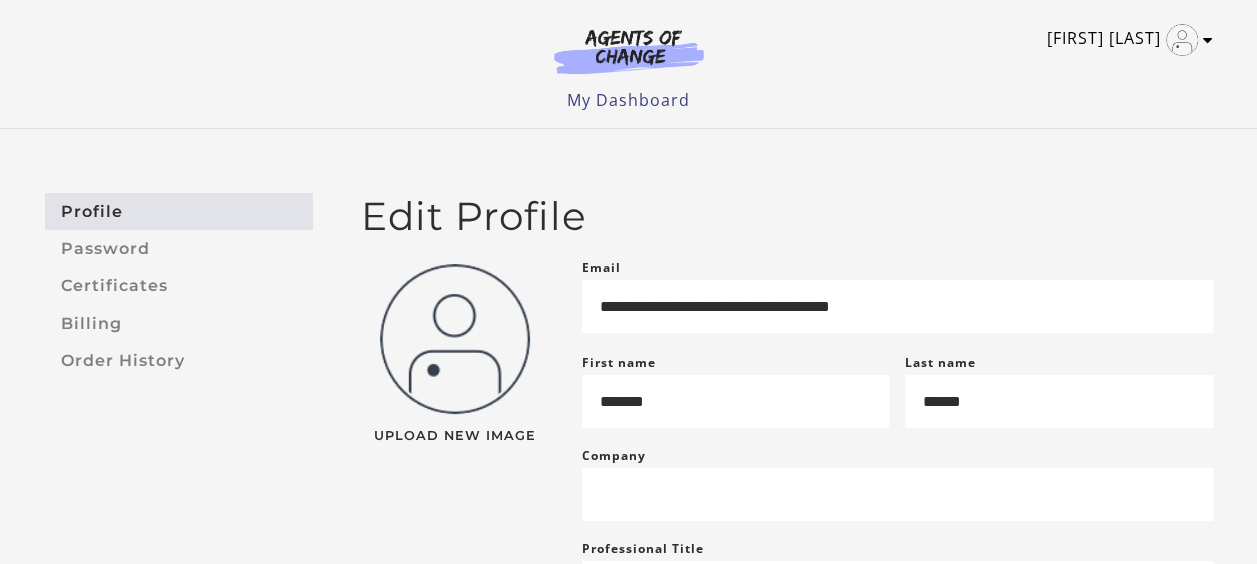 click on "[FIRST] [LAST]" at bounding box center [1125, 40] 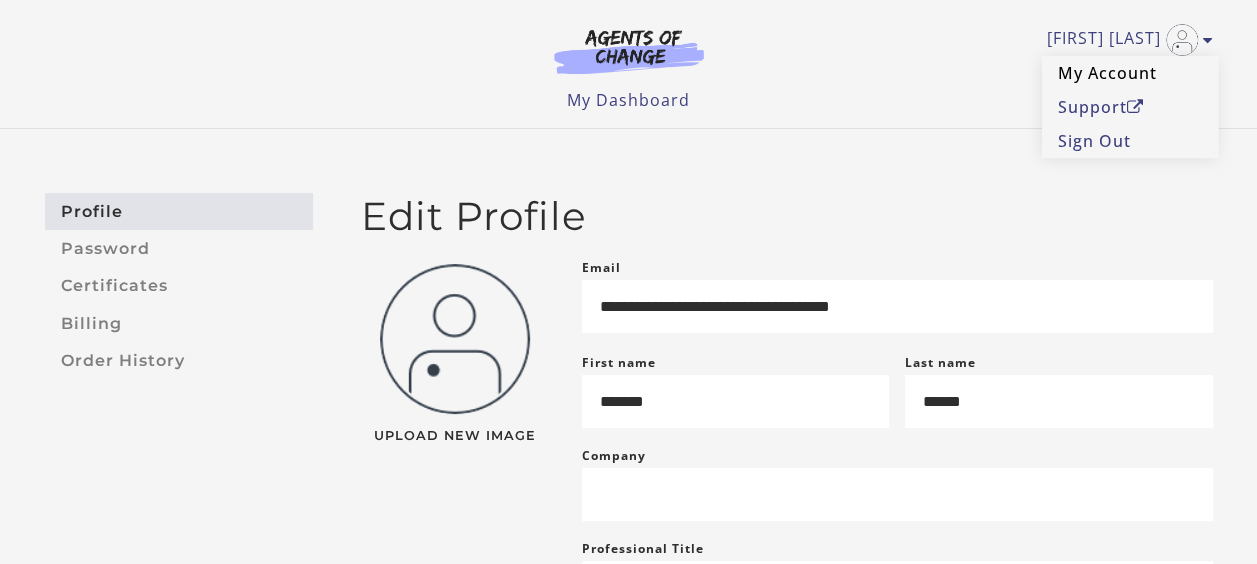 click on "My Account" at bounding box center (1130, 73) 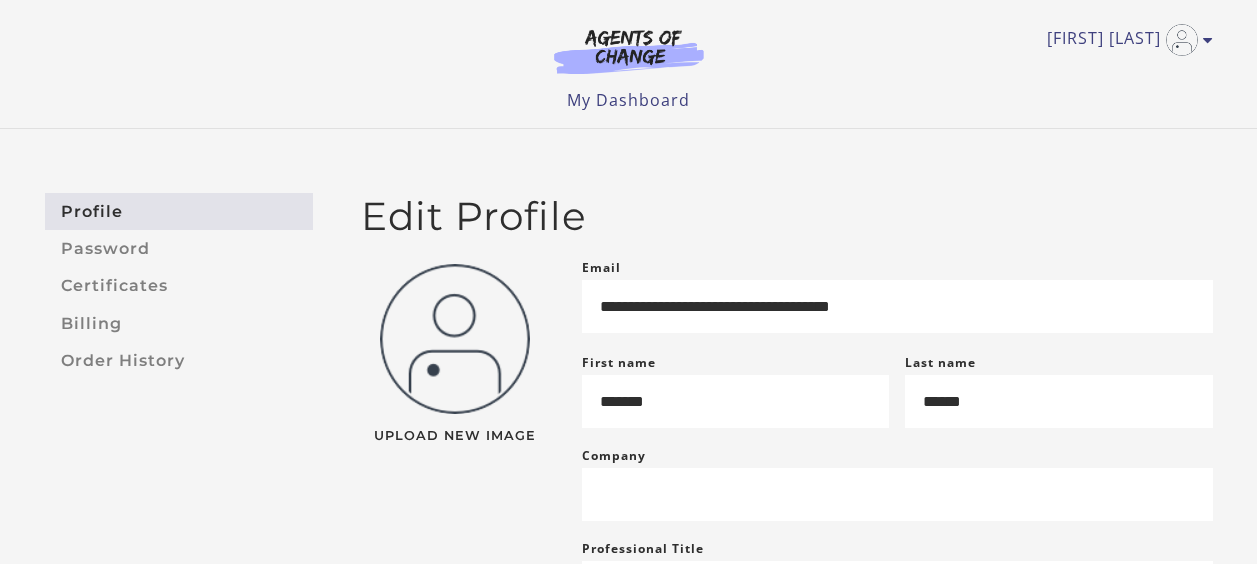 scroll, scrollTop: 0, scrollLeft: 0, axis: both 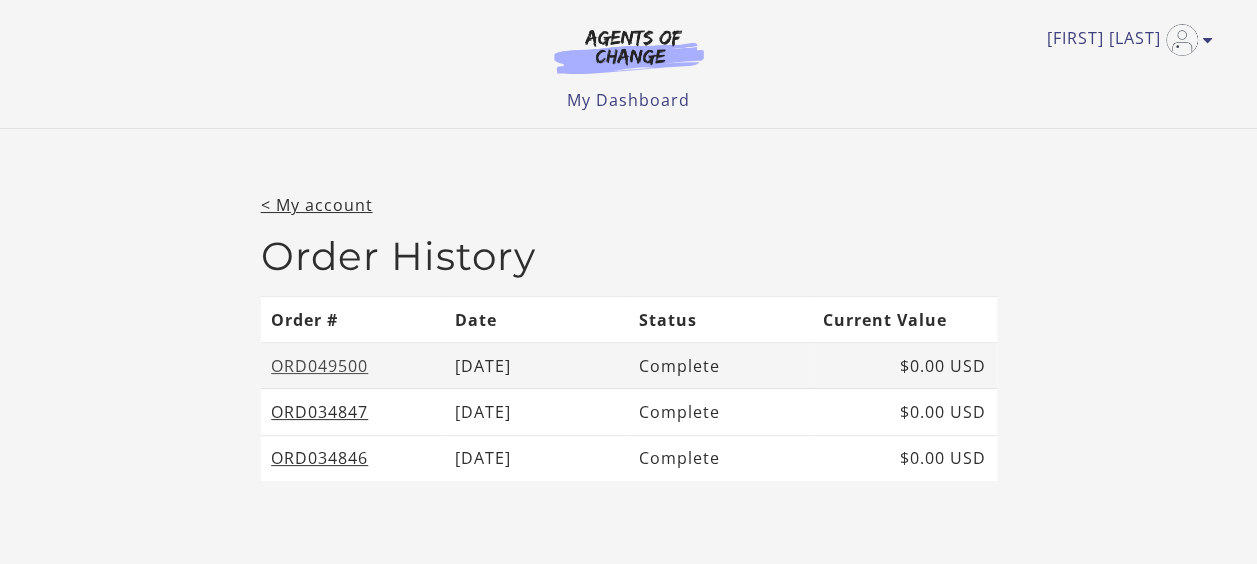 click on "ORD049500" at bounding box center [319, 366] 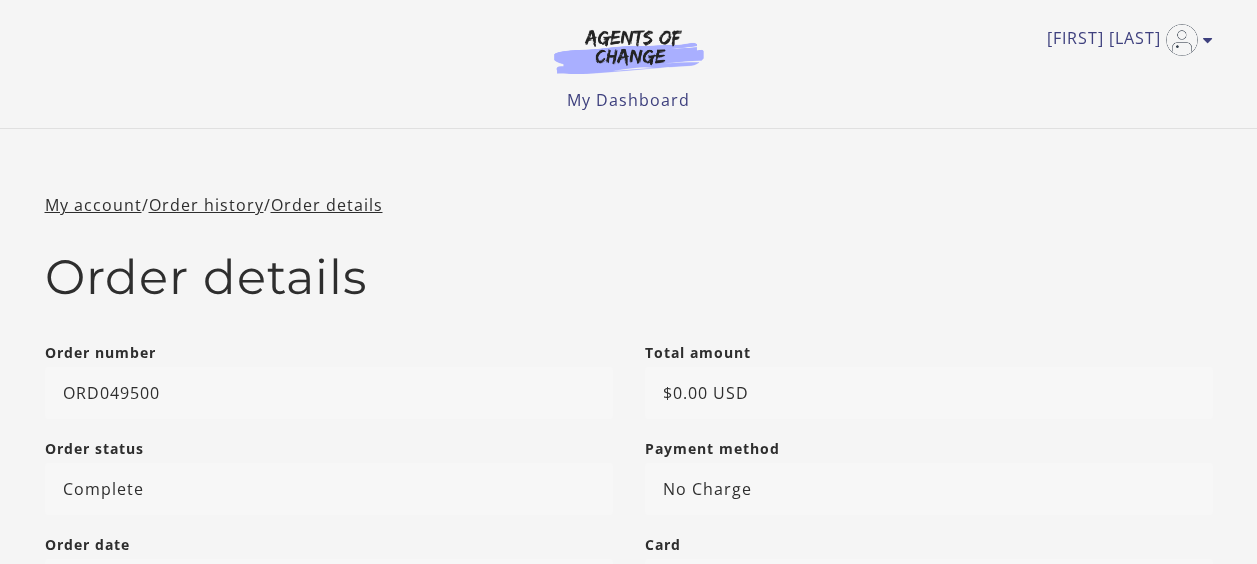 scroll, scrollTop: 0, scrollLeft: 0, axis: both 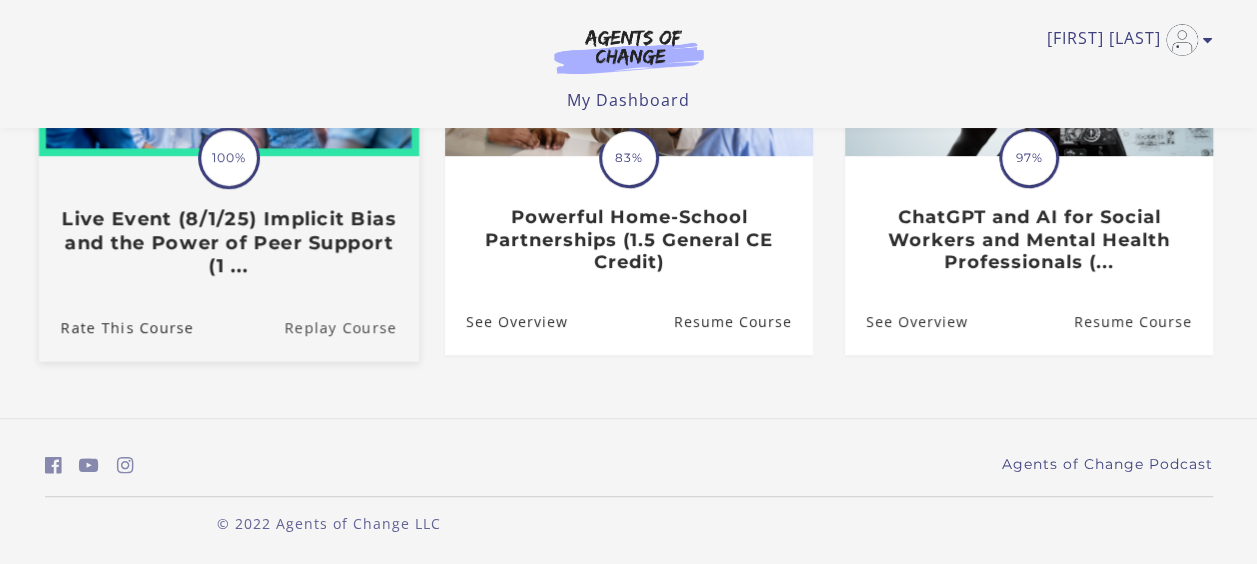 click on "Replay Course" at bounding box center (351, 326) 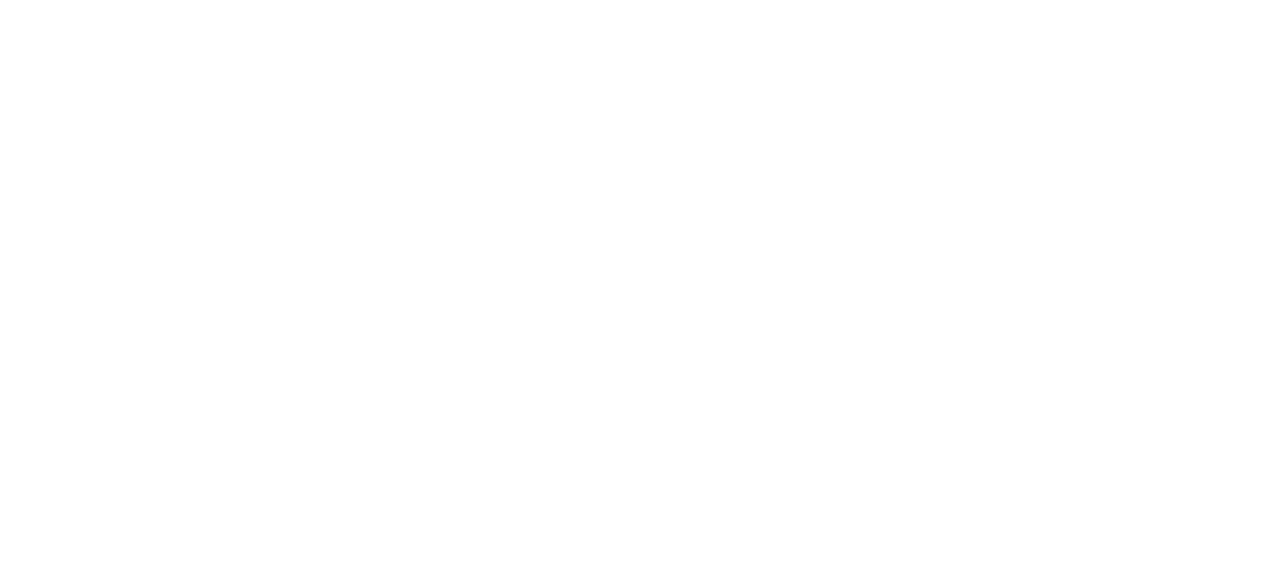 scroll, scrollTop: 0, scrollLeft: 0, axis: both 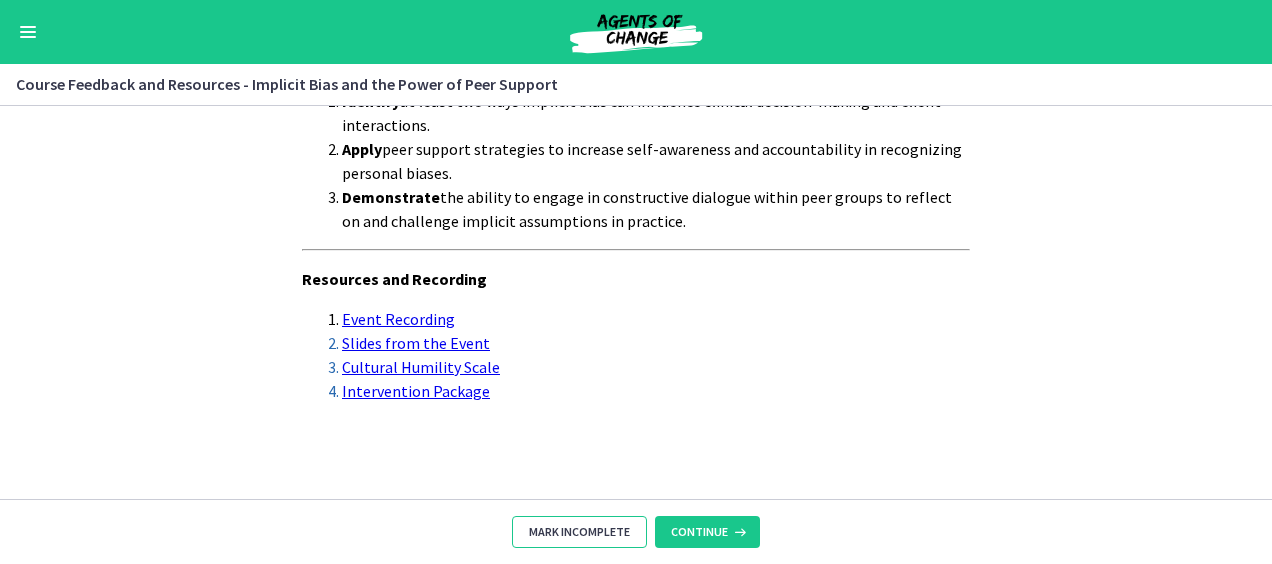 click on "Mark Incomplete" at bounding box center (579, 532) 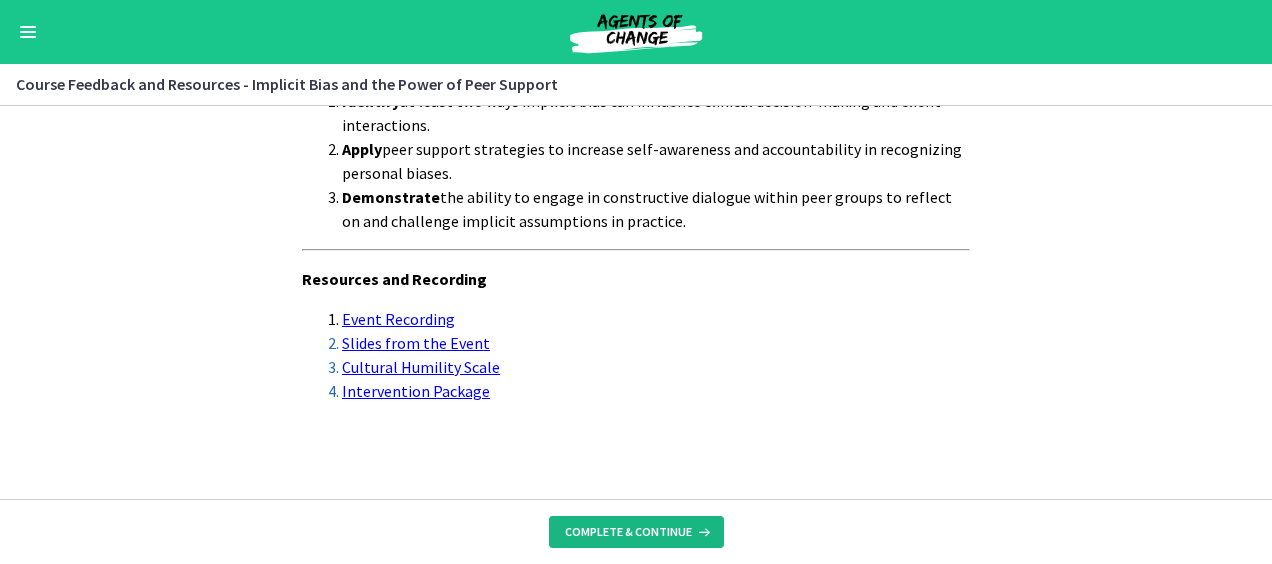 click on "Complete & continue" at bounding box center [628, 532] 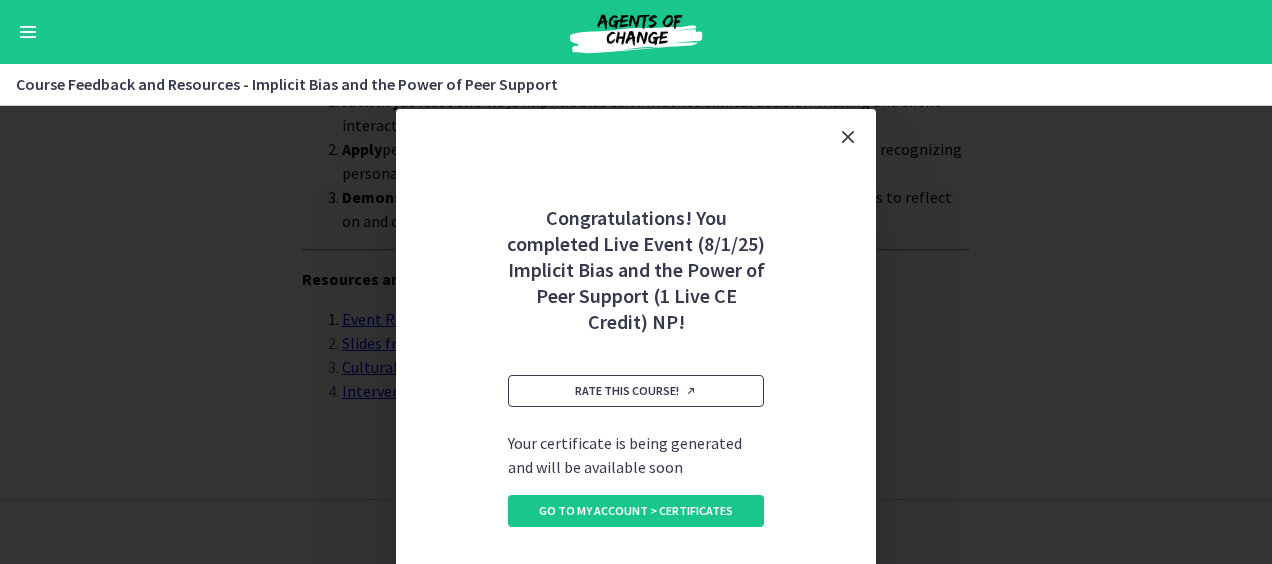 click on "Rate this course!" at bounding box center [636, 391] 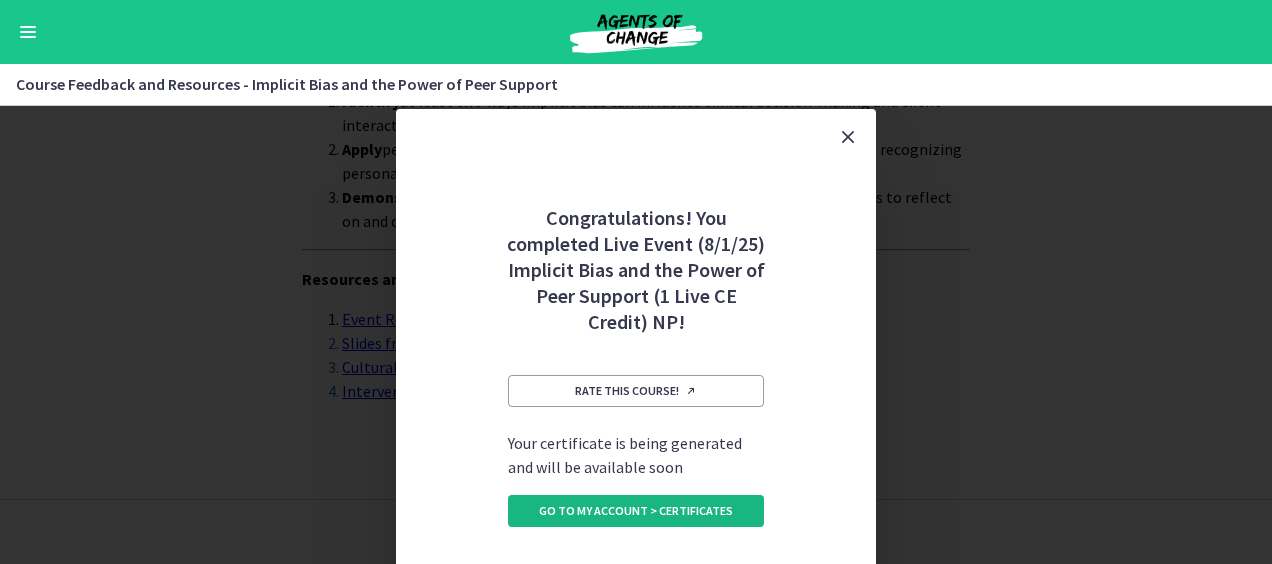 click on "Go to My Account > Certificates" at bounding box center (636, 511) 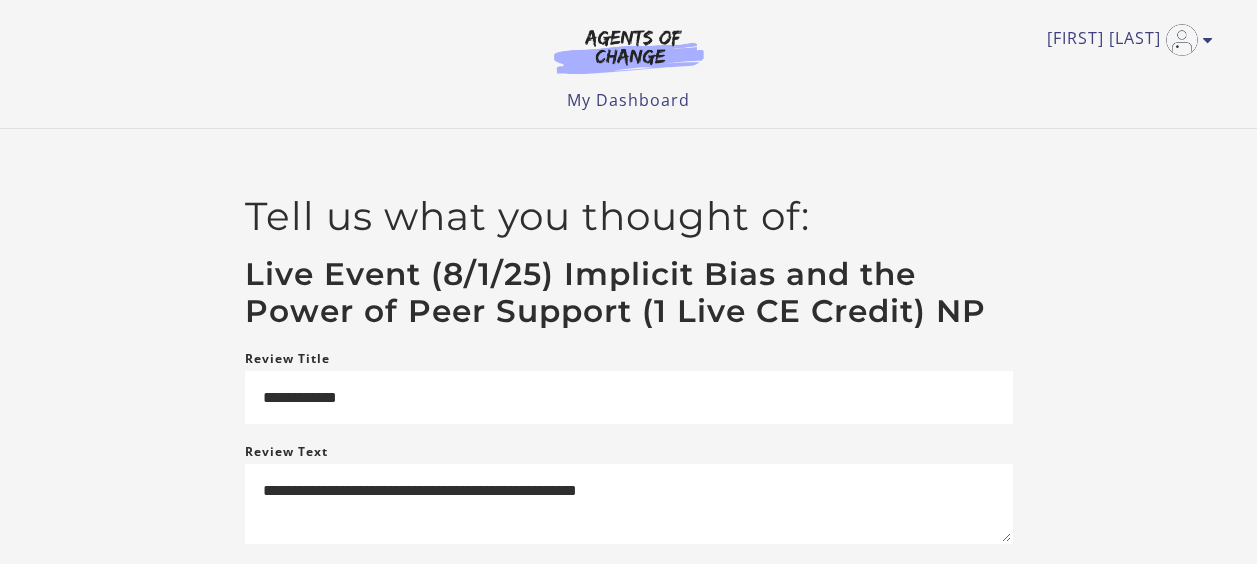 scroll, scrollTop: 0, scrollLeft: 0, axis: both 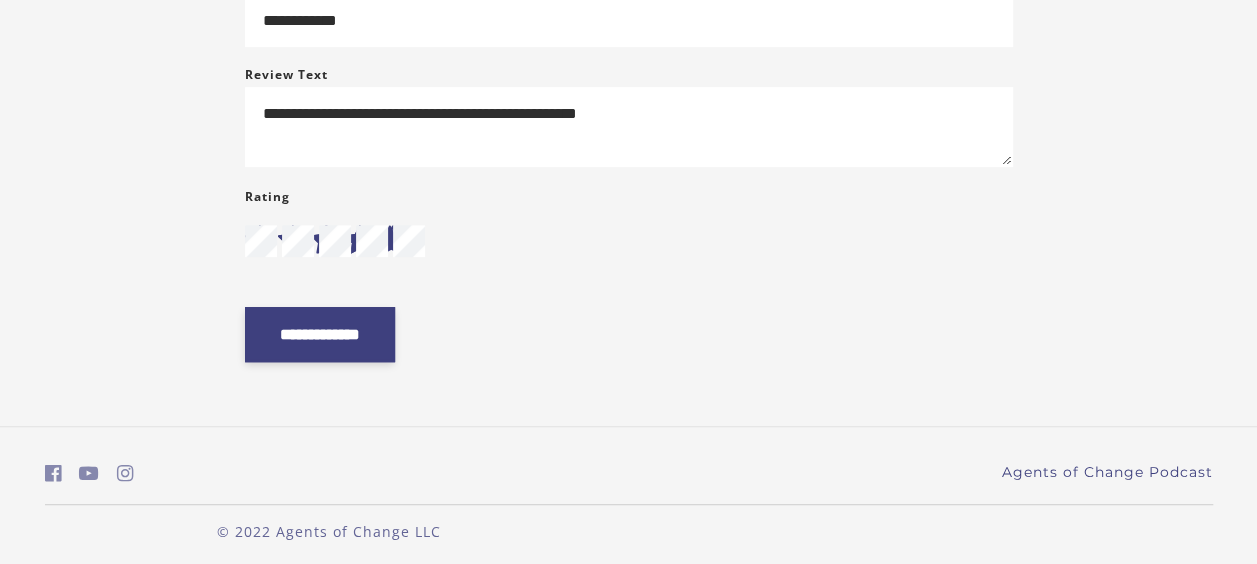 click on "**********" at bounding box center [320, 334] 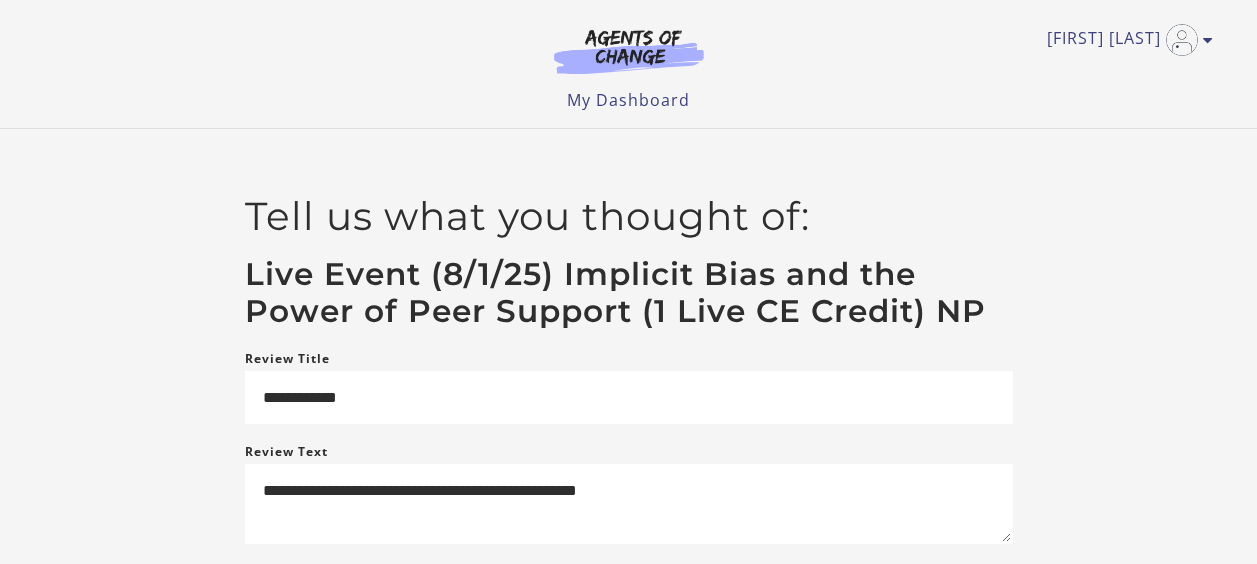 scroll, scrollTop: 0, scrollLeft: 0, axis: both 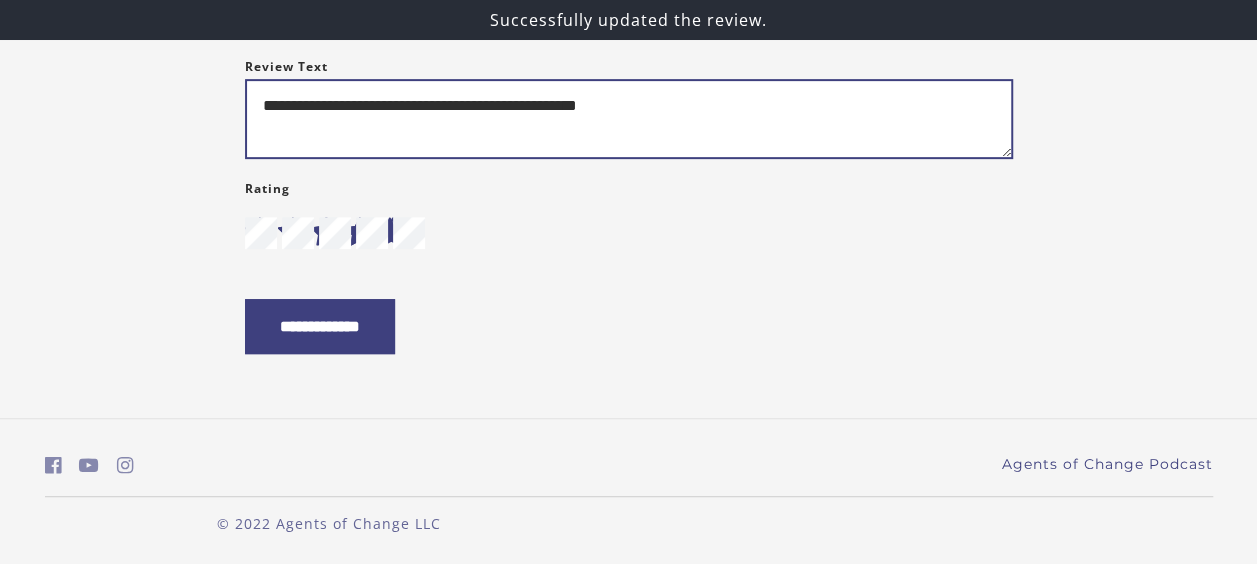 click on "**********" at bounding box center [629, 119] 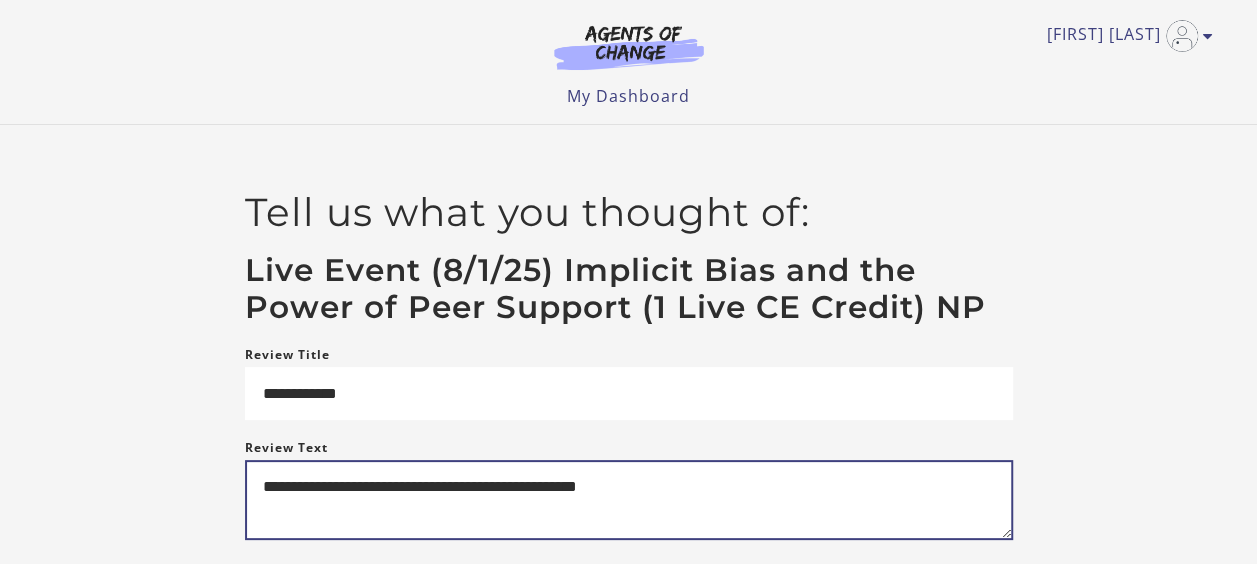 scroll, scrollTop: 4, scrollLeft: 0, axis: vertical 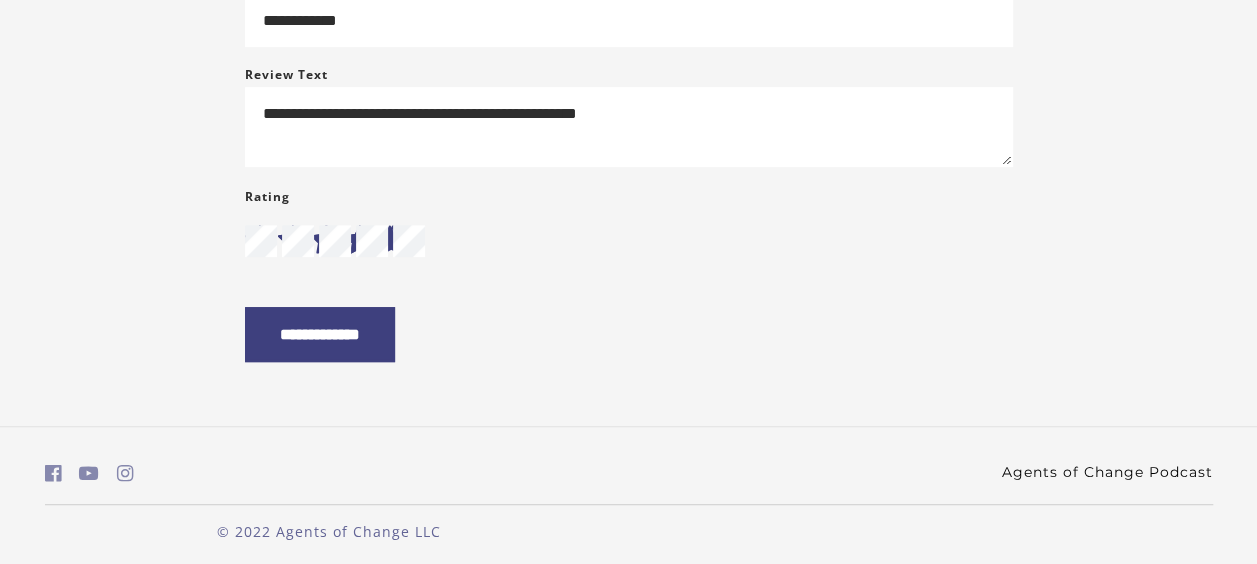 click on "Agents of Change Podcast" at bounding box center [1107, 472] 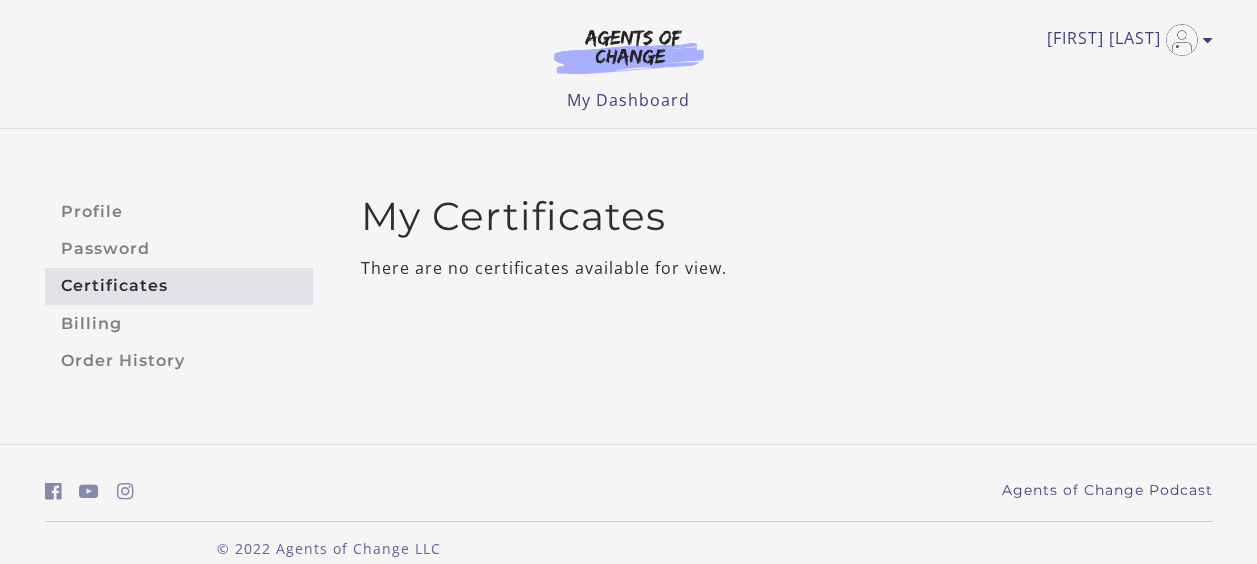 scroll, scrollTop: 0, scrollLeft: 0, axis: both 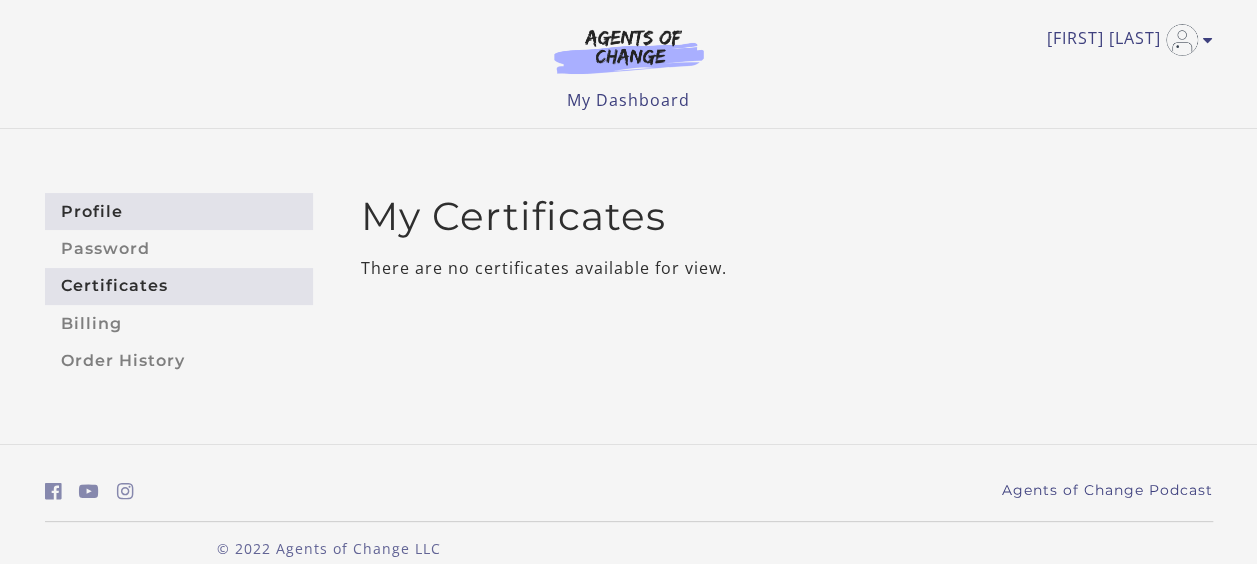 click on "Profile" at bounding box center [179, 211] 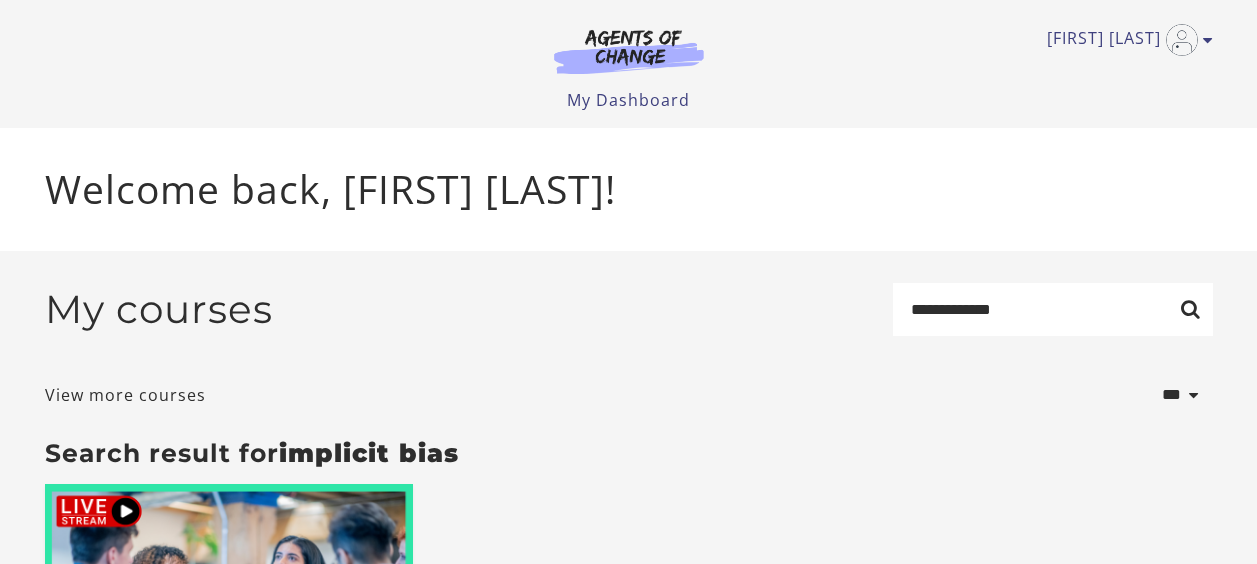 scroll, scrollTop: 0, scrollLeft: 0, axis: both 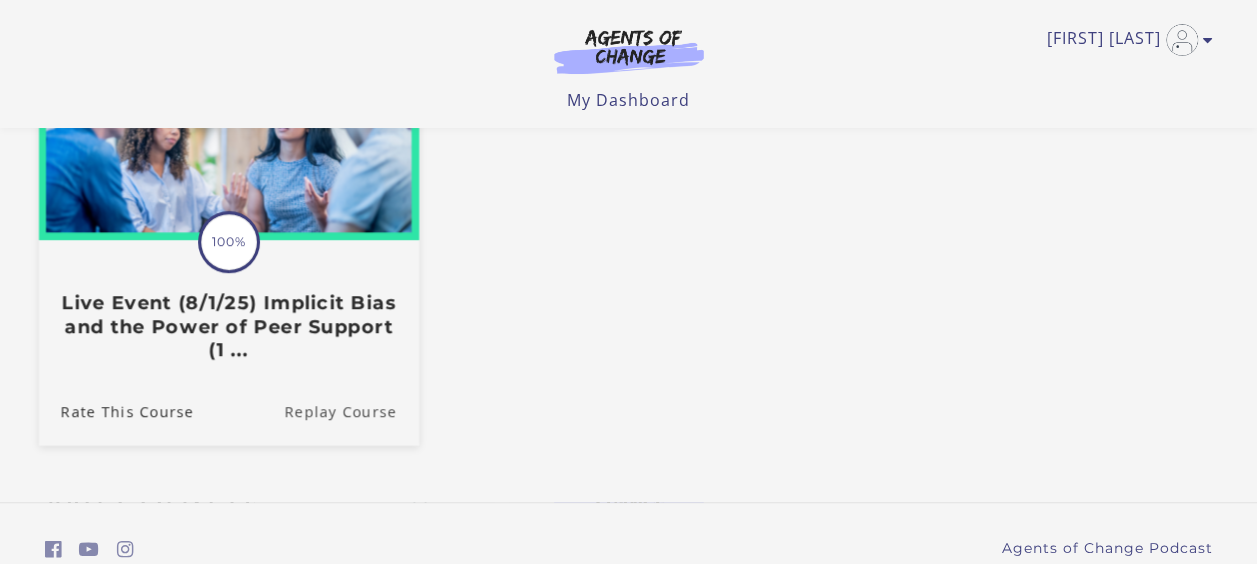 click on "Replay Course" at bounding box center (351, 410) 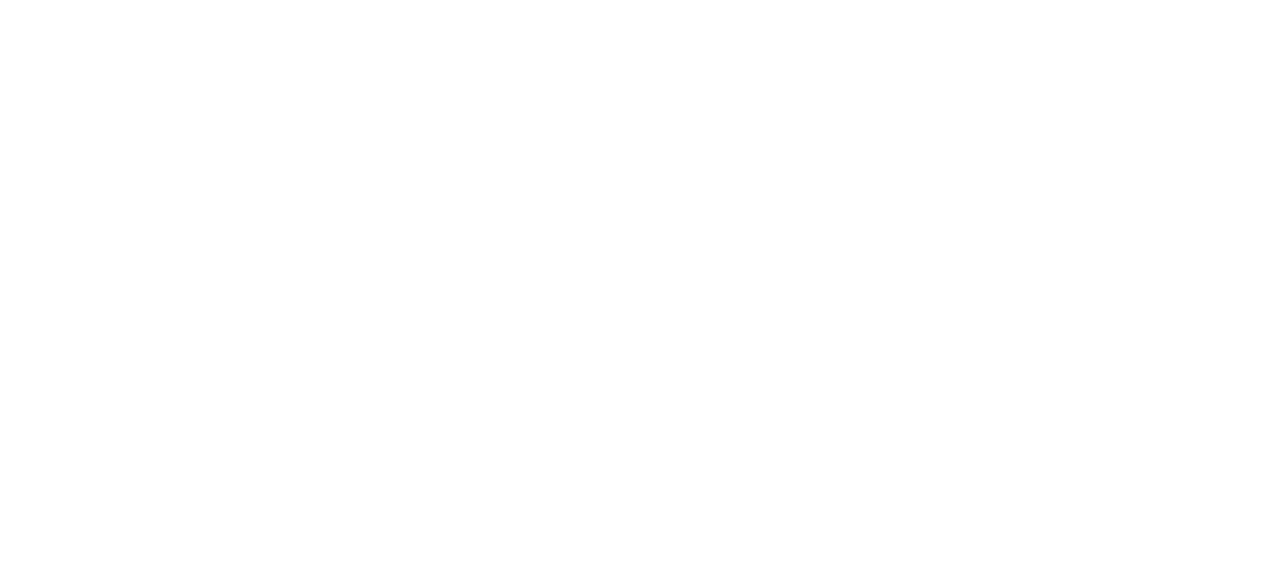 scroll, scrollTop: 0, scrollLeft: 0, axis: both 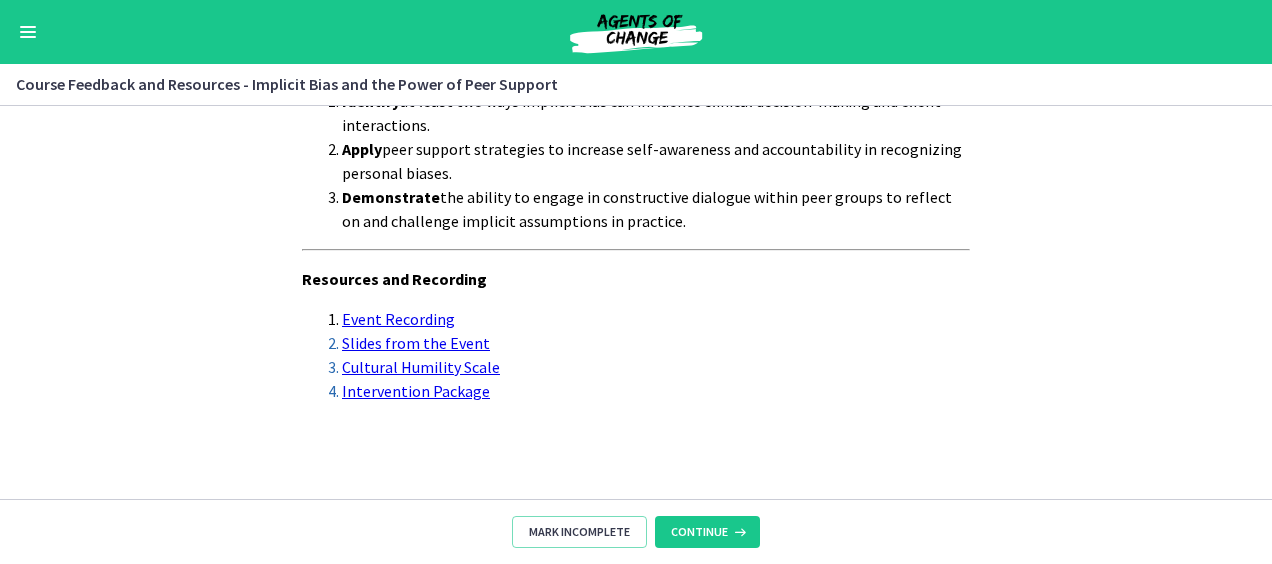 click on "Slides from the Event" at bounding box center (416, 343) 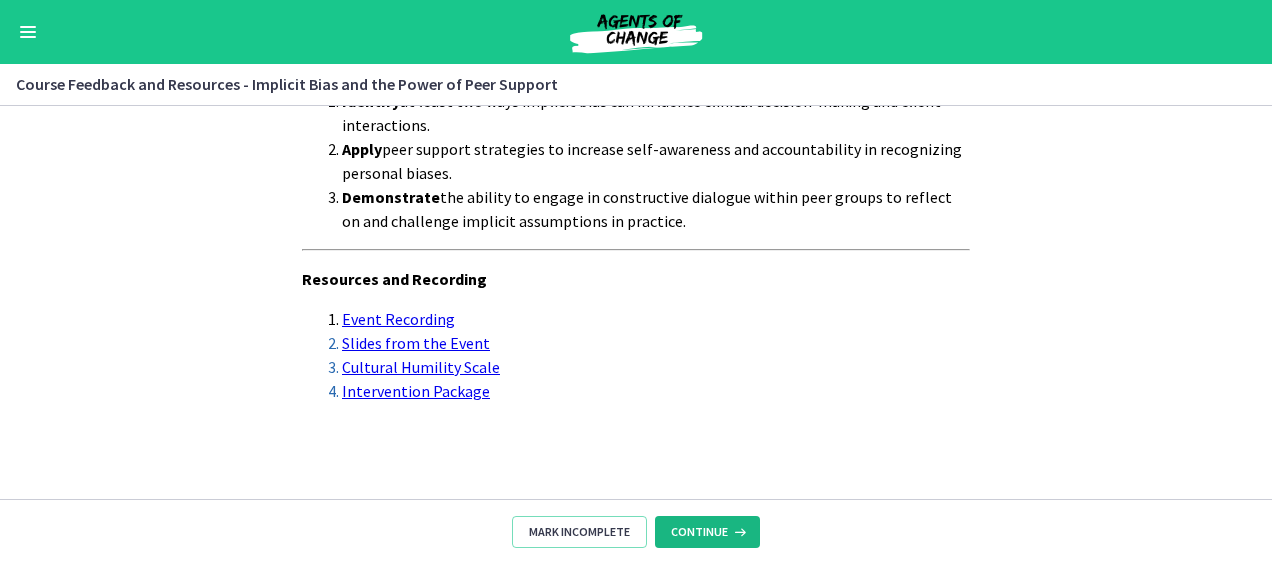 click on "Continue" at bounding box center (699, 532) 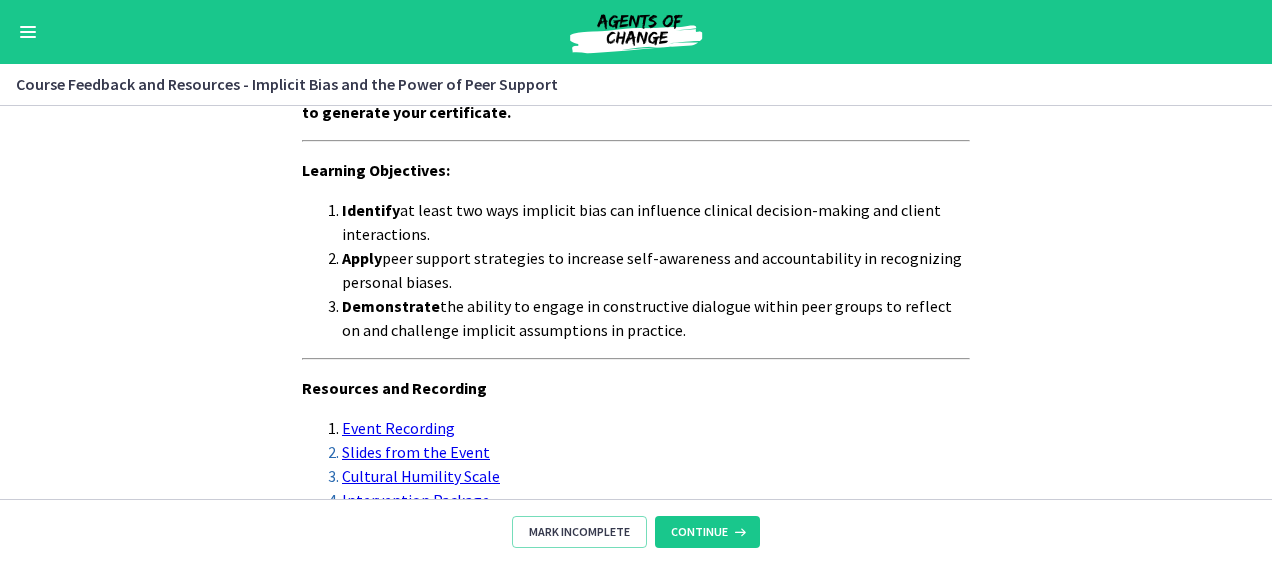 scroll, scrollTop: 285, scrollLeft: 0, axis: vertical 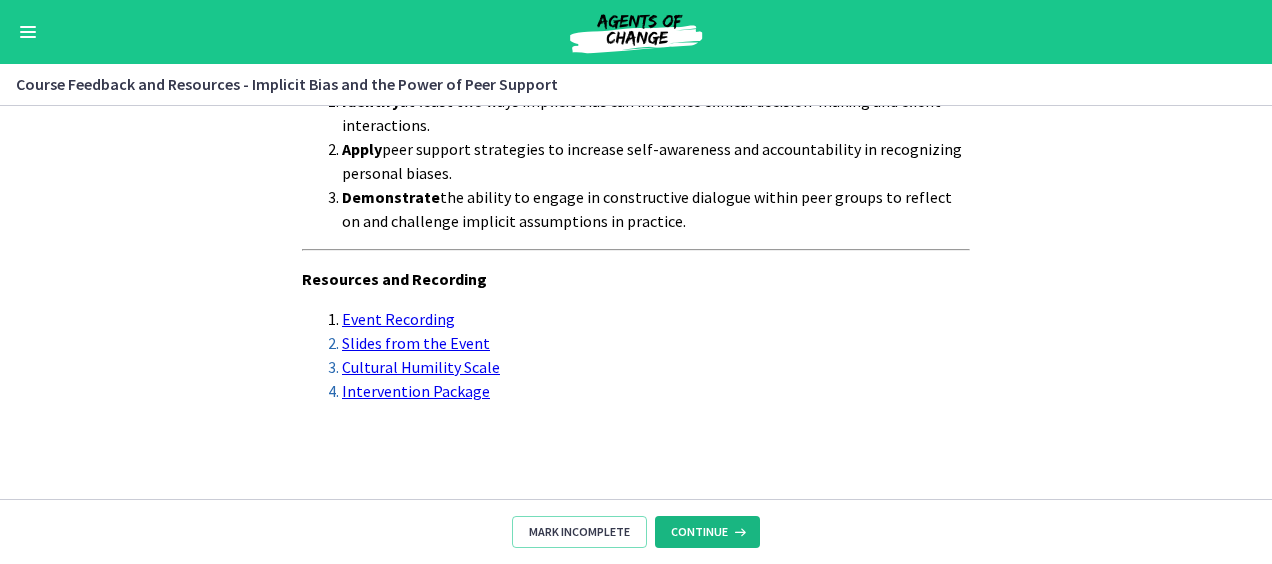 click on "Continue" at bounding box center (707, 532) 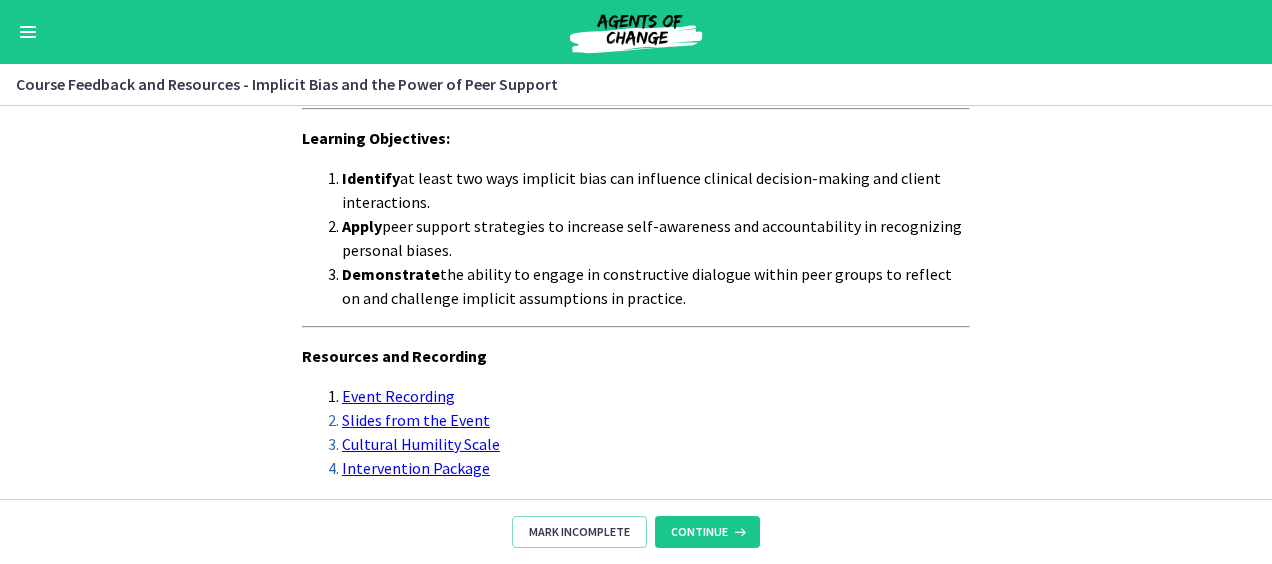 scroll, scrollTop: 0, scrollLeft: 0, axis: both 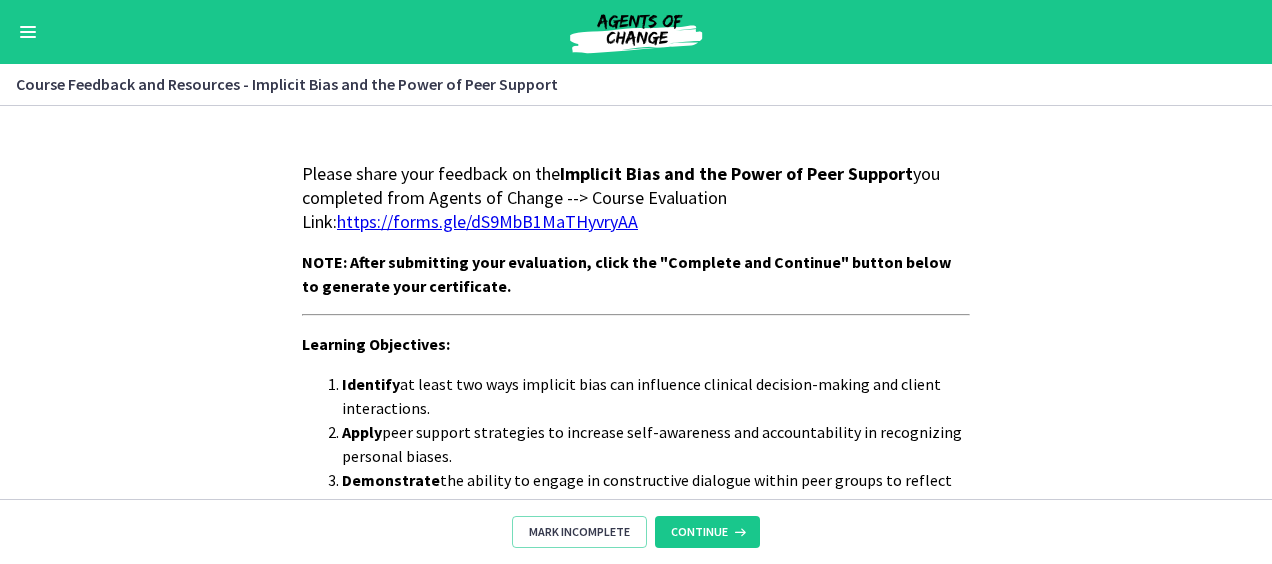 click on "https://forms.gle/dS9MbB1MaTHyvryAA" at bounding box center [487, 221] 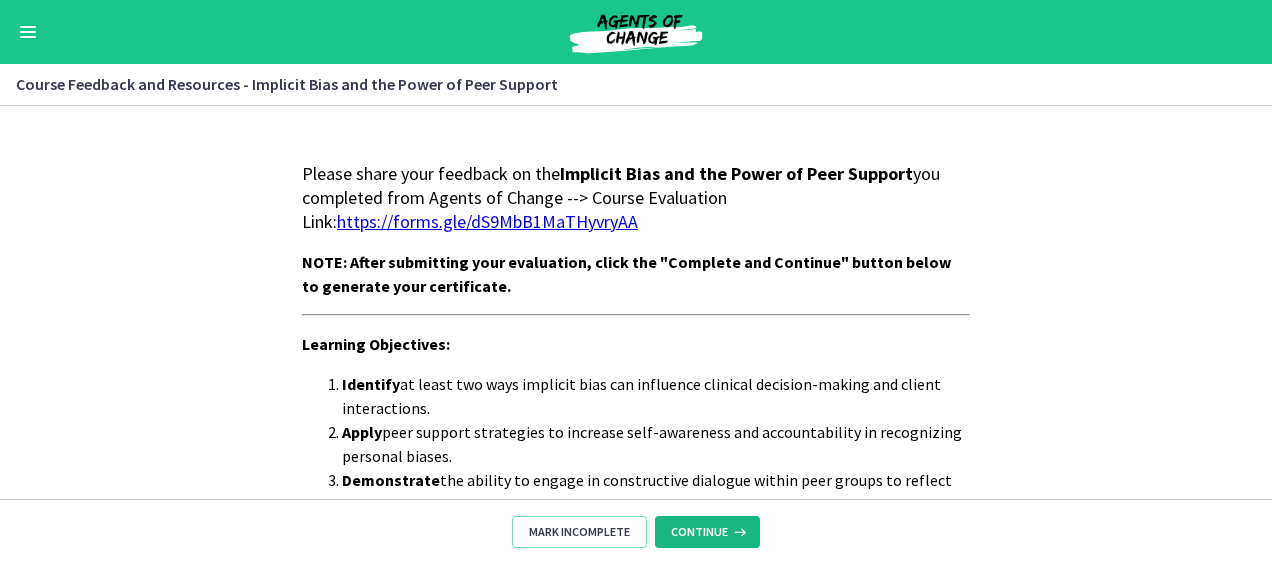 click at bounding box center (738, 532) 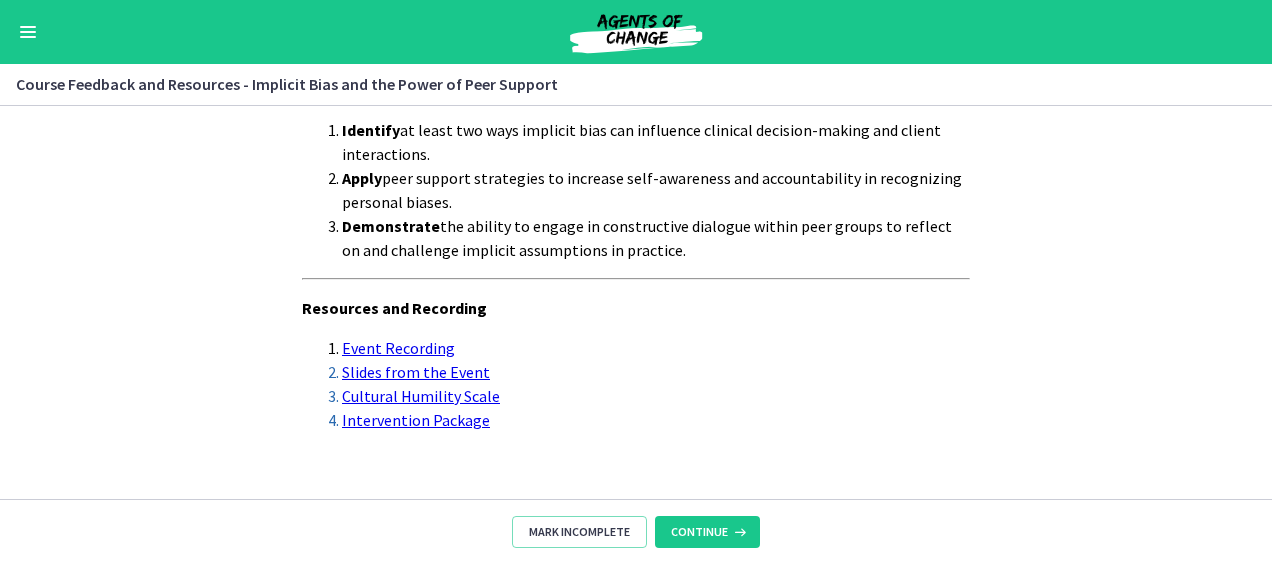 scroll, scrollTop: 285, scrollLeft: 0, axis: vertical 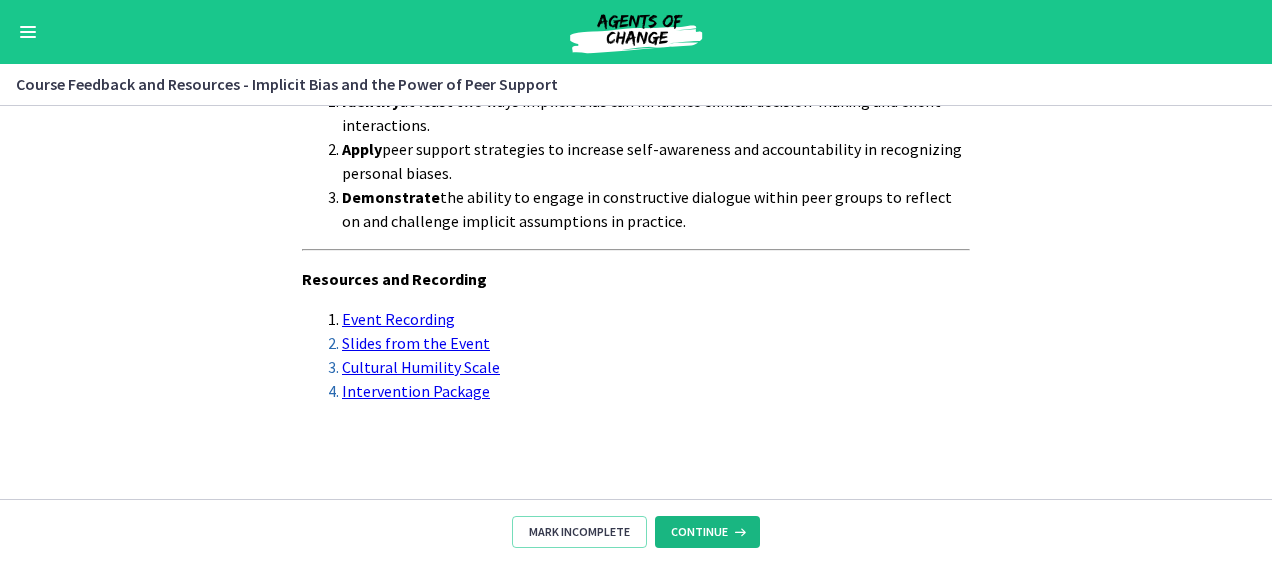 click on "Continue" at bounding box center [707, 532] 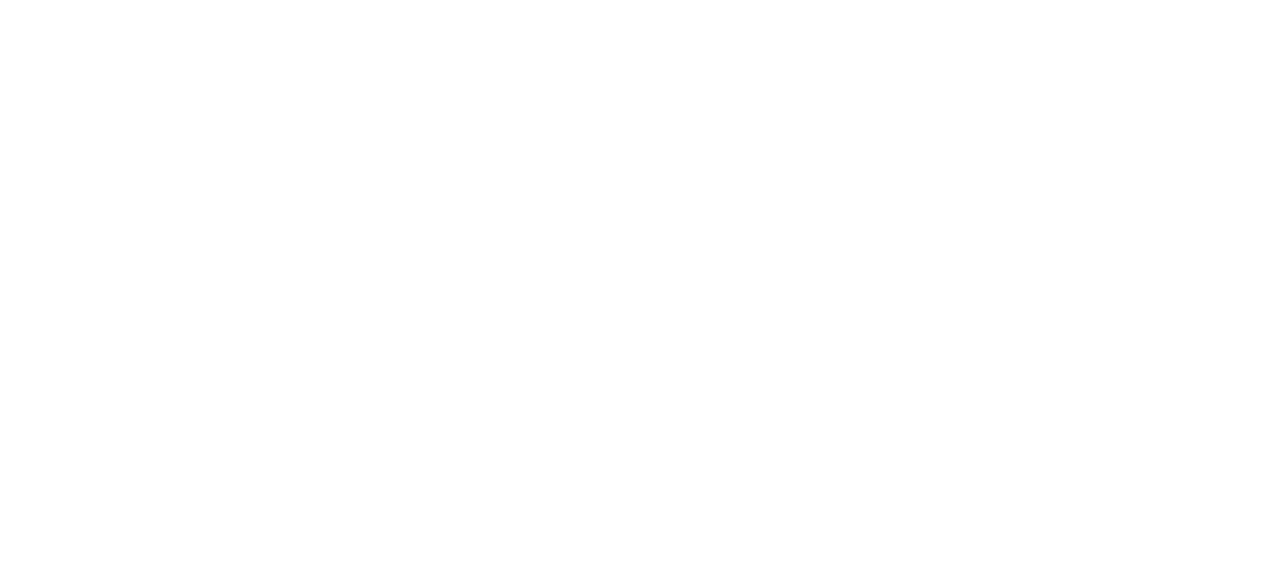 scroll, scrollTop: 0, scrollLeft: 0, axis: both 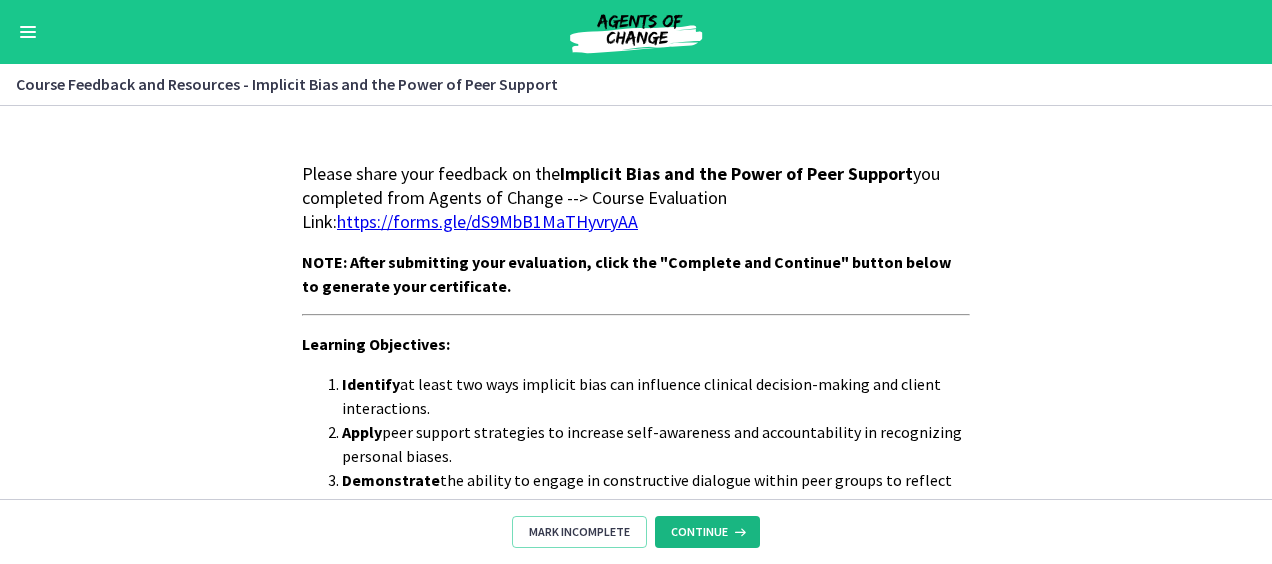click at bounding box center [738, 532] 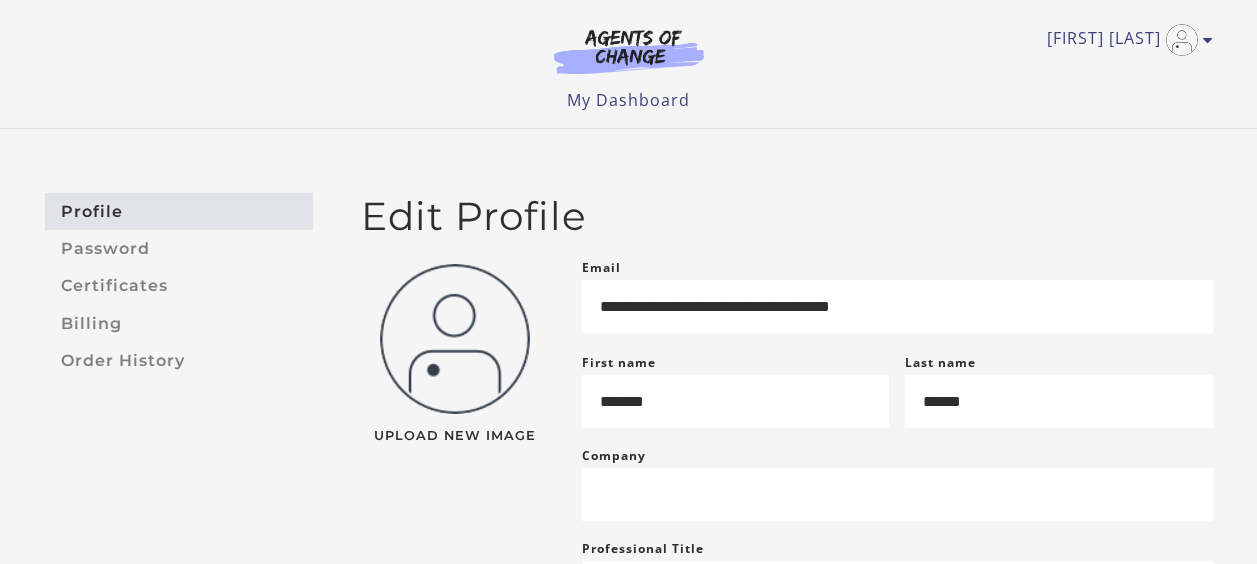 scroll, scrollTop: 0, scrollLeft: 0, axis: both 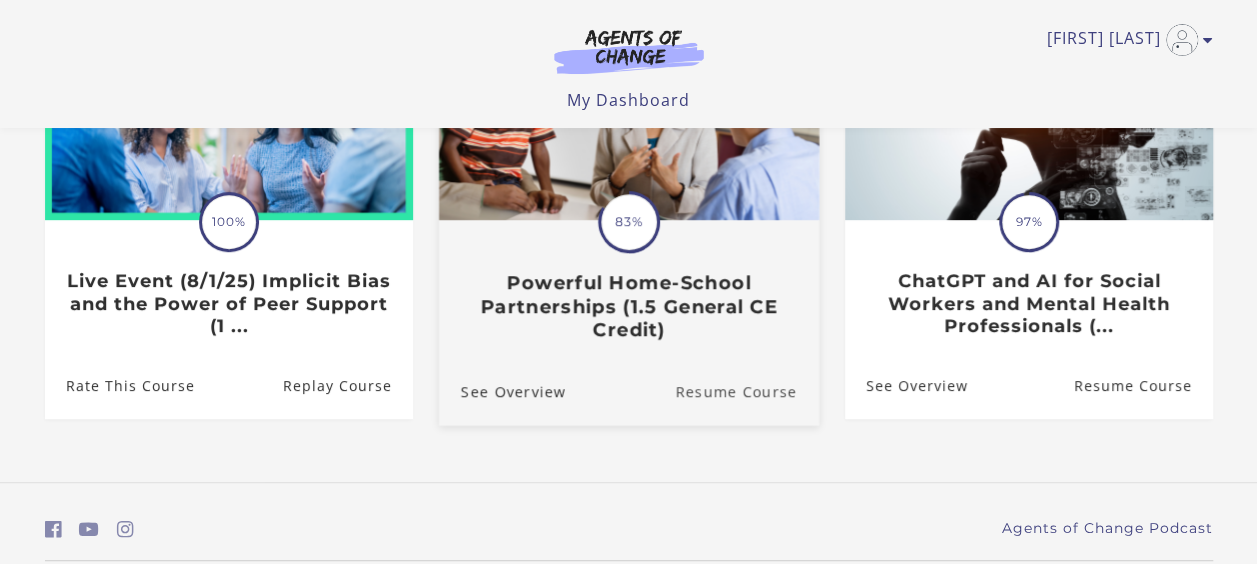 click on "Resume Course" at bounding box center [747, 390] 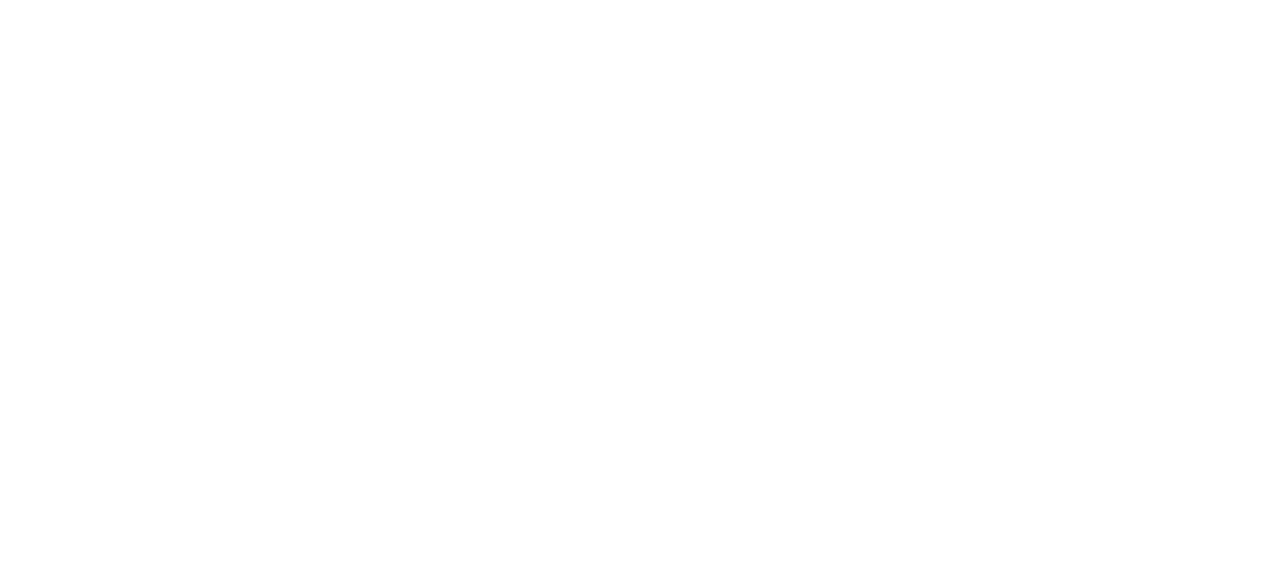 scroll, scrollTop: 0, scrollLeft: 0, axis: both 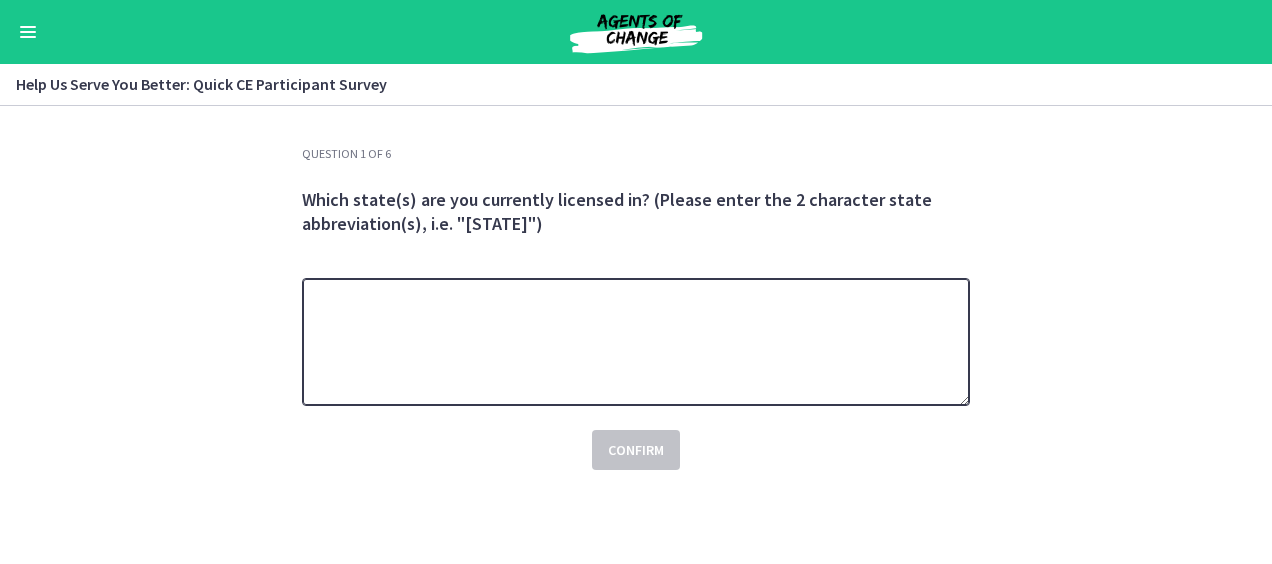 click at bounding box center (636, 342) 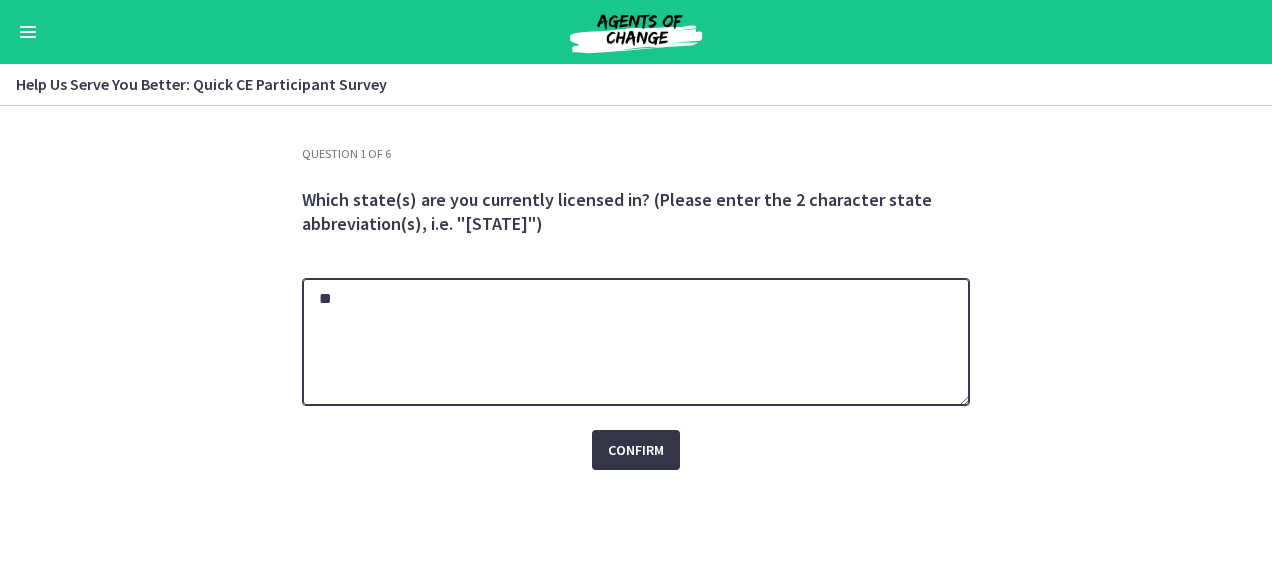 type on "**" 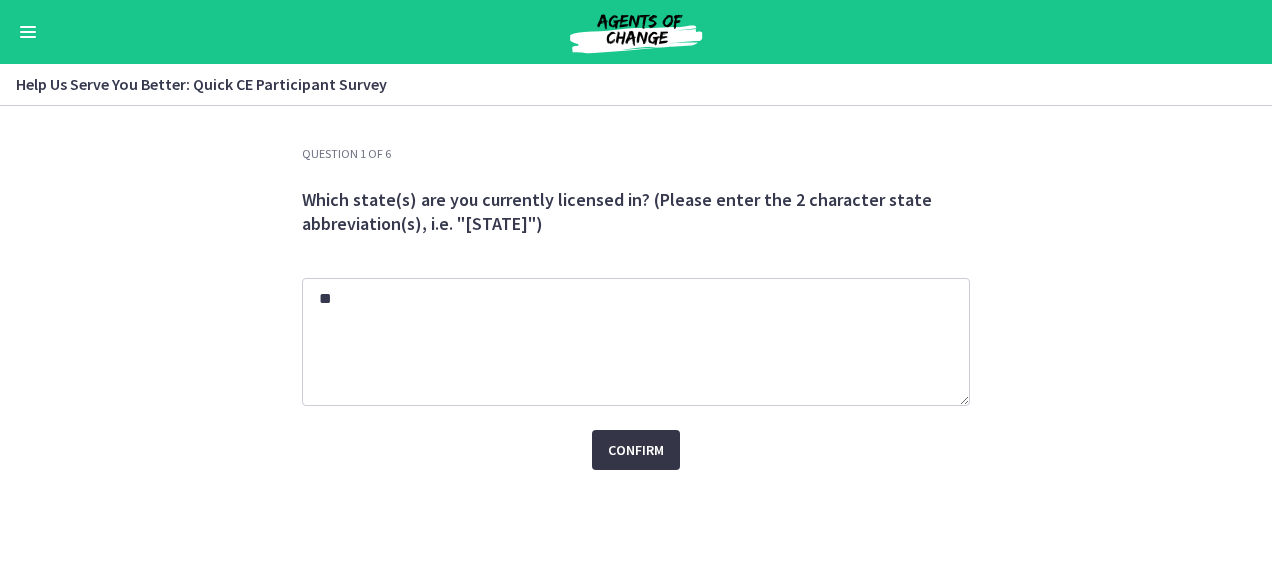 click on "Confirm" at bounding box center [636, 450] 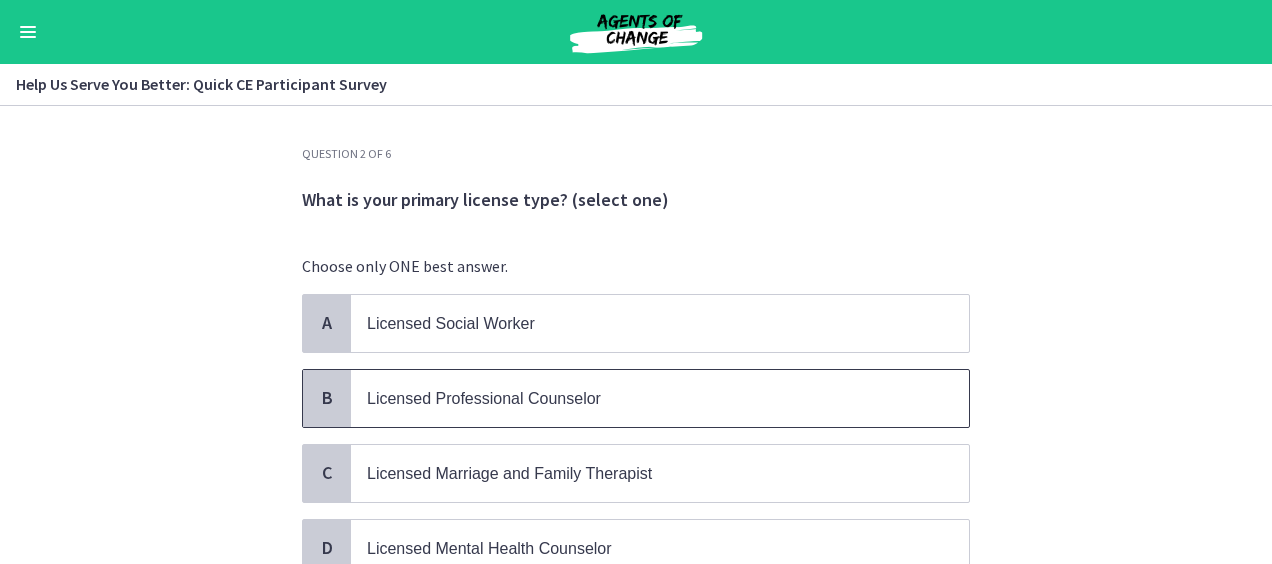click on "Licensed Professional Counselor" at bounding box center [484, 398] 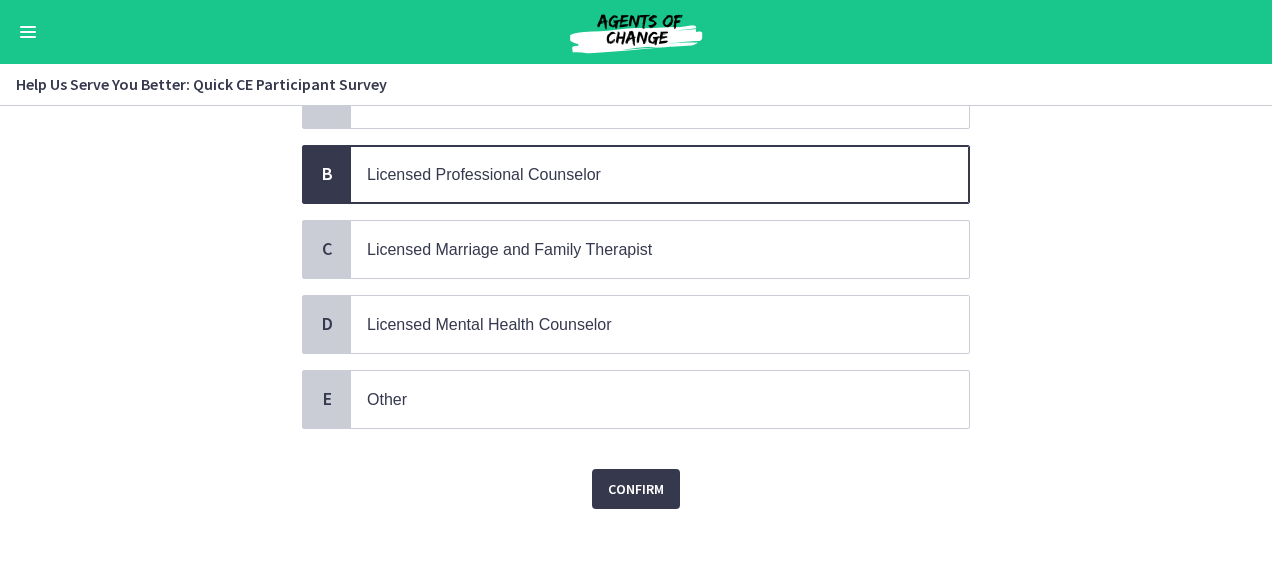 scroll, scrollTop: 240, scrollLeft: 0, axis: vertical 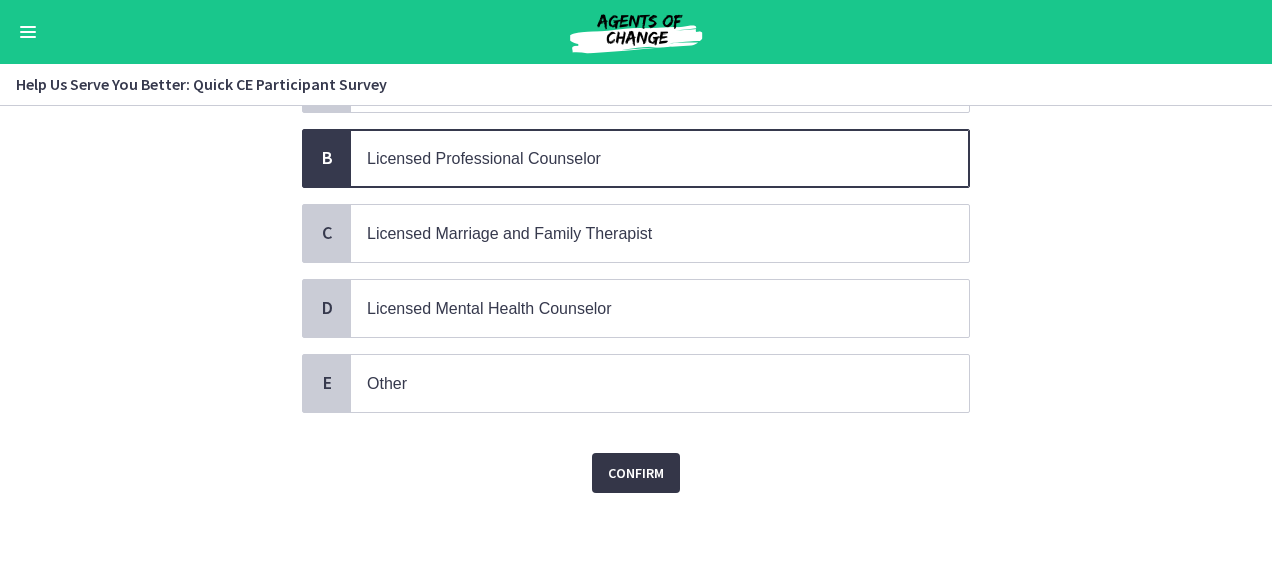 click on "Confirm" at bounding box center [636, 473] 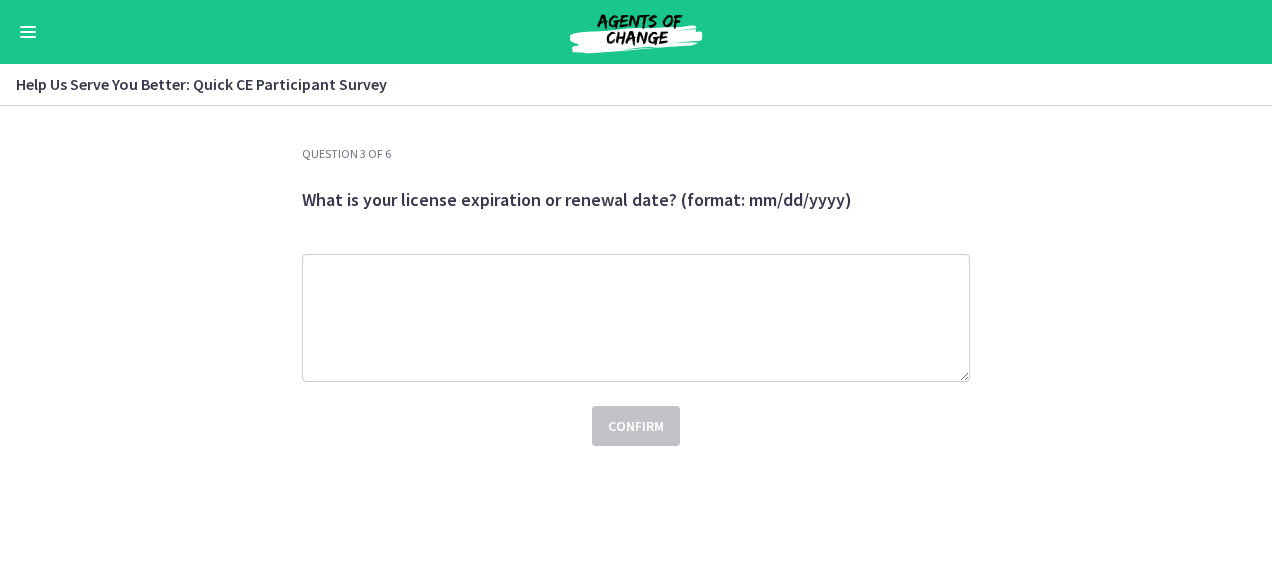 scroll, scrollTop: 0, scrollLeft: 0, axis: both 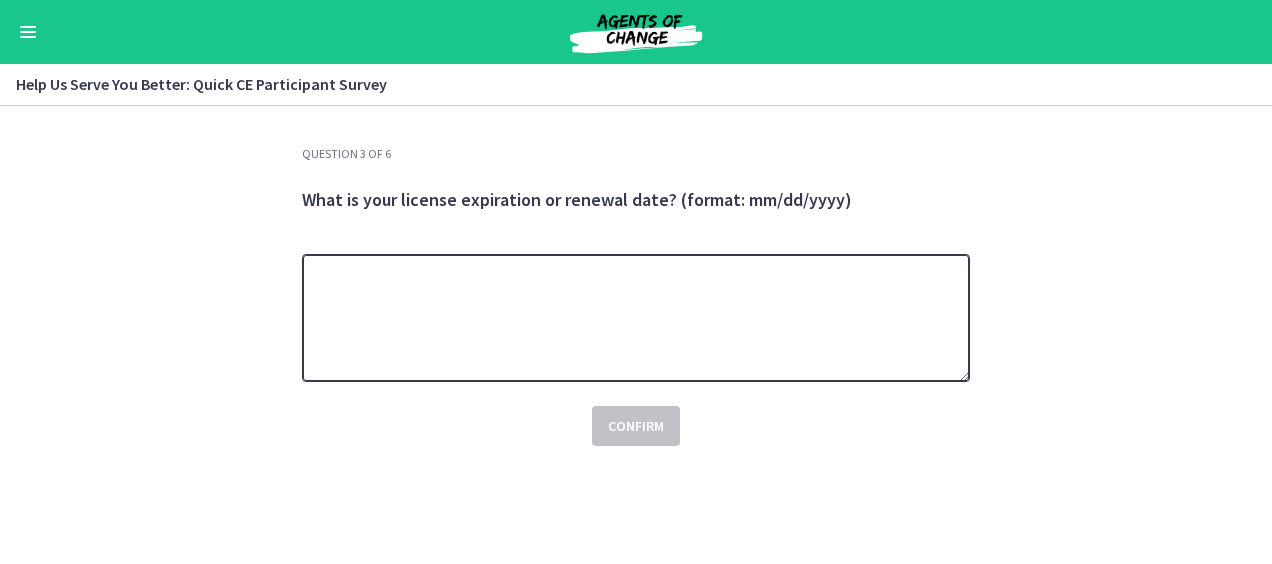 click at bounding box center (636, 318) 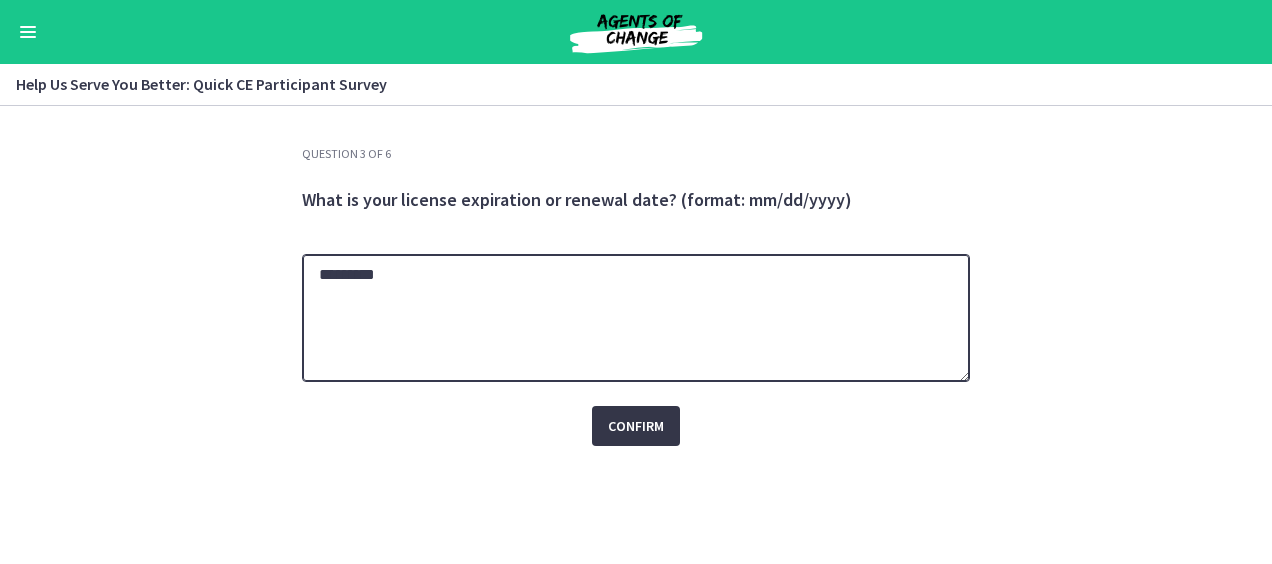 type on "*********" 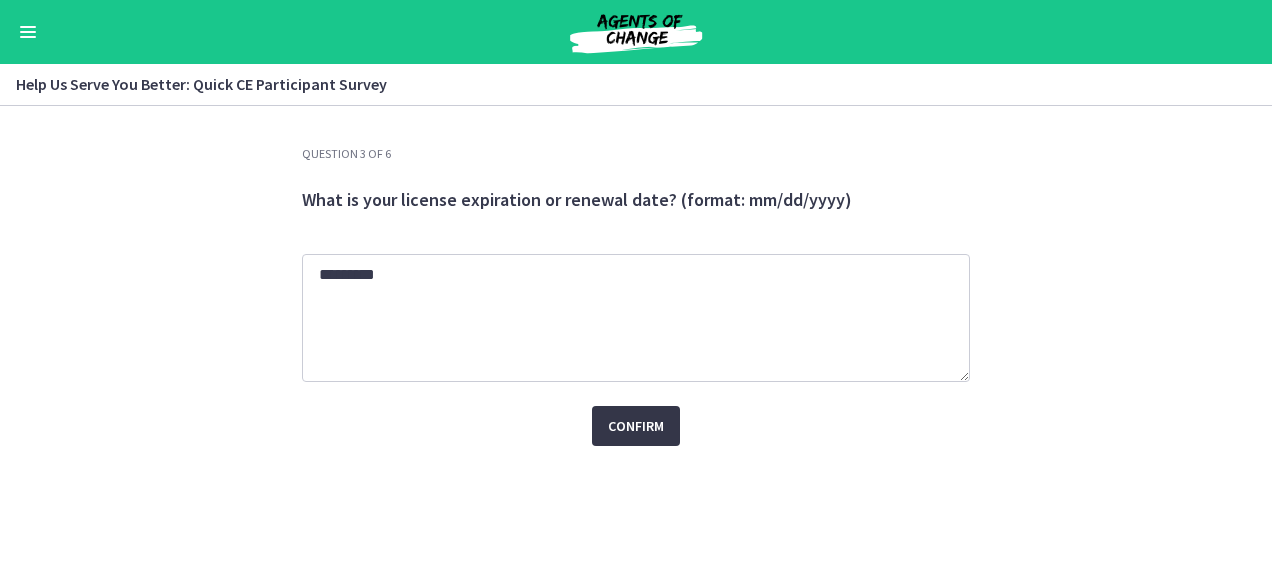 click on "Confirm" at bounding box center [636, 426] 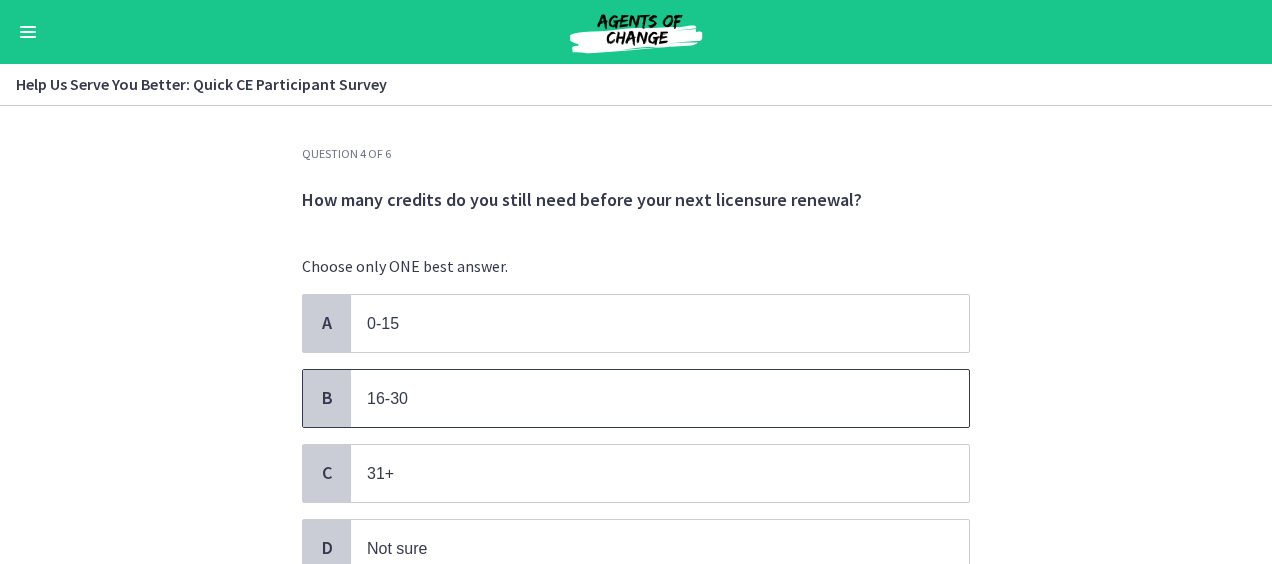 click on "16-30" at bounding box center [640, 398] 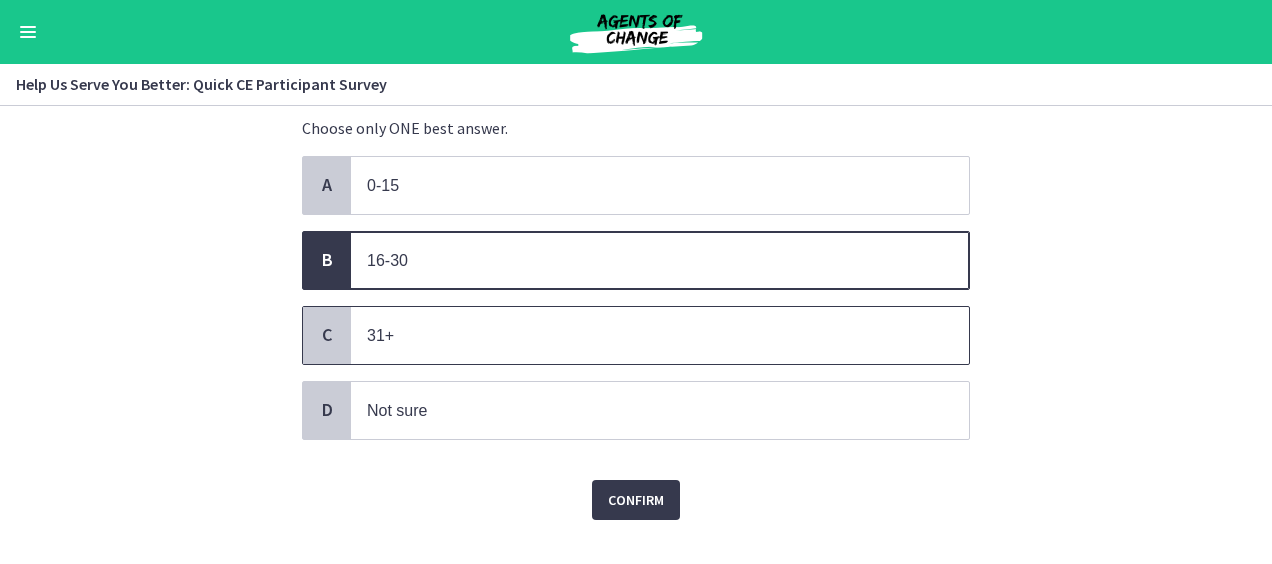 scroll, scrollTop: 138, scrollLeft: 0, axis: vertical 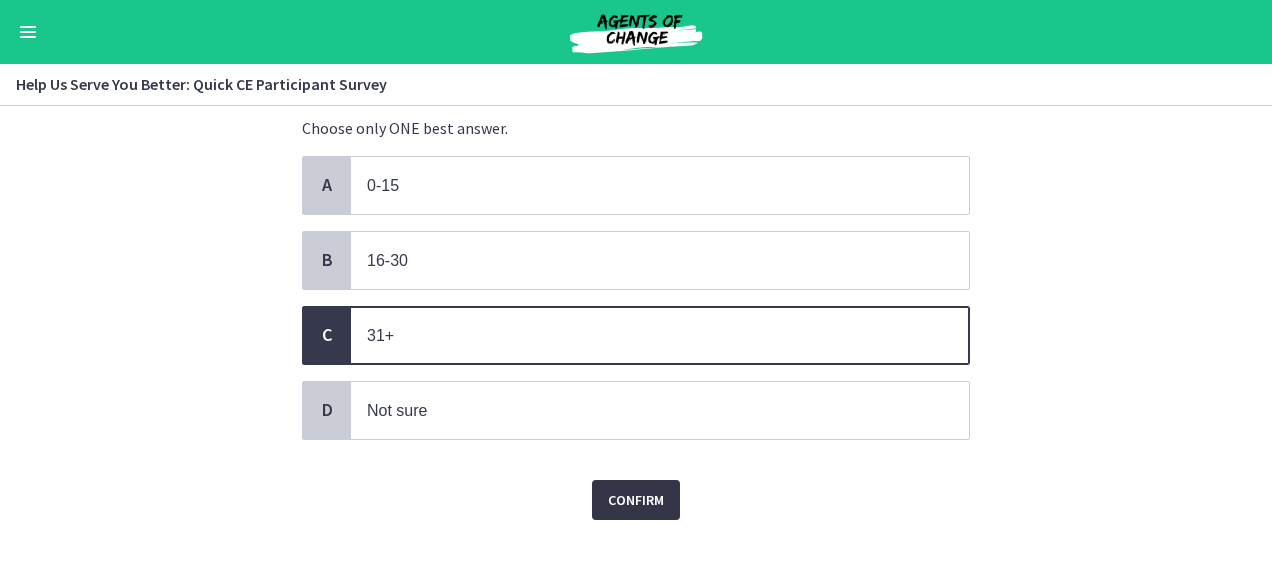 click on "Confirm" at bounding box center [636, 500] 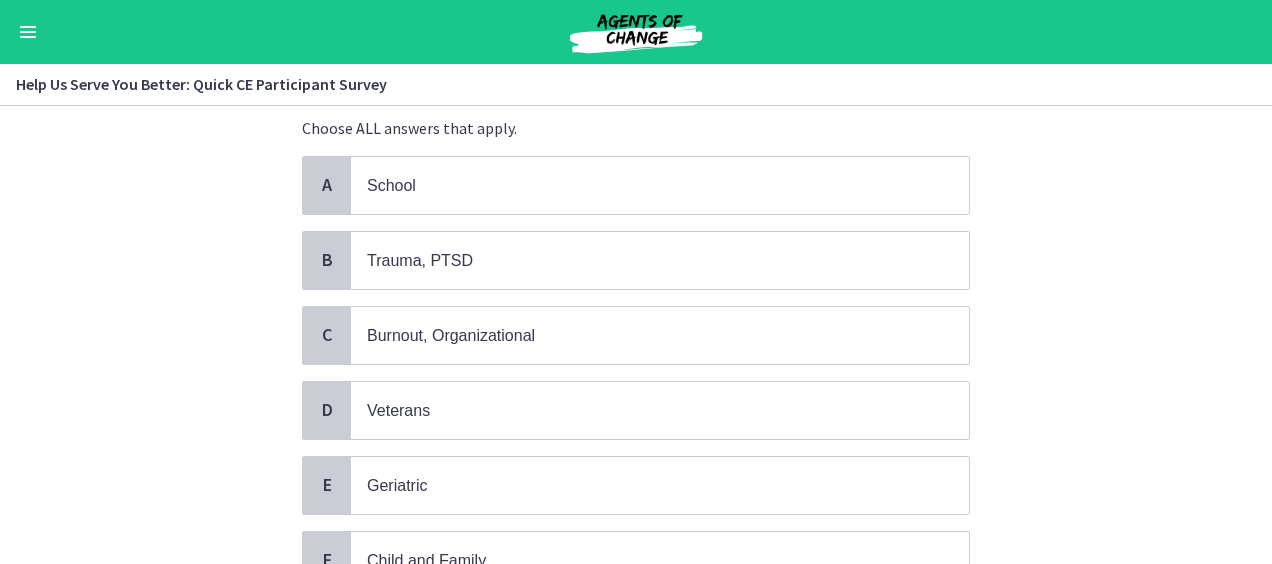 scroll, scrollTop: 0, scrollLeft: 0, axis: both 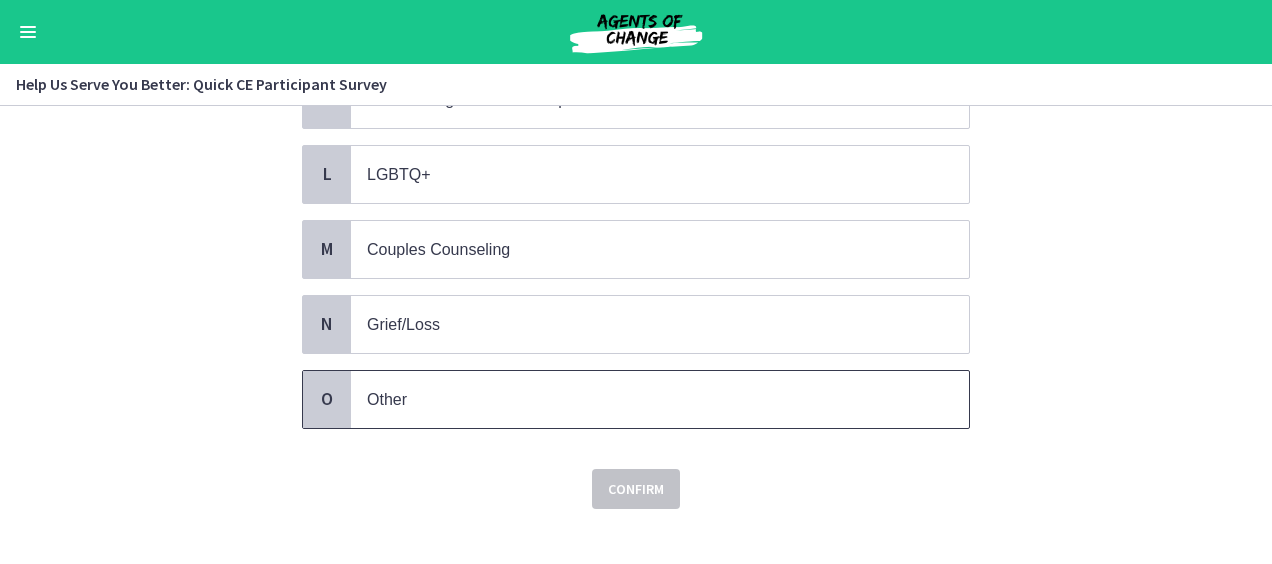 click on "Other" at bounding box center [660, 399] 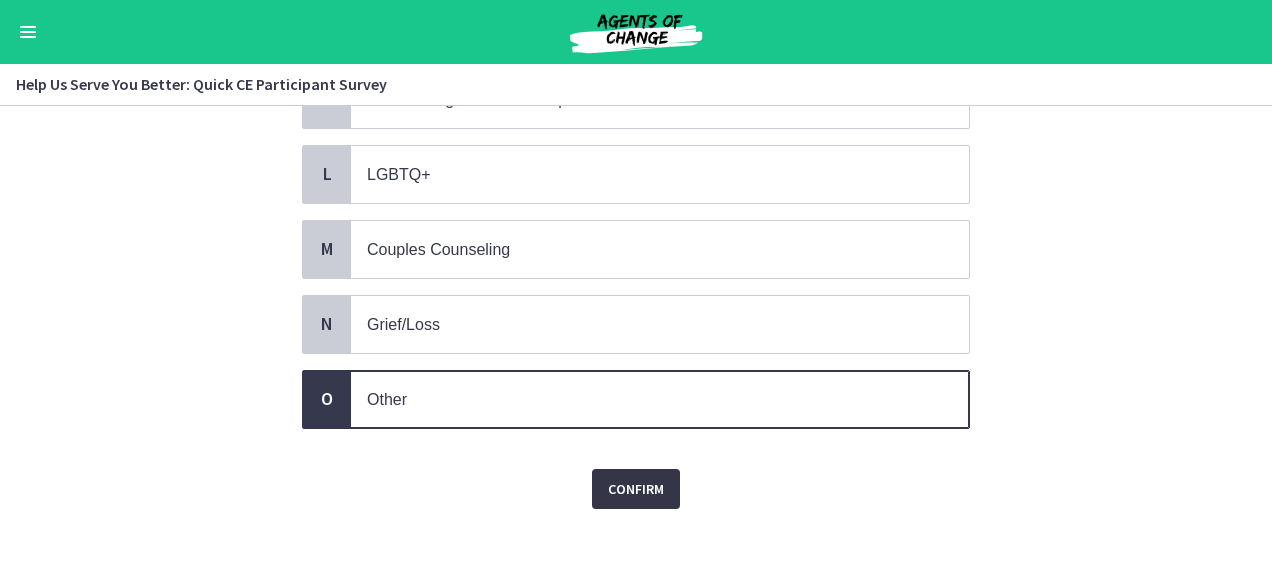 click on "Confirm" at bounding box center (636, 489) 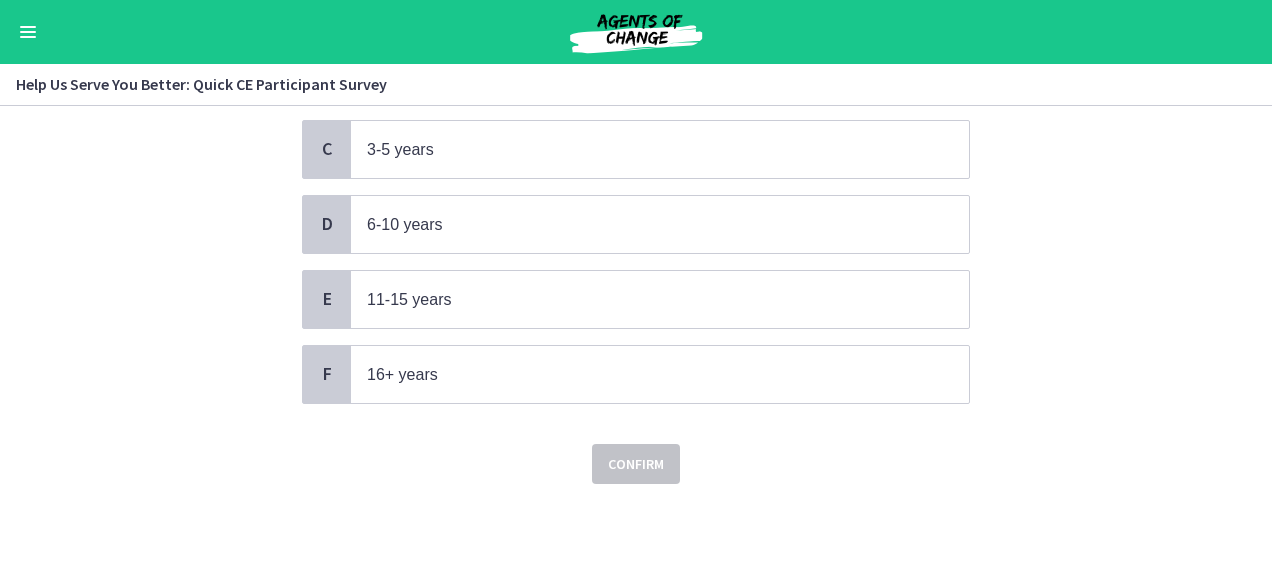 scroll, scrollTop: 0, scrollLeft: 0, axis: both 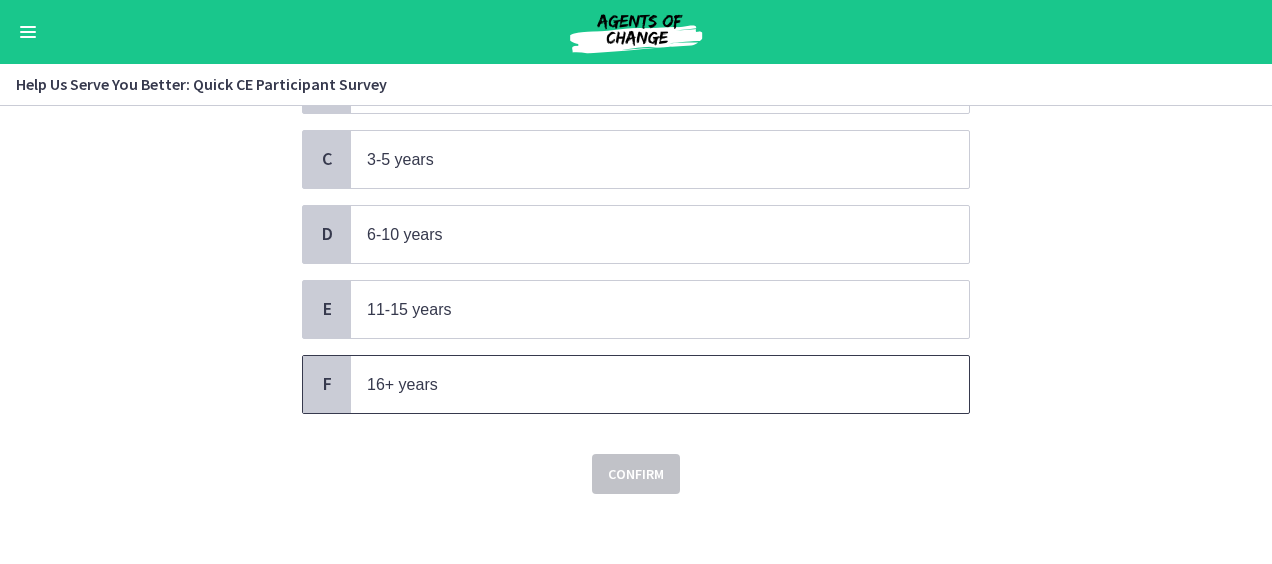 click on "16+ years" at bounding box center (660, 384) 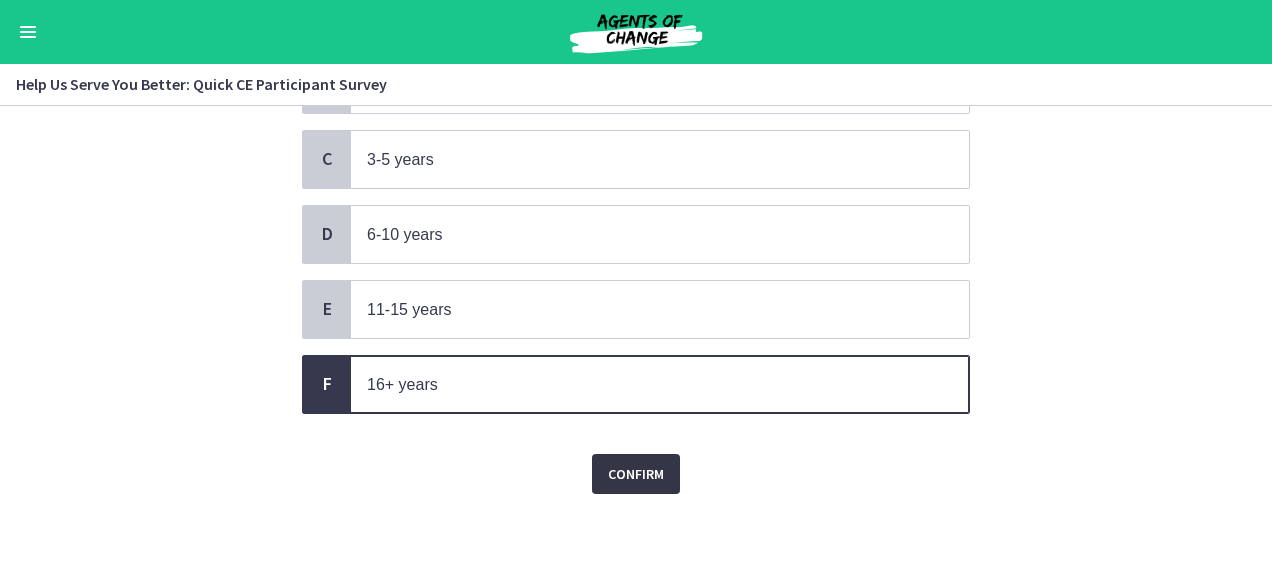 click on "Confirm" at bounding box center (636, 474) 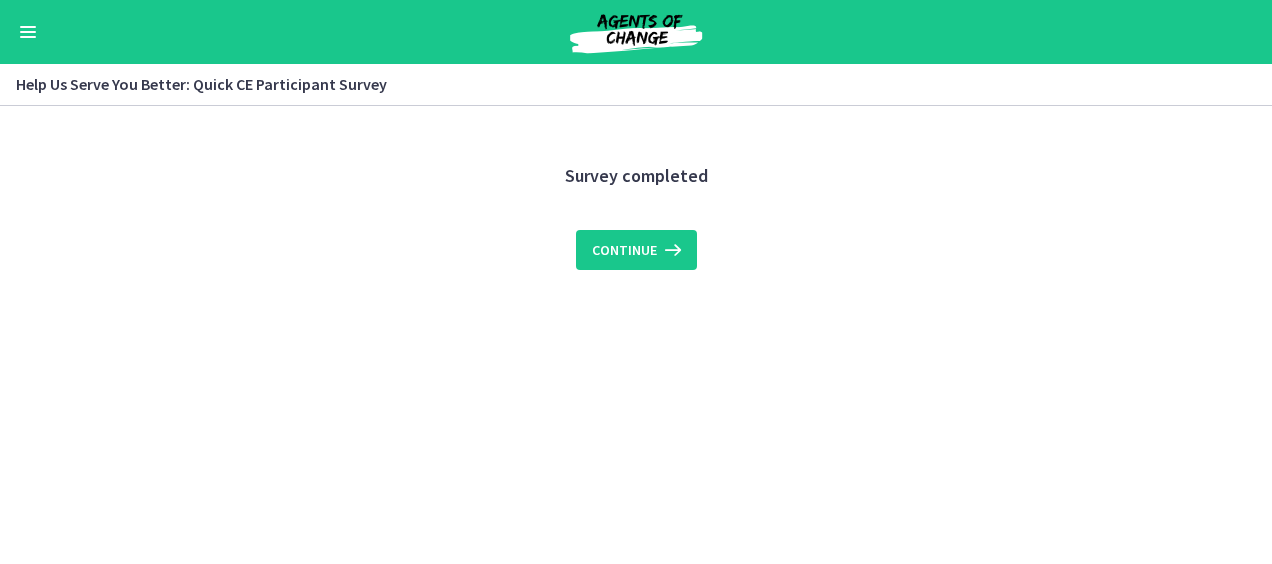 scroll, scrollTop: 0, scrollLeft: 0, axis: both 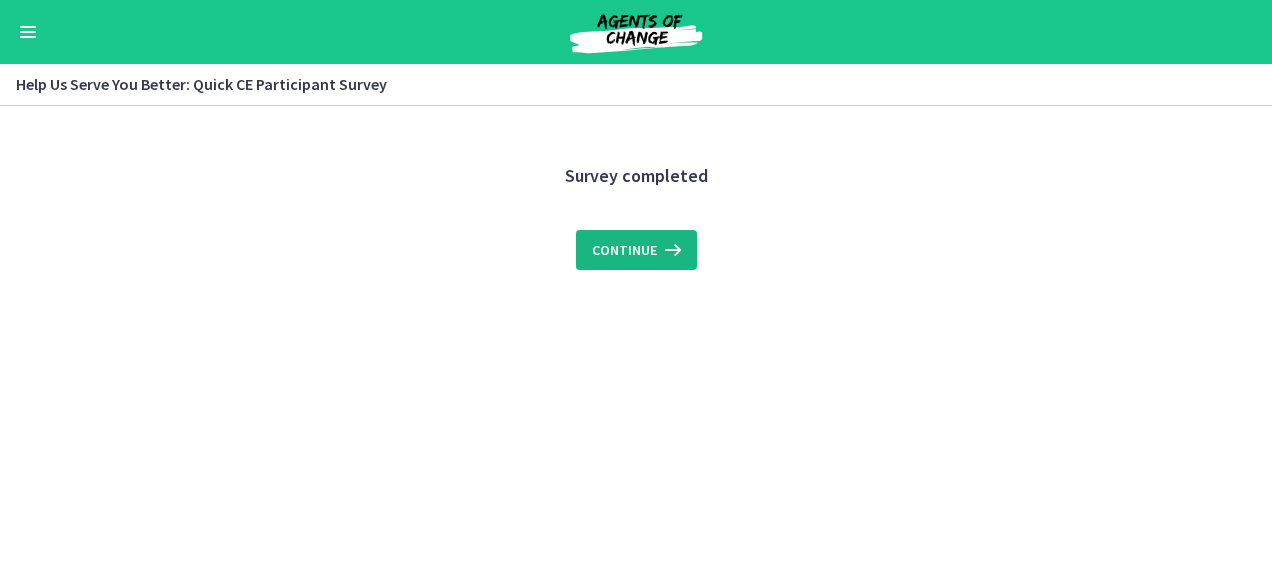 click on "Continue" at bounding box center (636, 250) 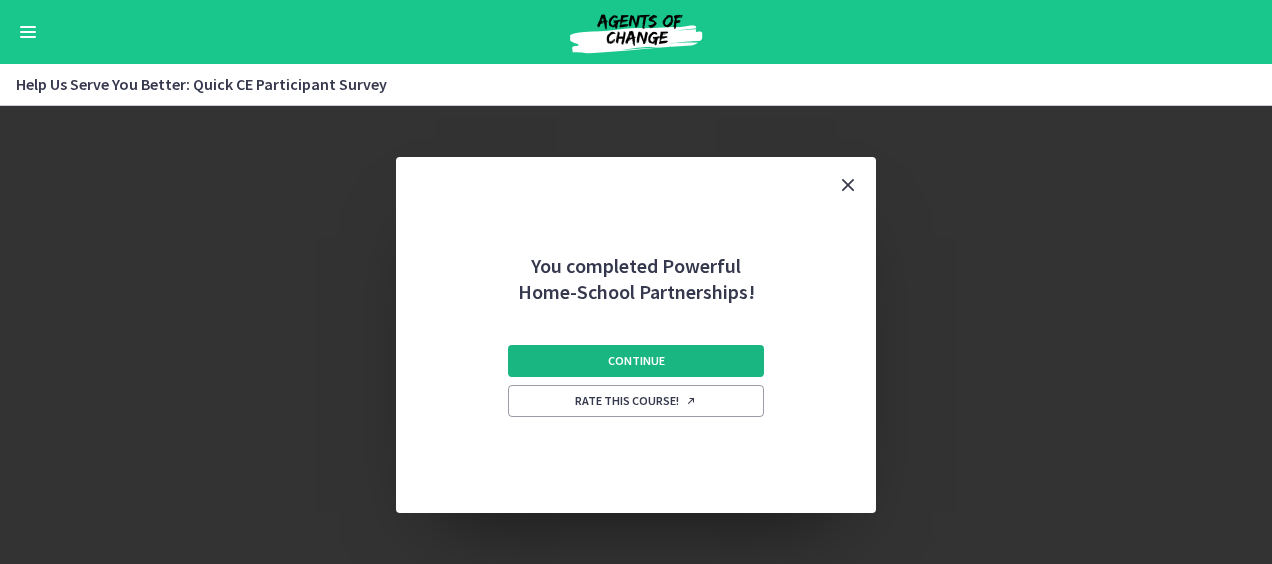 click on "Continue" at bounding box center [636, 361] 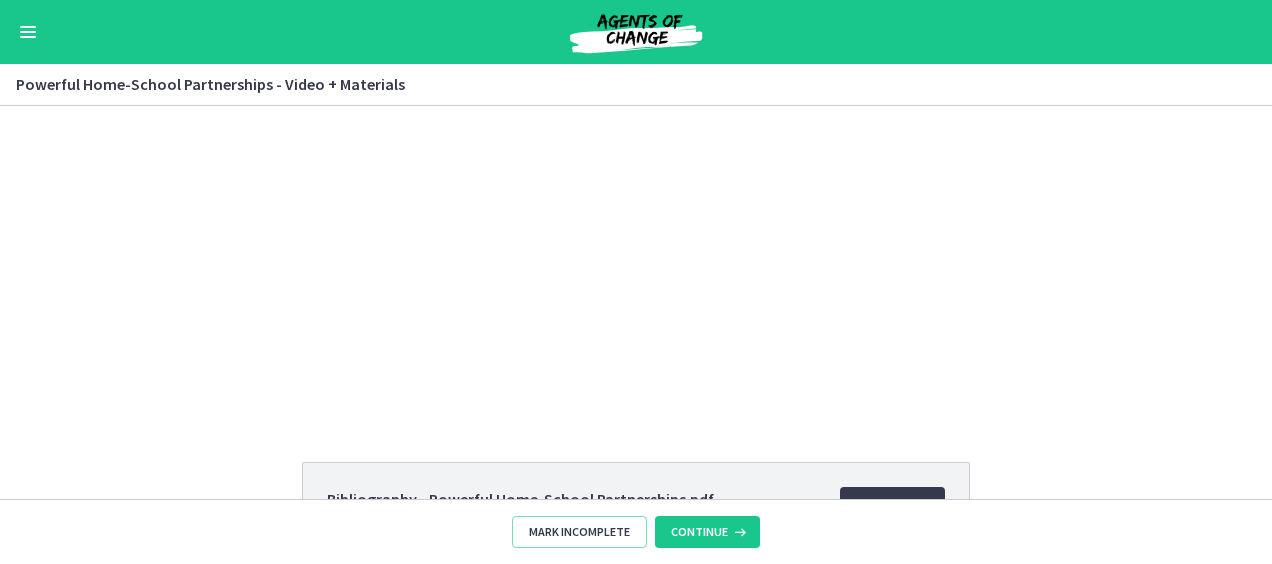 scroll, scrollTop: 0, scrollLeft: 0, axis: both 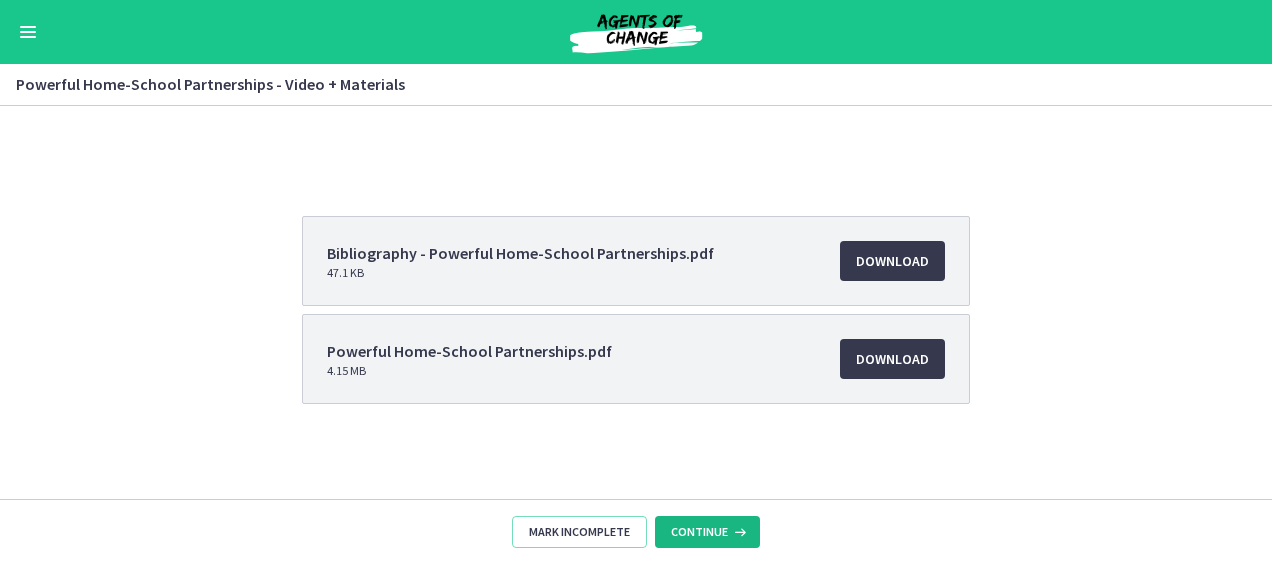 click at bounding box center [738, 532] 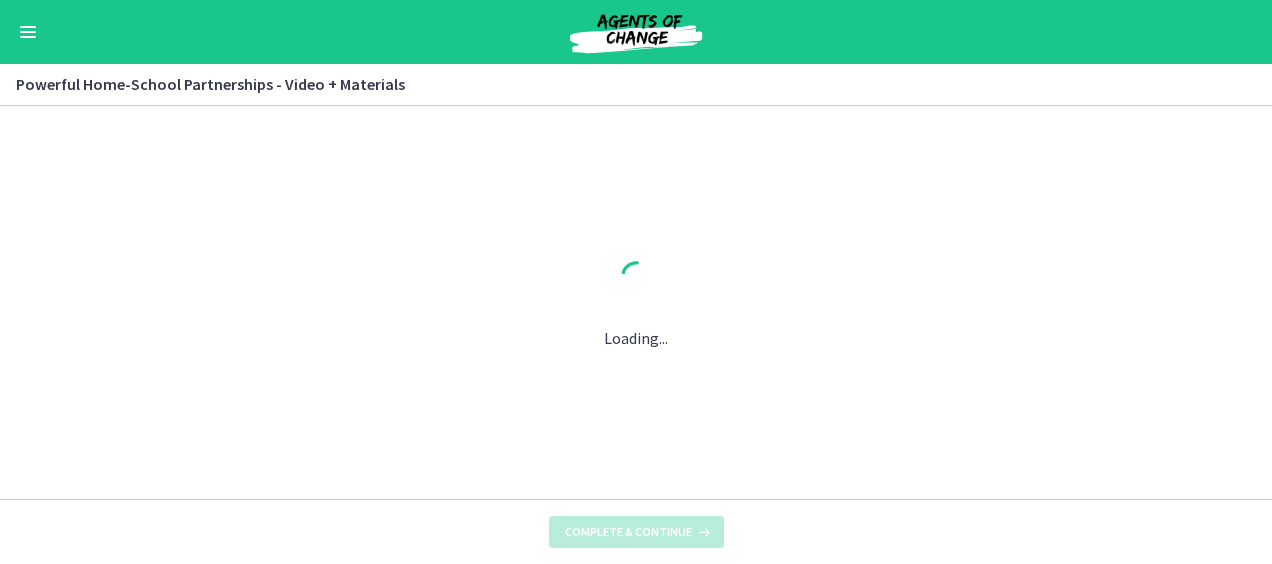 scroll, scrollTop: 0, scrollLeft: 0, axis: both 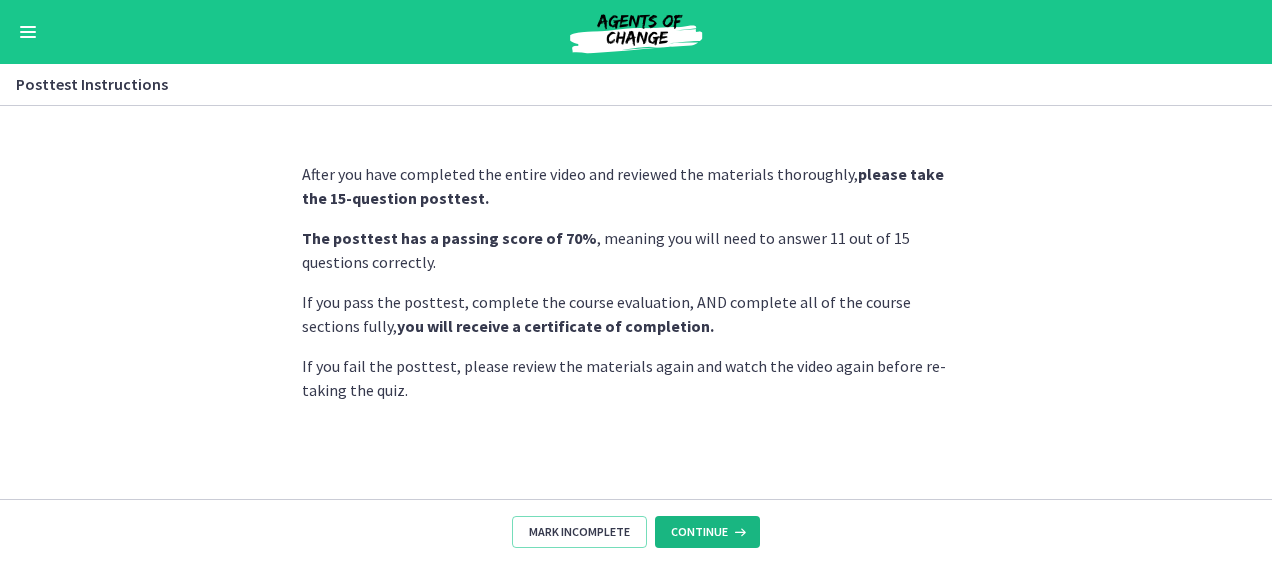 click on "Continue" at bounding box center [707, 532] 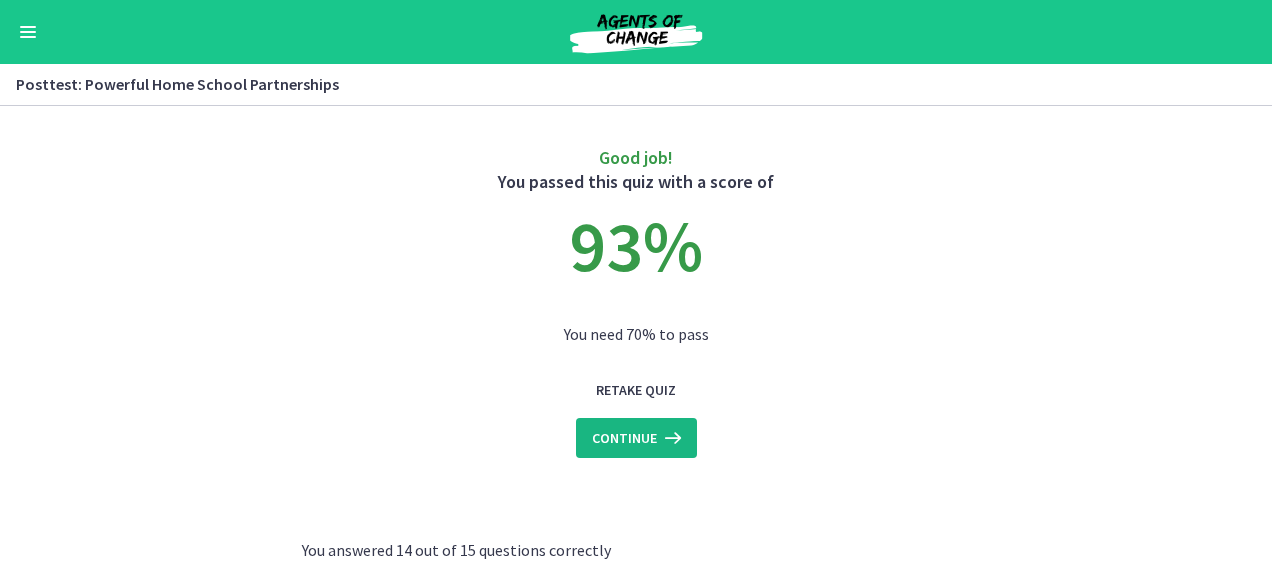 click at bounding box center (671, 438) 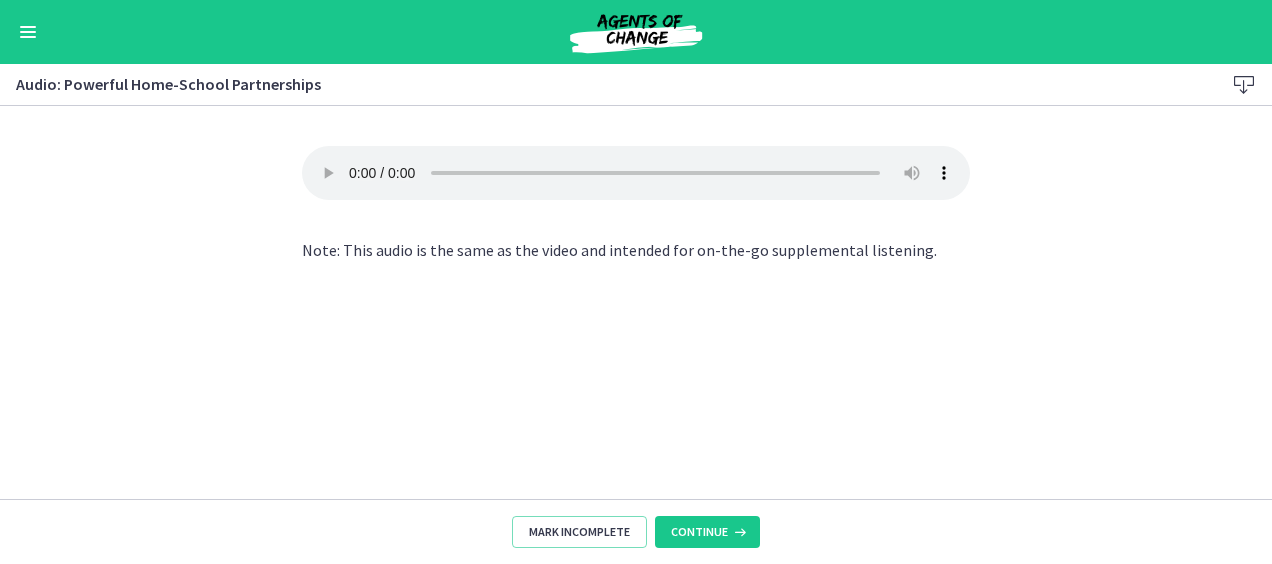type 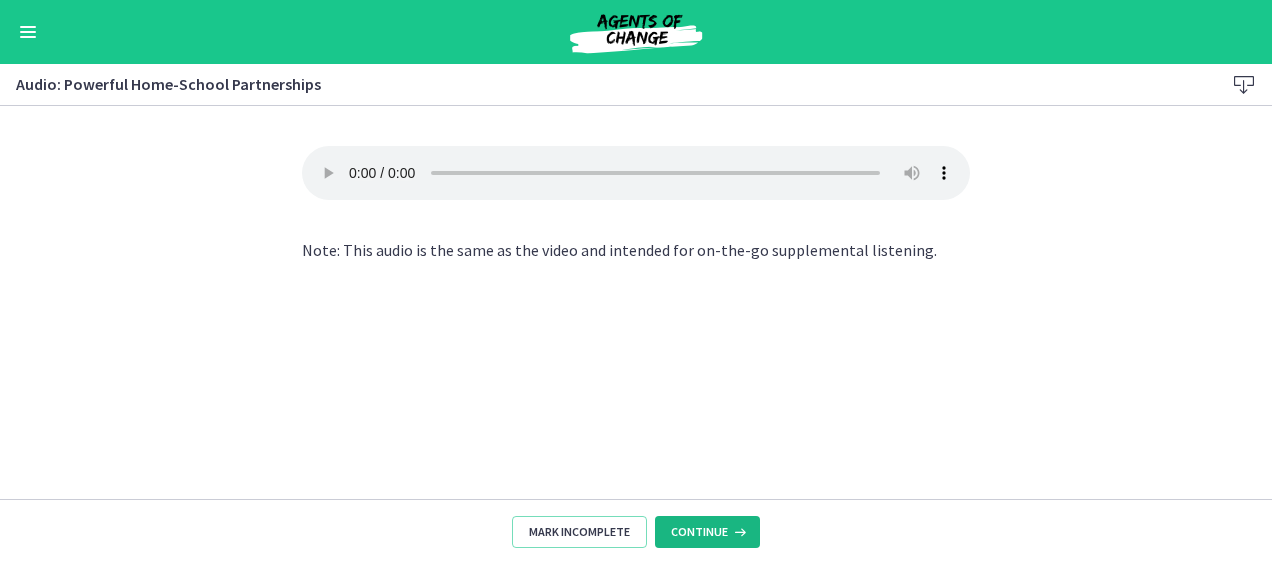 click at bounding box center [738, 532] 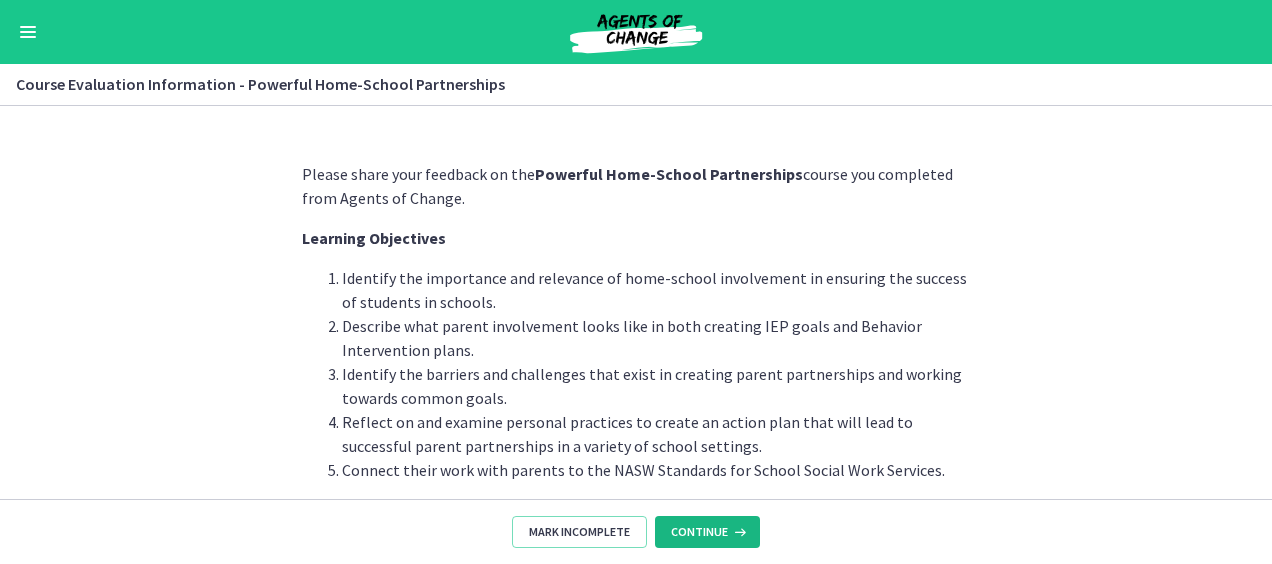 click at bounding box center (738, 532) 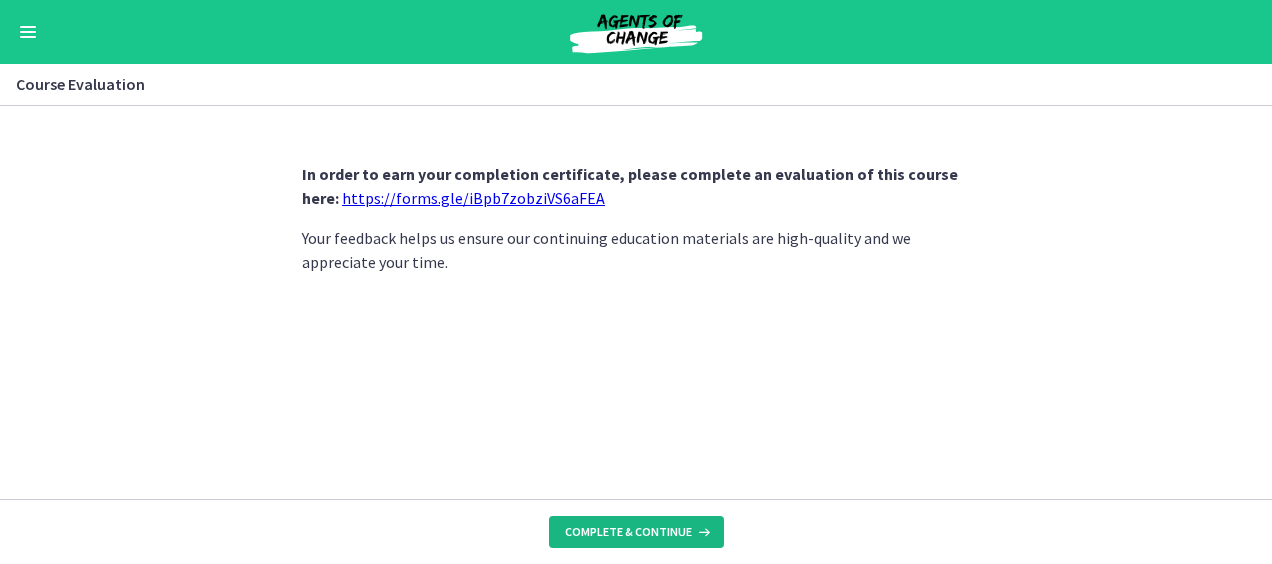 click at bounding box center (702, 532) 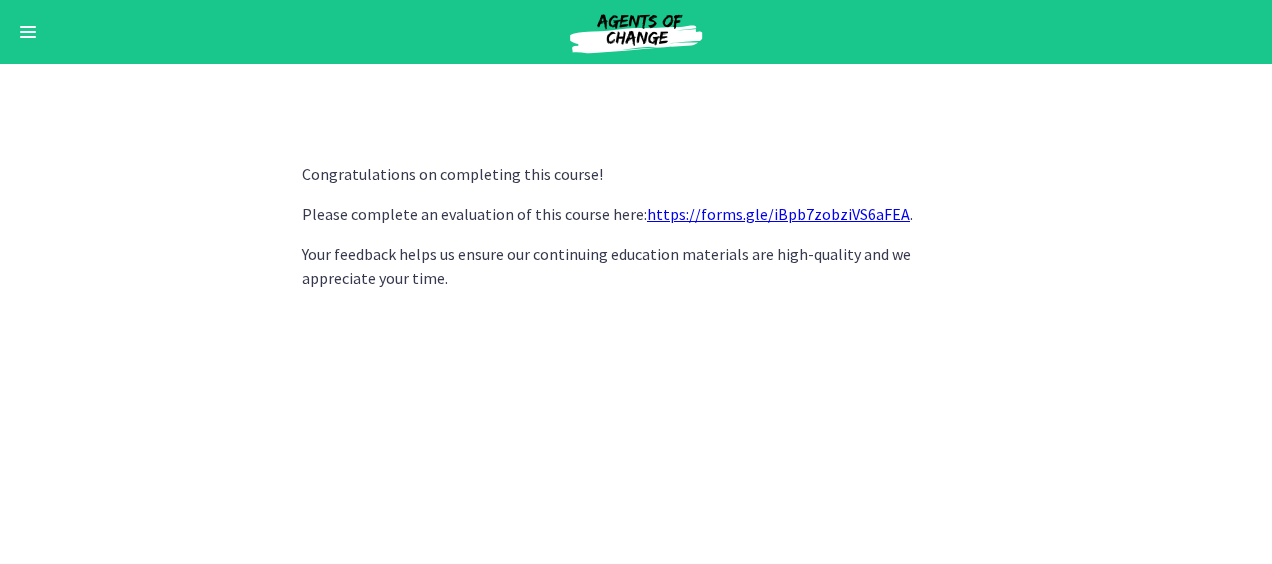 click on "https://forms.gle/iBpb7zobziVS6aFEA" at bounding box center (778, 214) 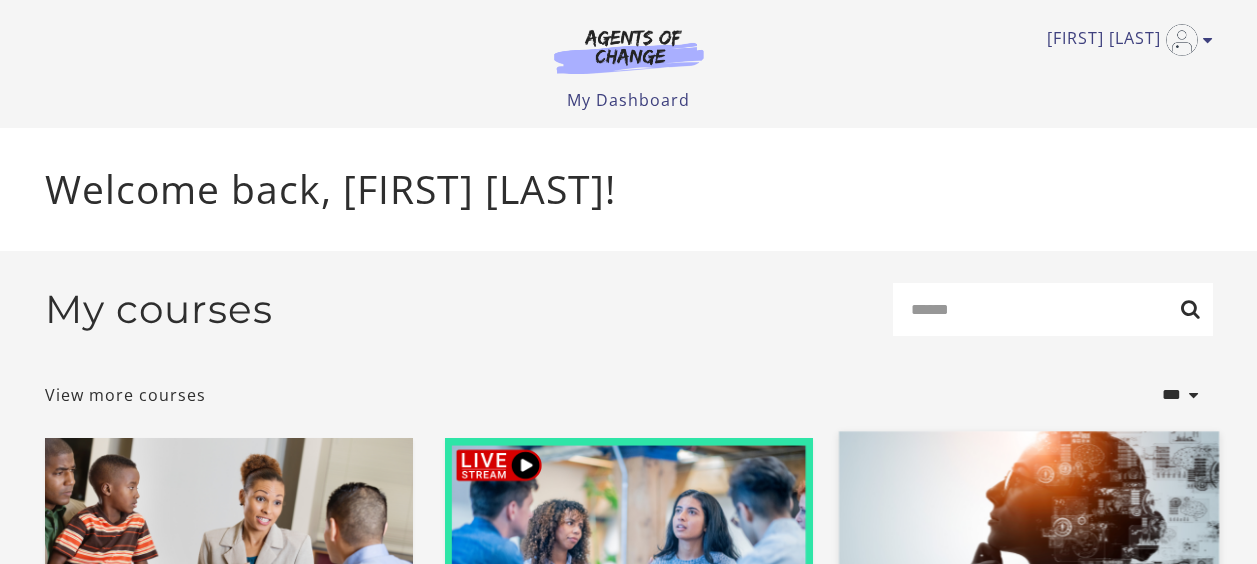 scroll, scrollTop: 416, scrollLeft: 0, axis: vertical 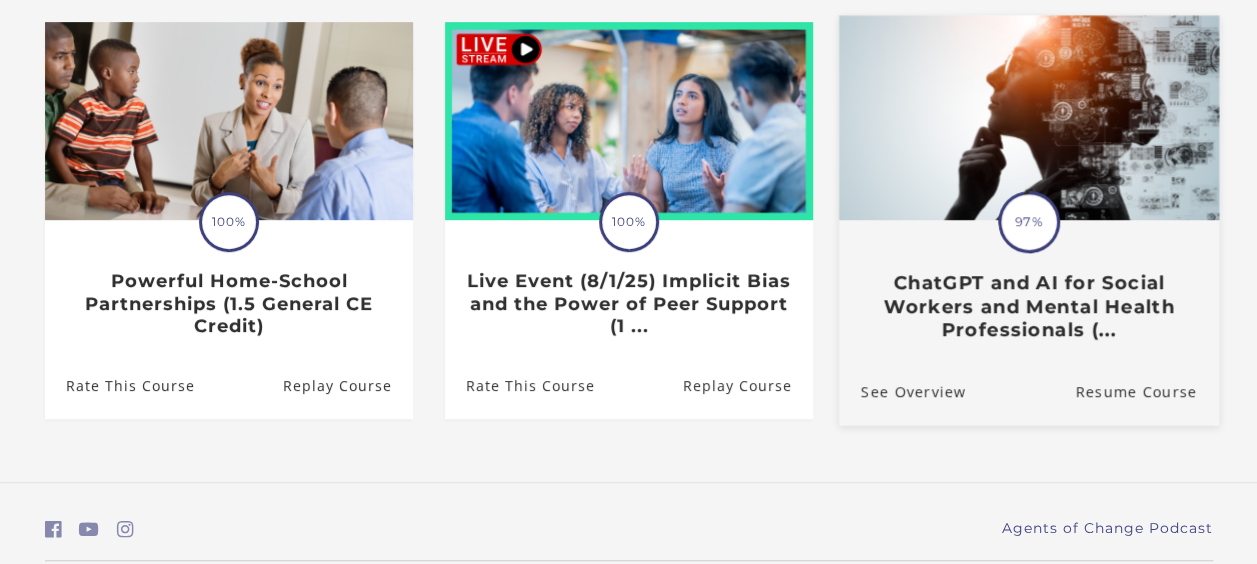 click on "97%" at bounding box center [1029, 222] 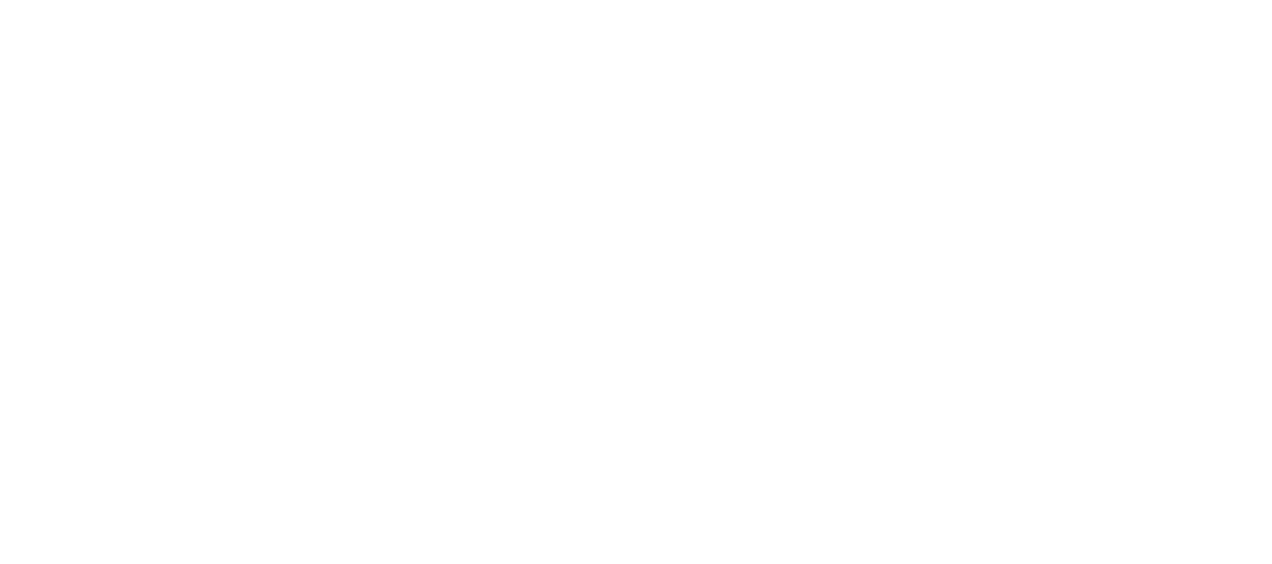 scroll, scrollTop: 0, scrollLeft: 0, axis: both 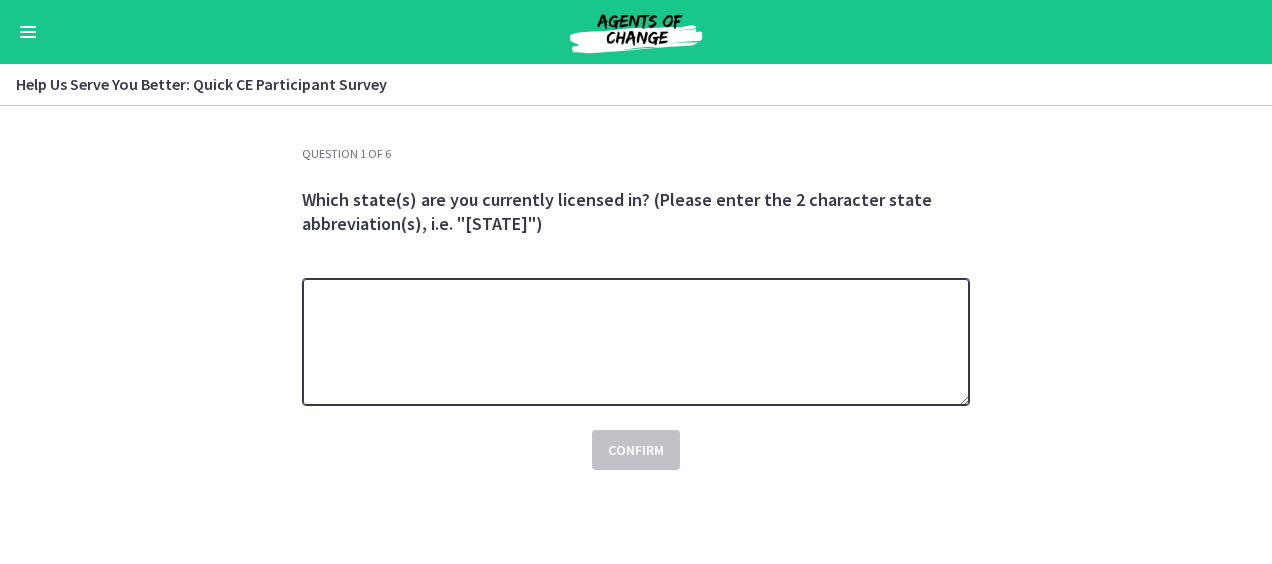 click at bounding box center (636, 342) 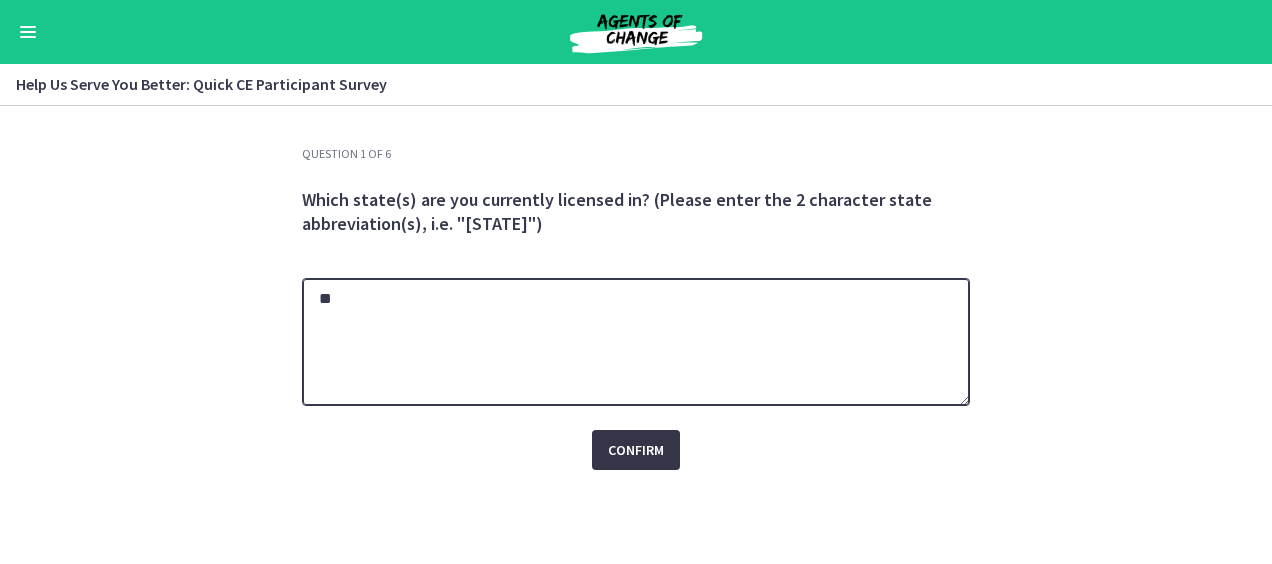 type on "**" 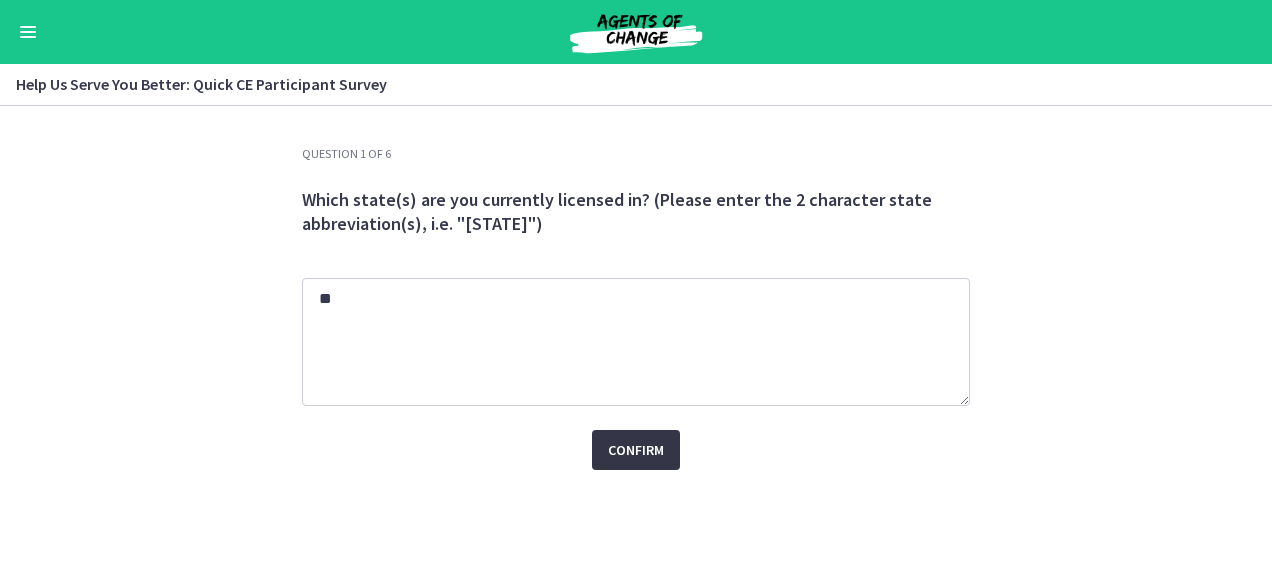 click on "Confirm" at bounding box center [636, 450] 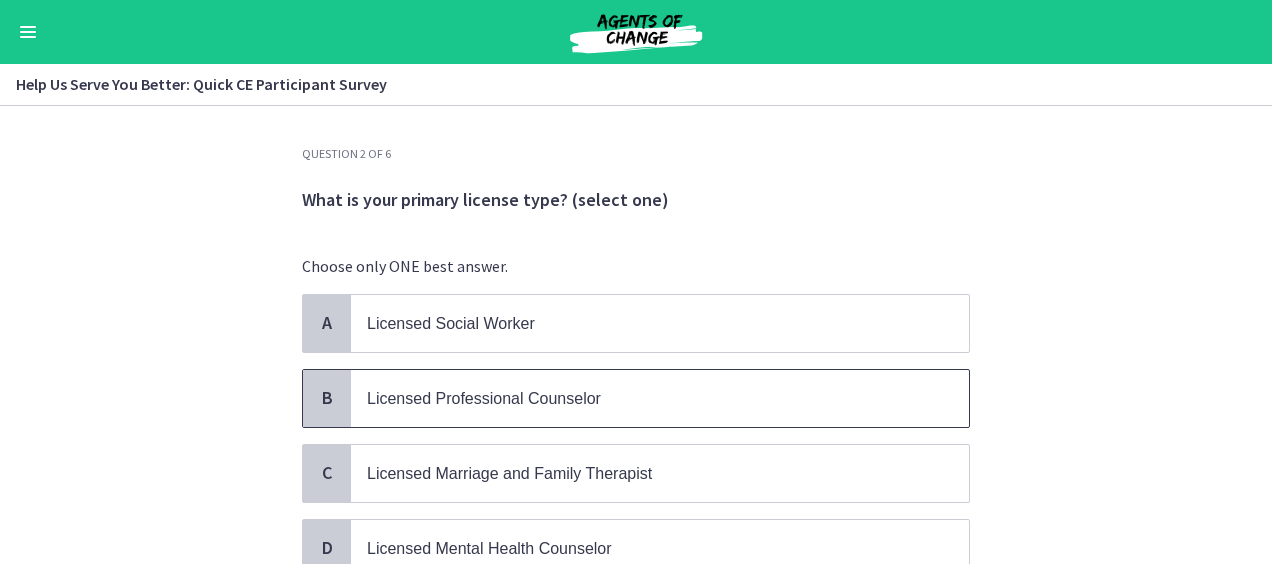 click on "Licensed Professional Counselor" at bounding box center [640, 398] 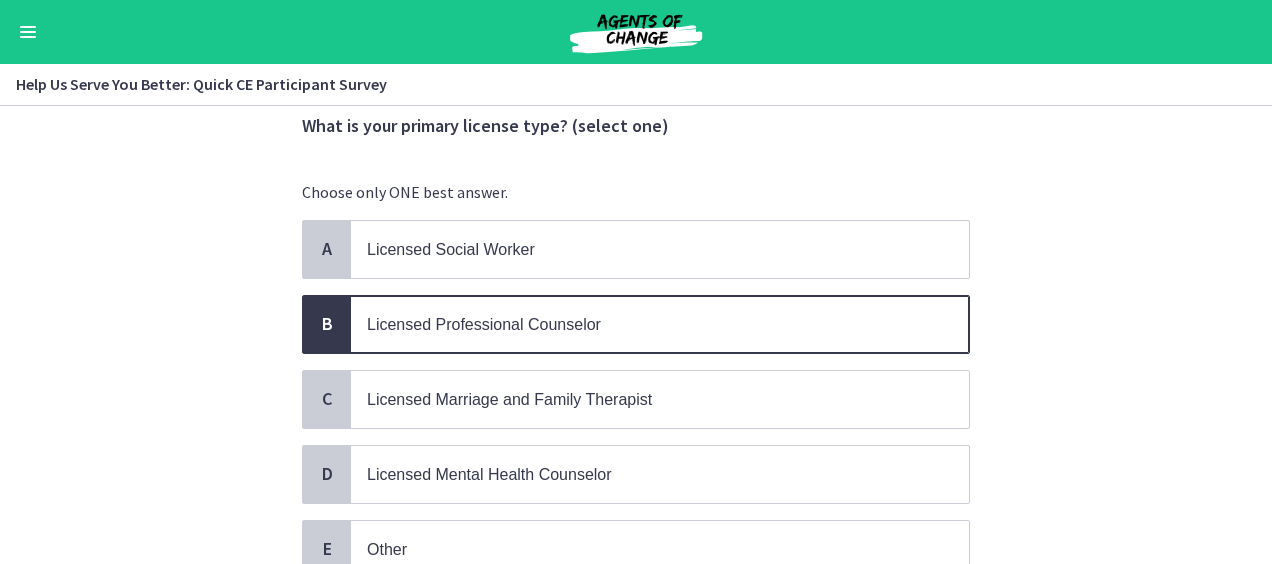 scroll, scrollTop: 240, scrollLeft: 0, axis: vertical 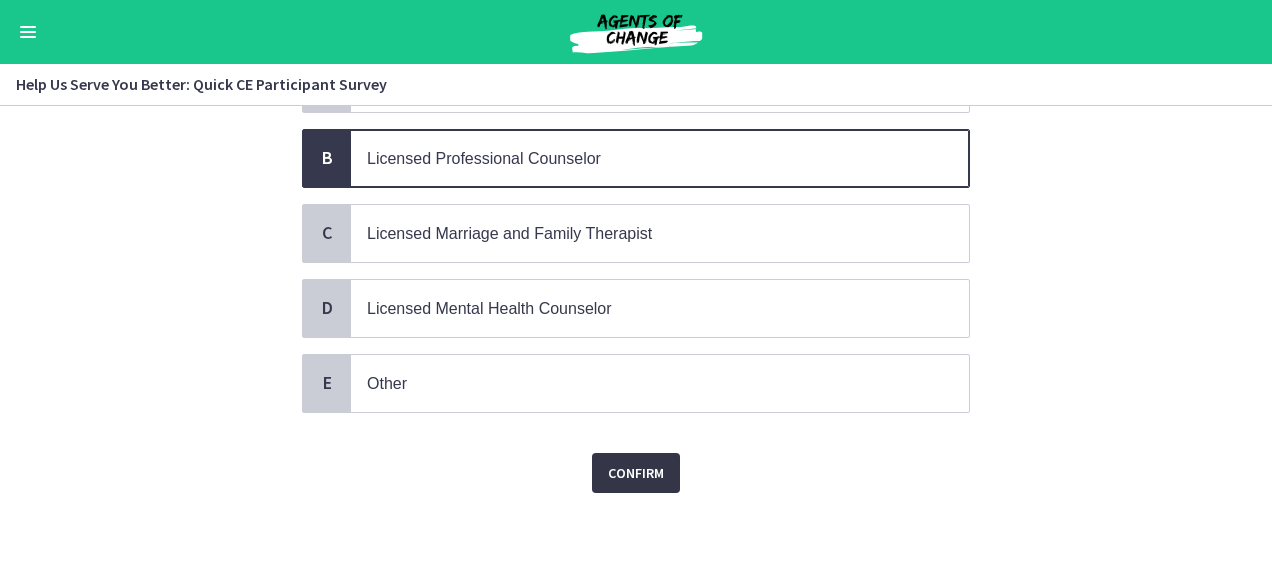 click on "Confirm" at bounding box center [636, 473] 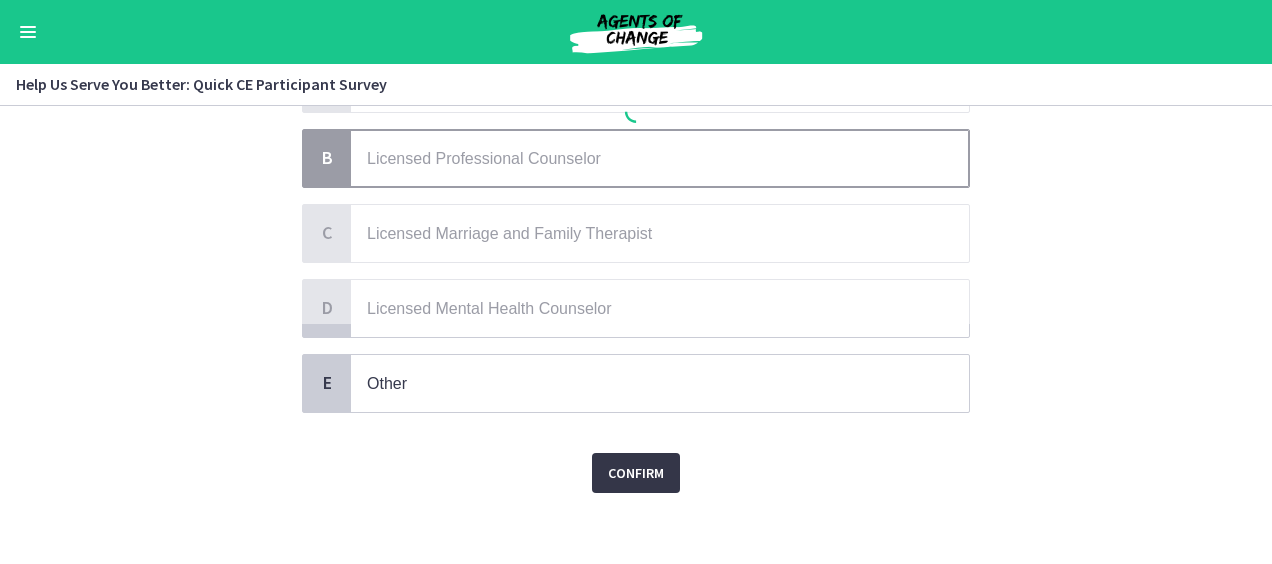 scroll, scrollTop: 0, scrollLeft: 0, axis: both 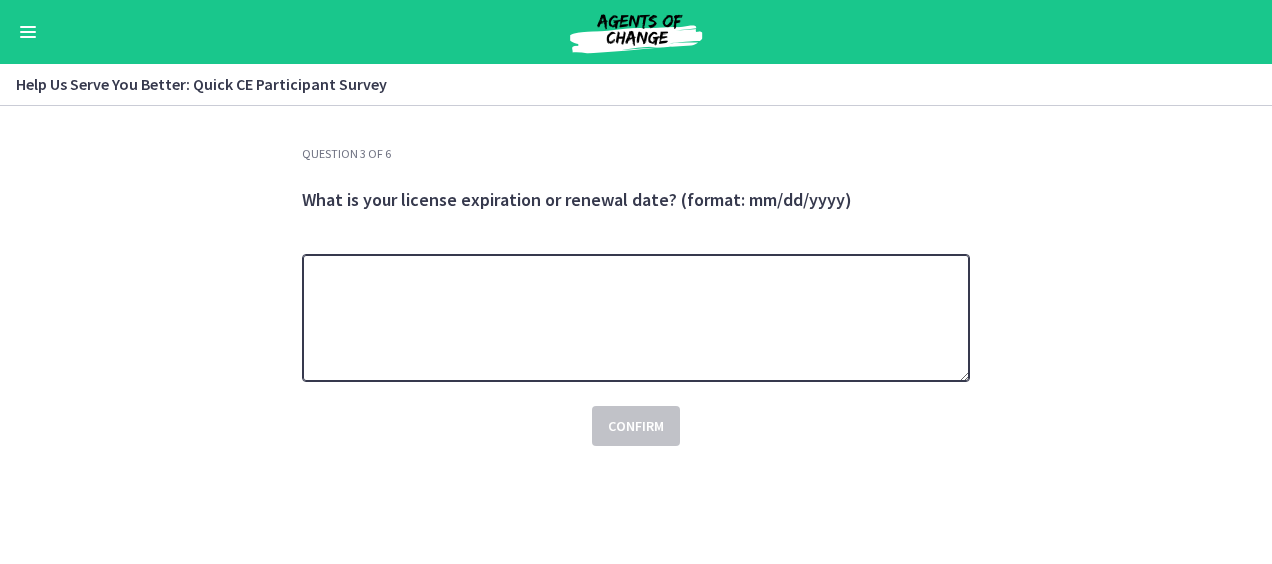 click at bounding box center [636, 318] 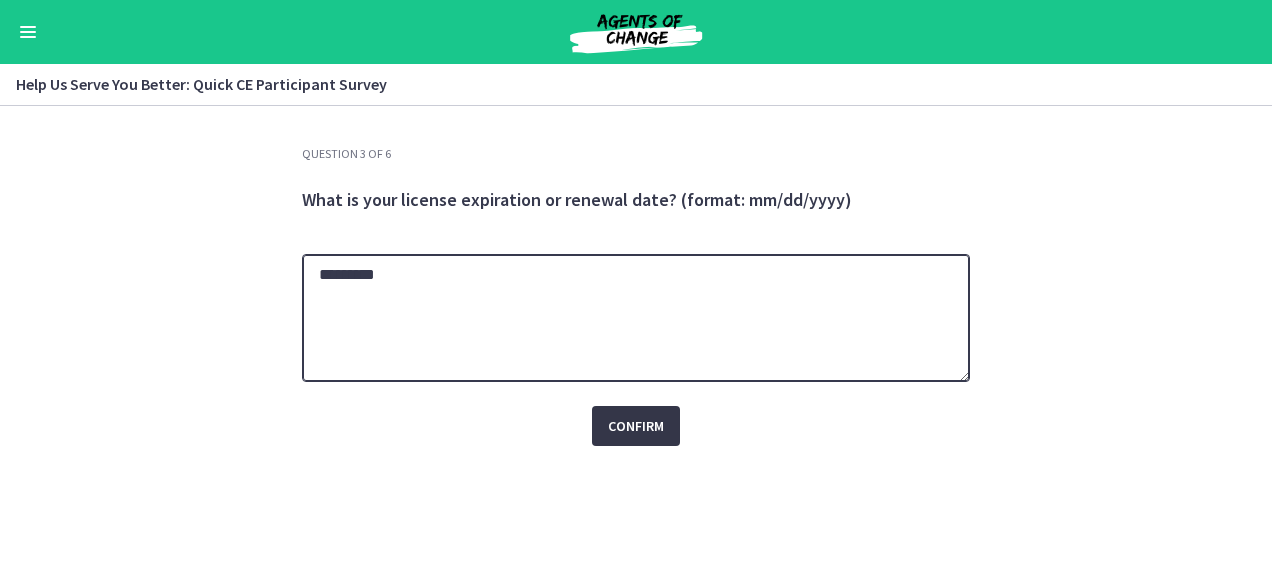 type on "*********" 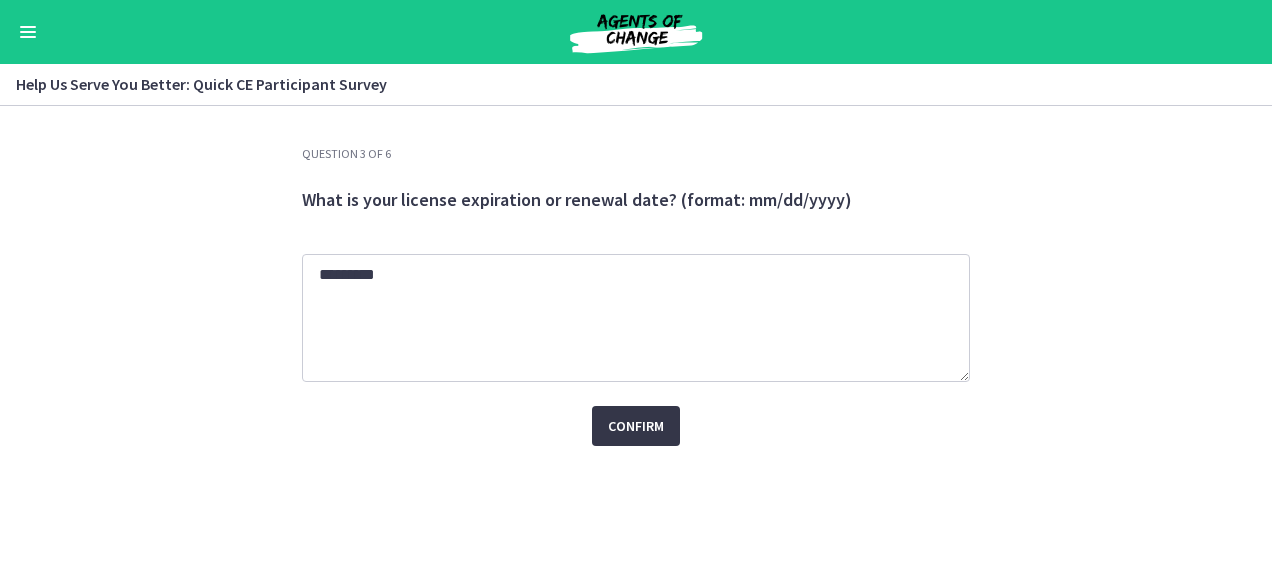 click on "Confirm" at bounding box center (636, 426) 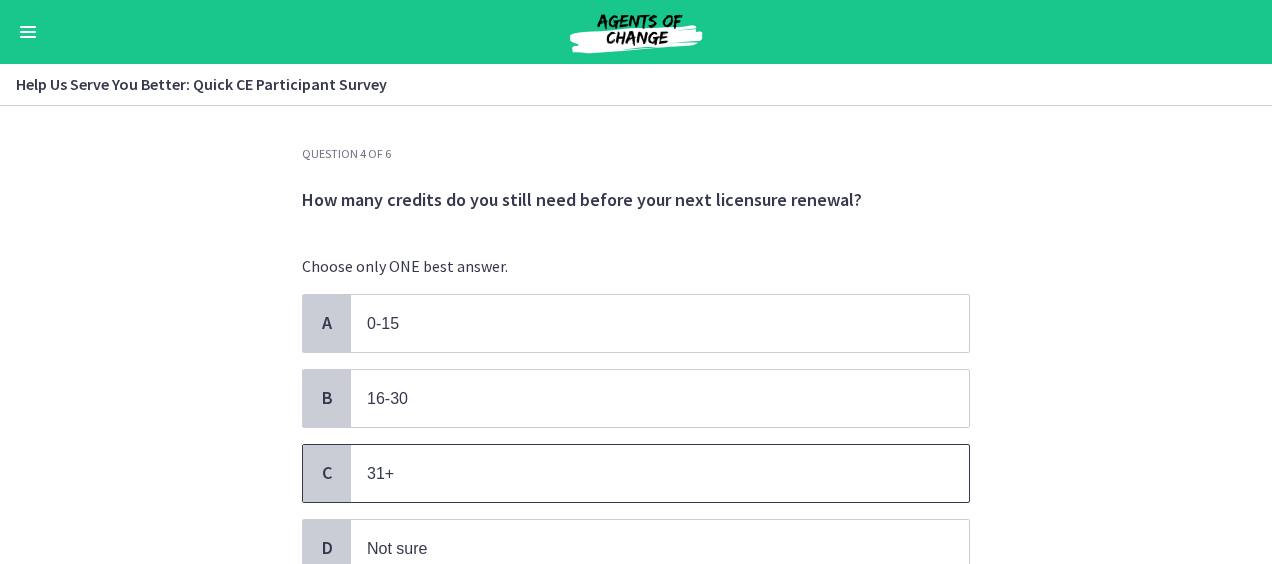 click on "31+" at bounding box center (640, 473) 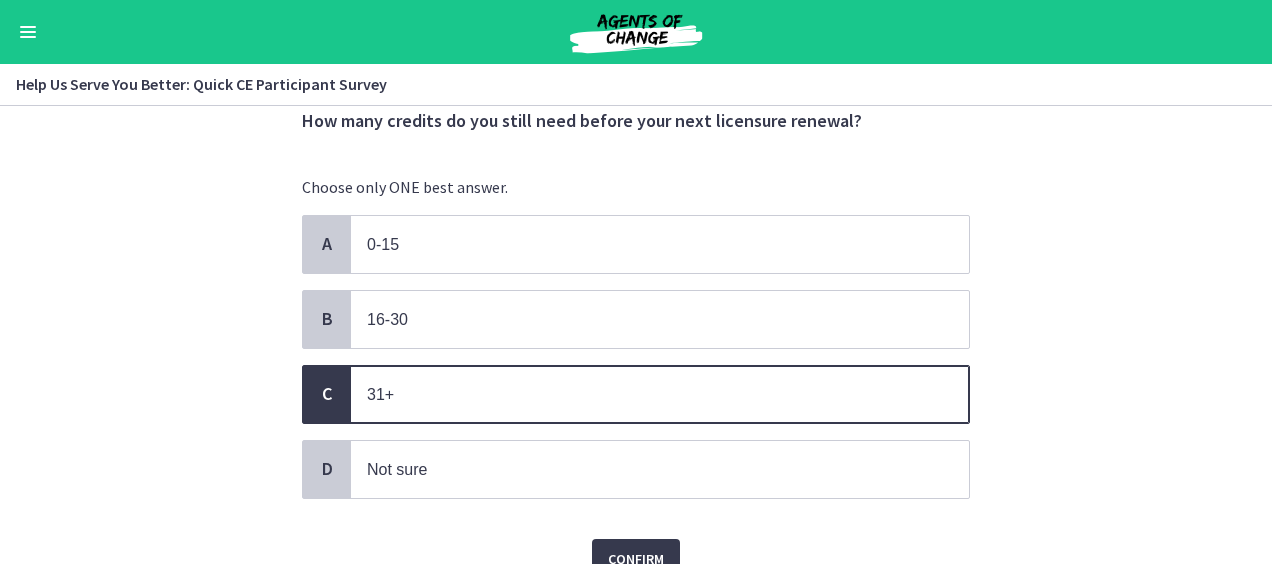 scroll, scrollTop: 167, scrollLeft: 0, axis: vertical 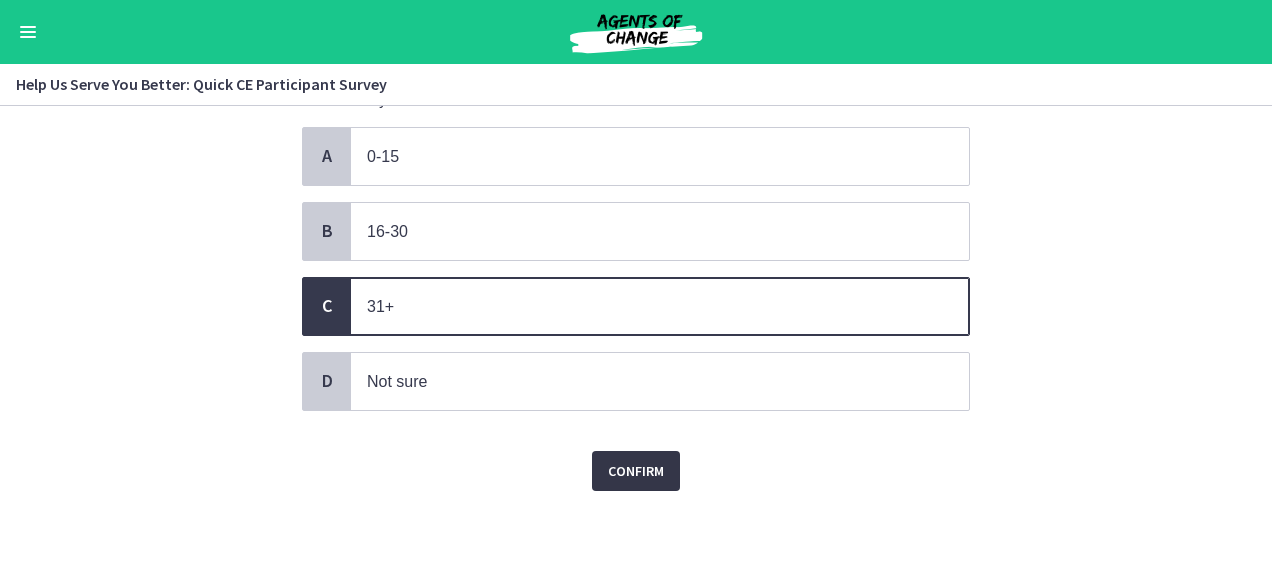click on "Confirm" at bounding box center [636, 471] 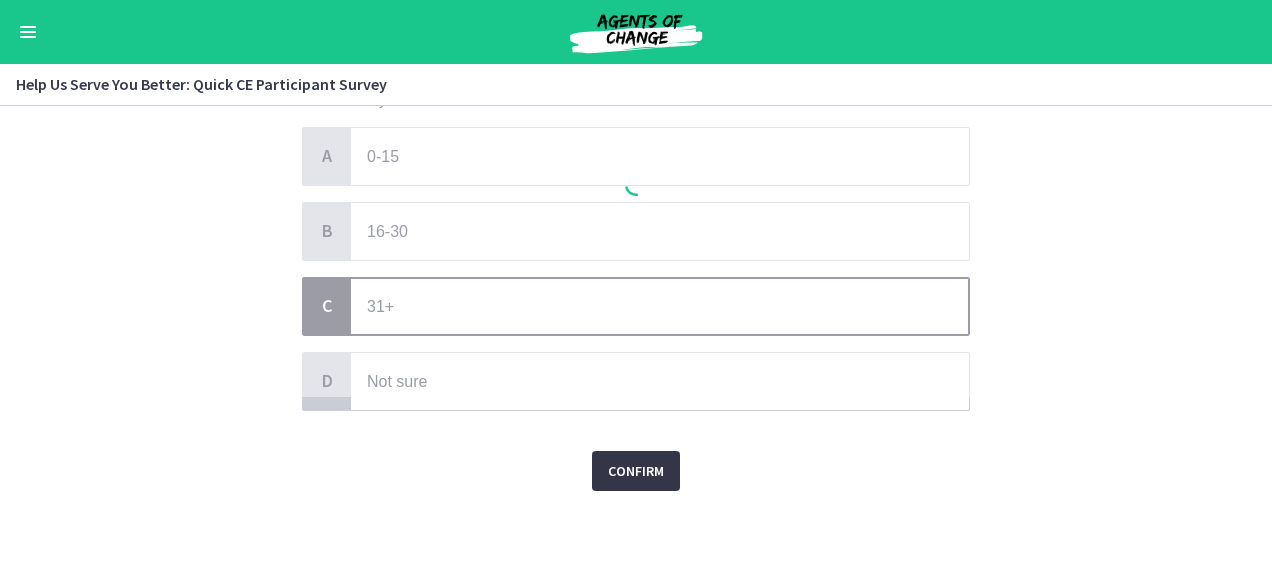scroll, scrollTop: 0, scrollLeft: 0, axis: both 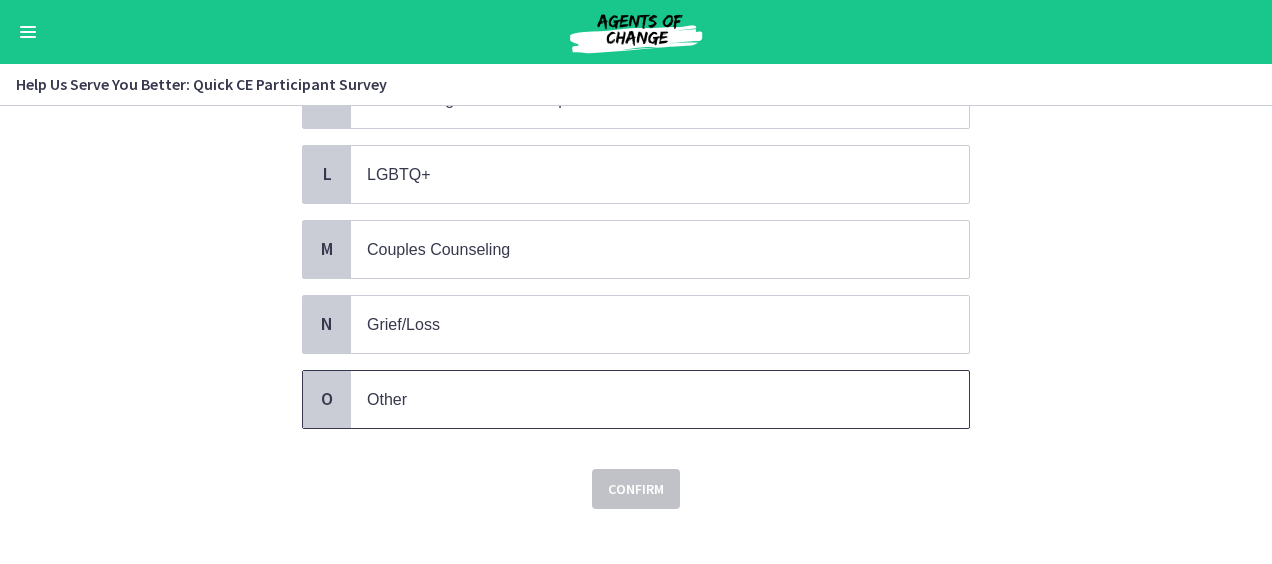 click on "Other" at bounding box center [640, 399] 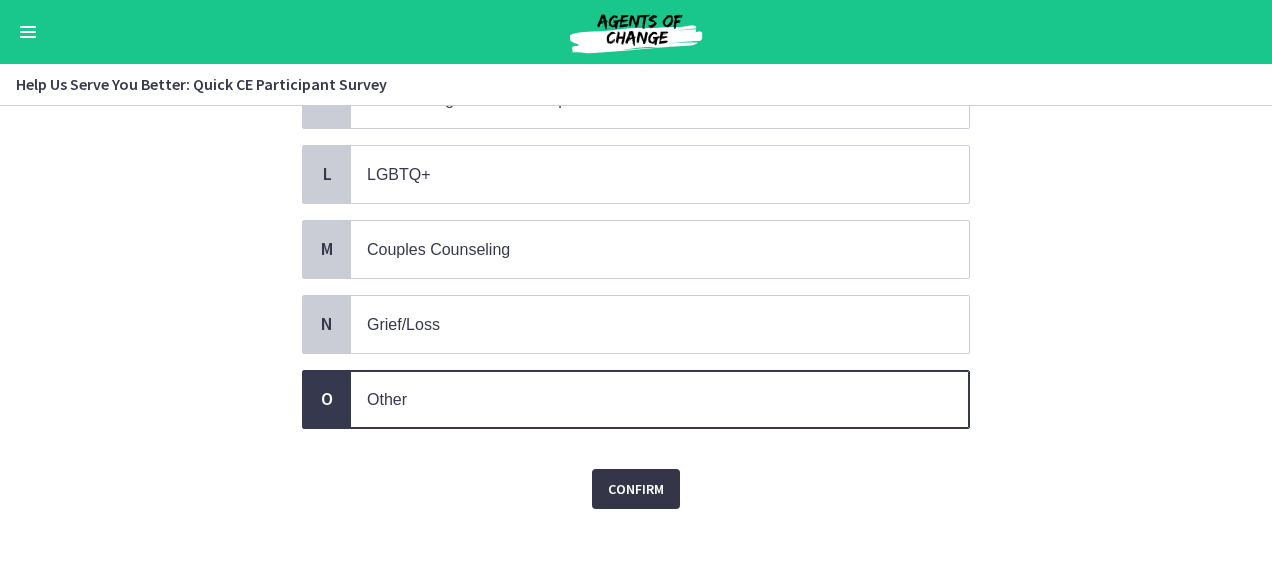 click on "Confirm" at bounding box center [636, 489] 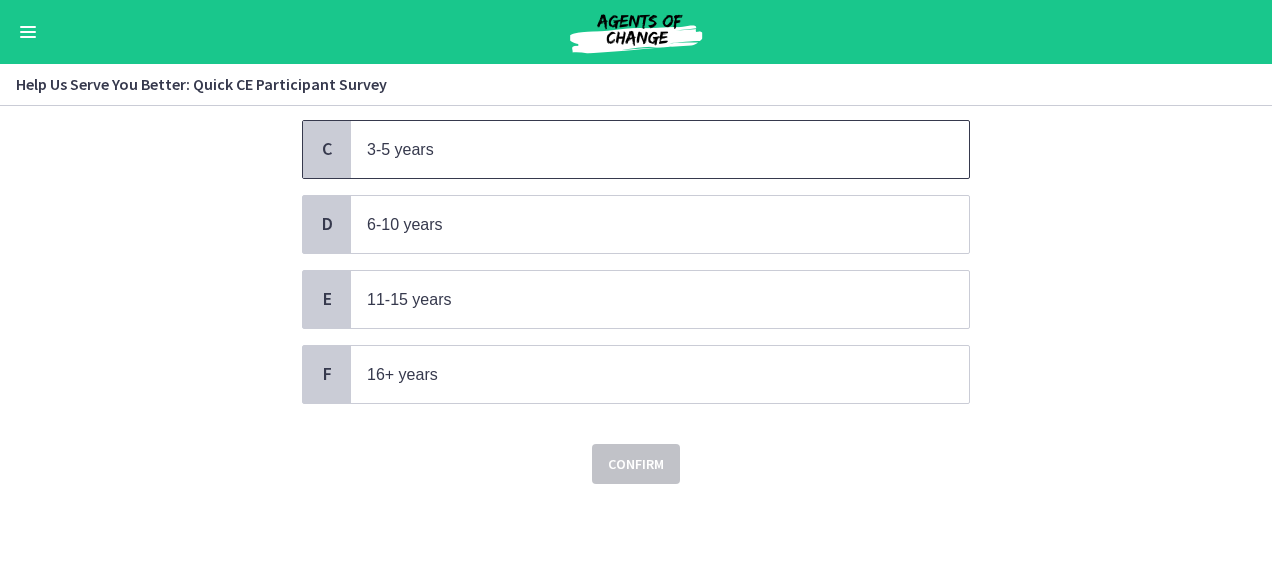 scroll, scrollTop: 0, scrollLeft: 0, axis: both 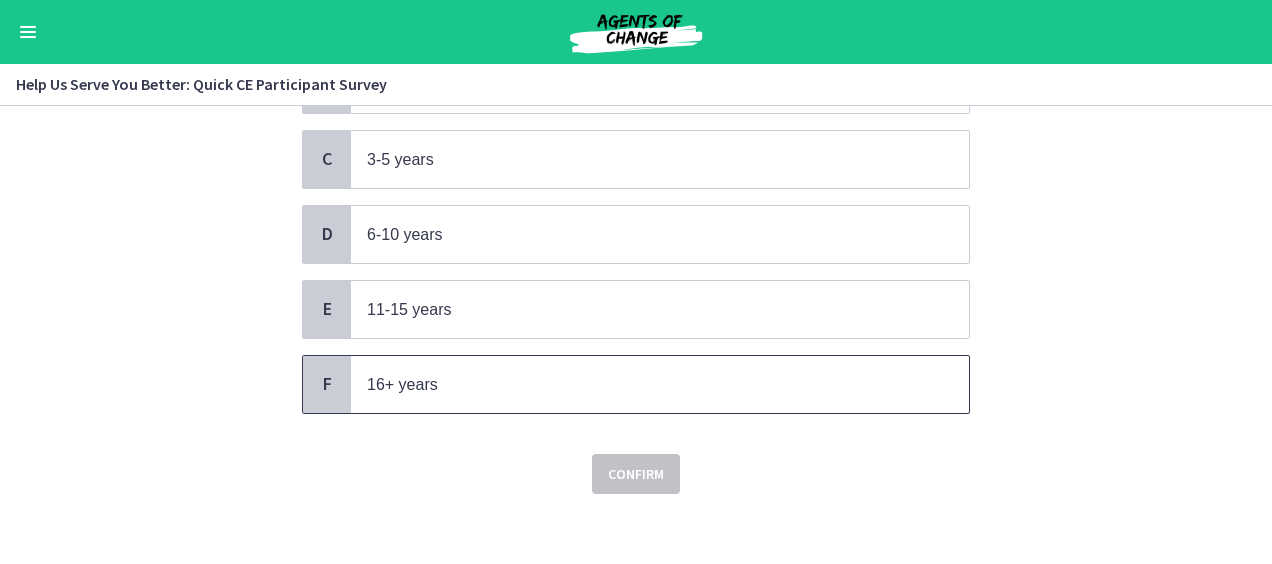 click on "16+ years" at bounding box center (640, 384) 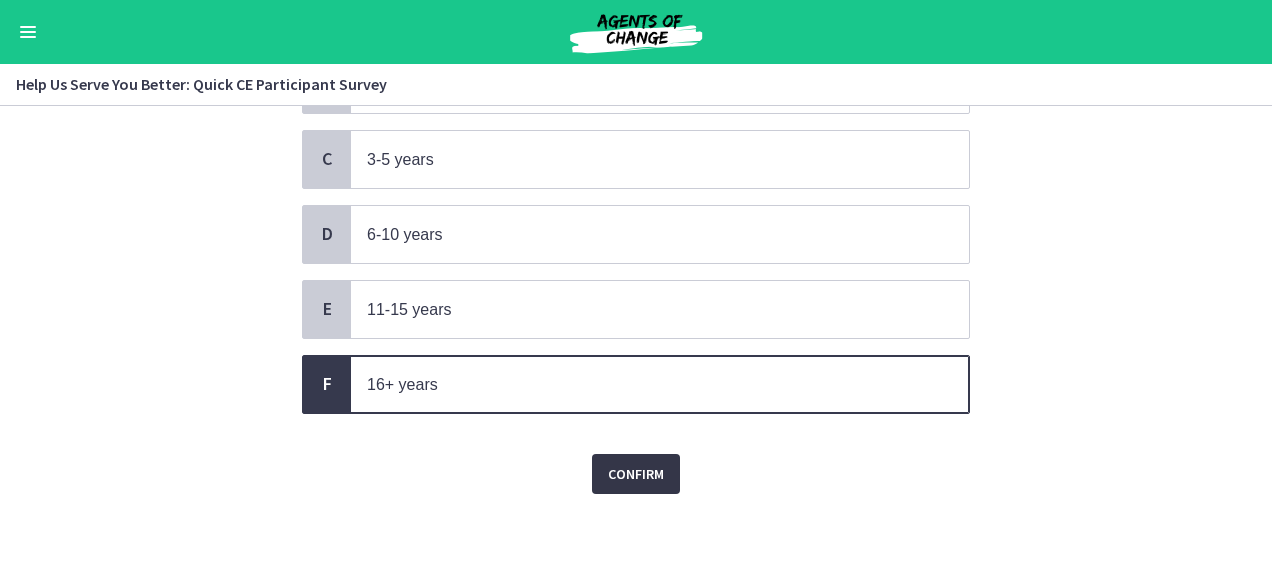 click on "Confirm" at bounding box center [636, 474] 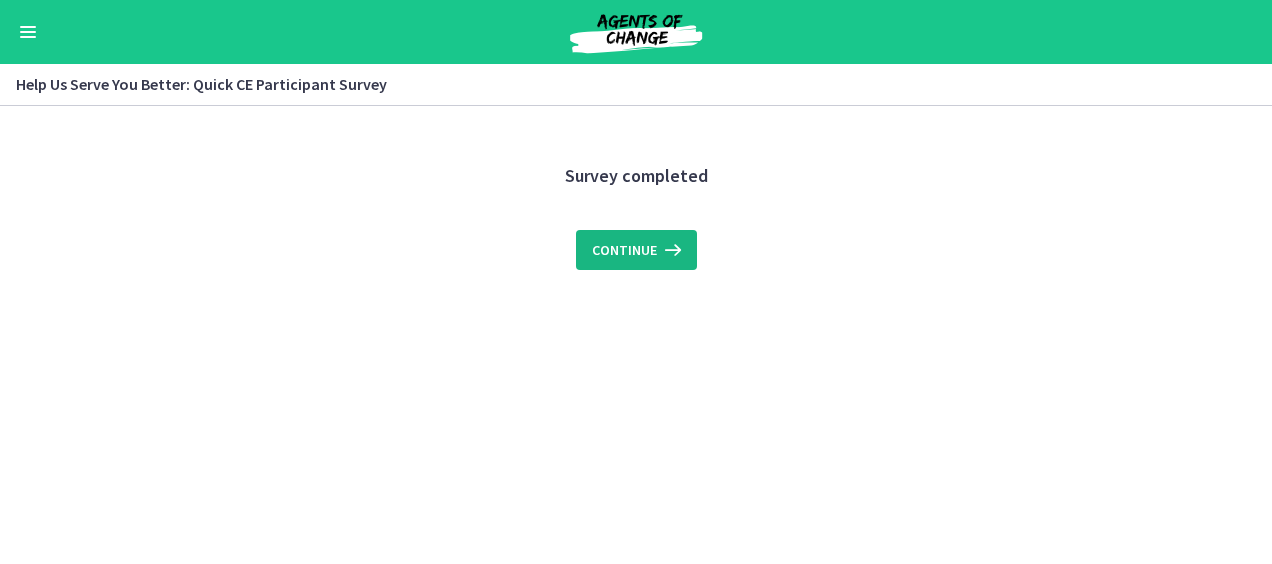 scroll, scrollTop: 0, scrollLeft: 0, axis: both 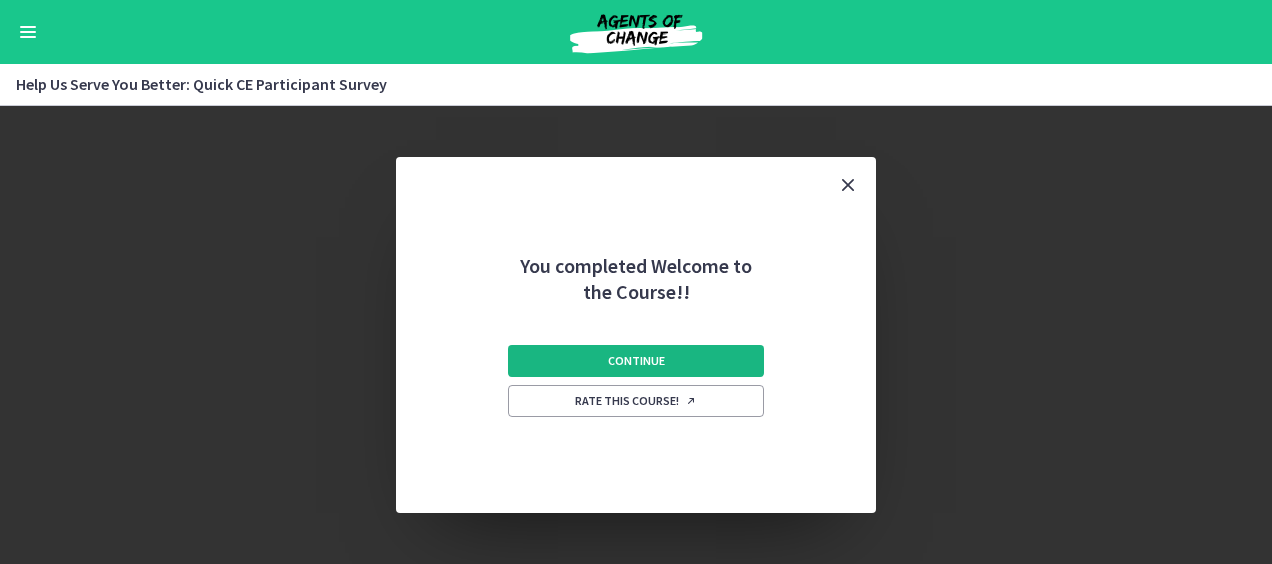 click on "Continue" at bounding box center [636, 361] 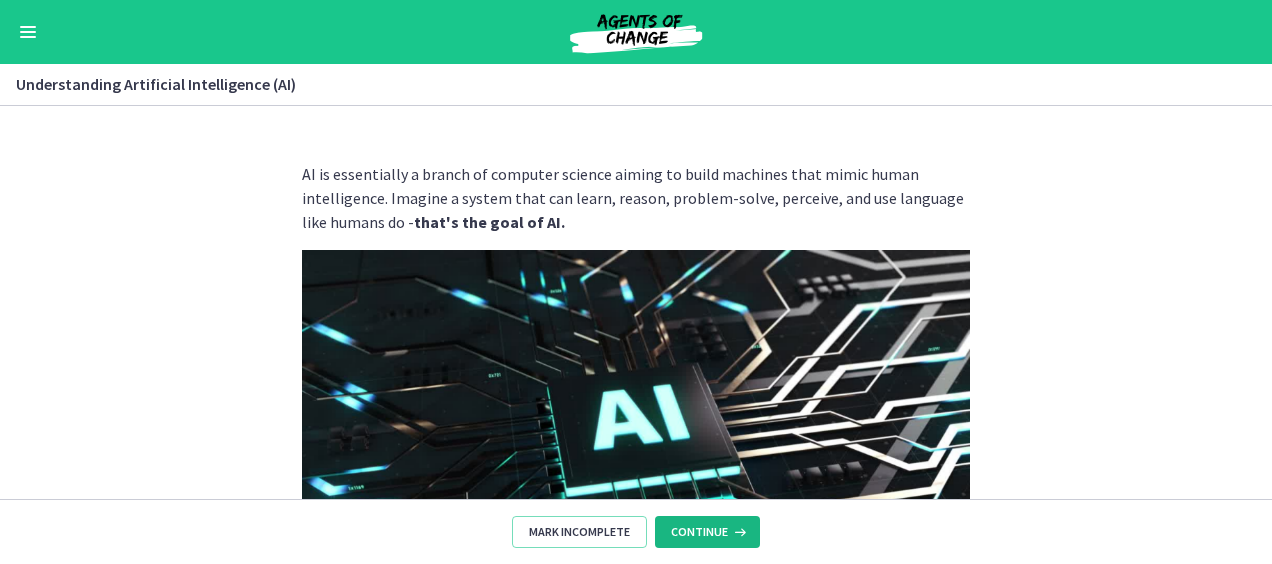click at bounding box center (738, 532) 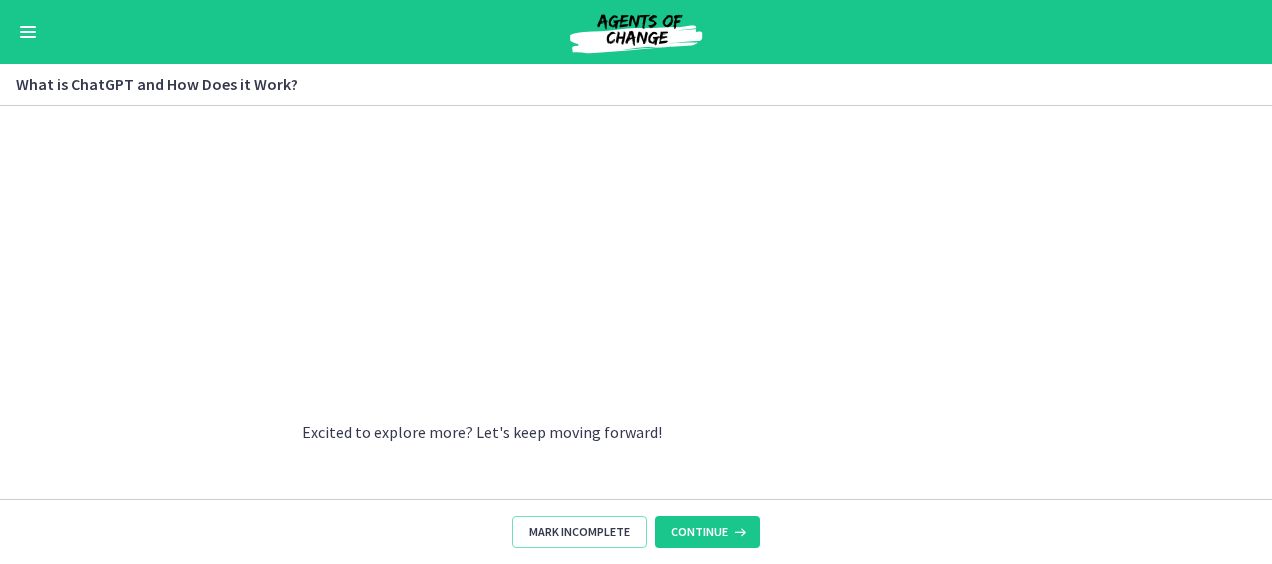 scroll, scrollTop: 1189, scrollLeft: 0, axis: vertical 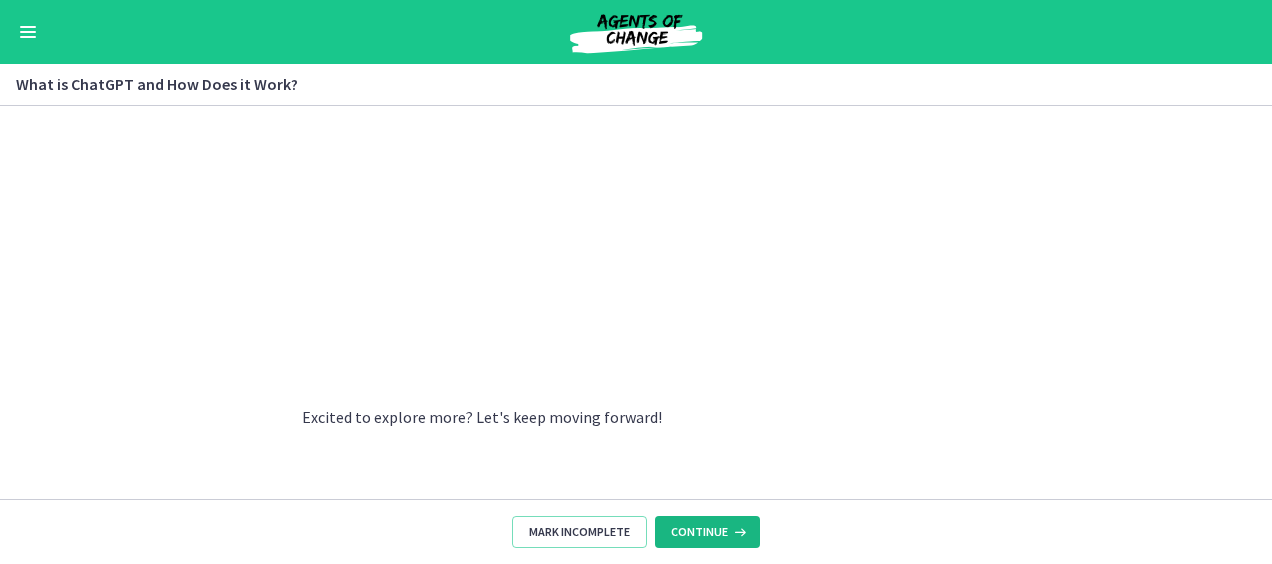click on "Continue" at bounding box center (707, 532) 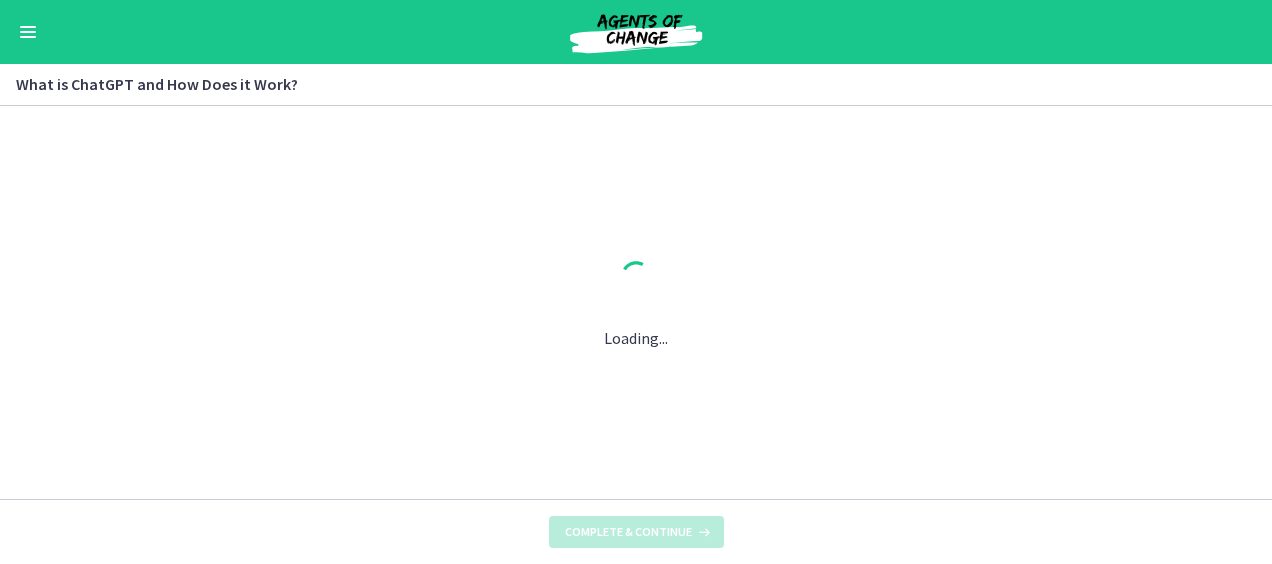 scroll, scrollTop: 0, scrollLeft: 0, axis: both 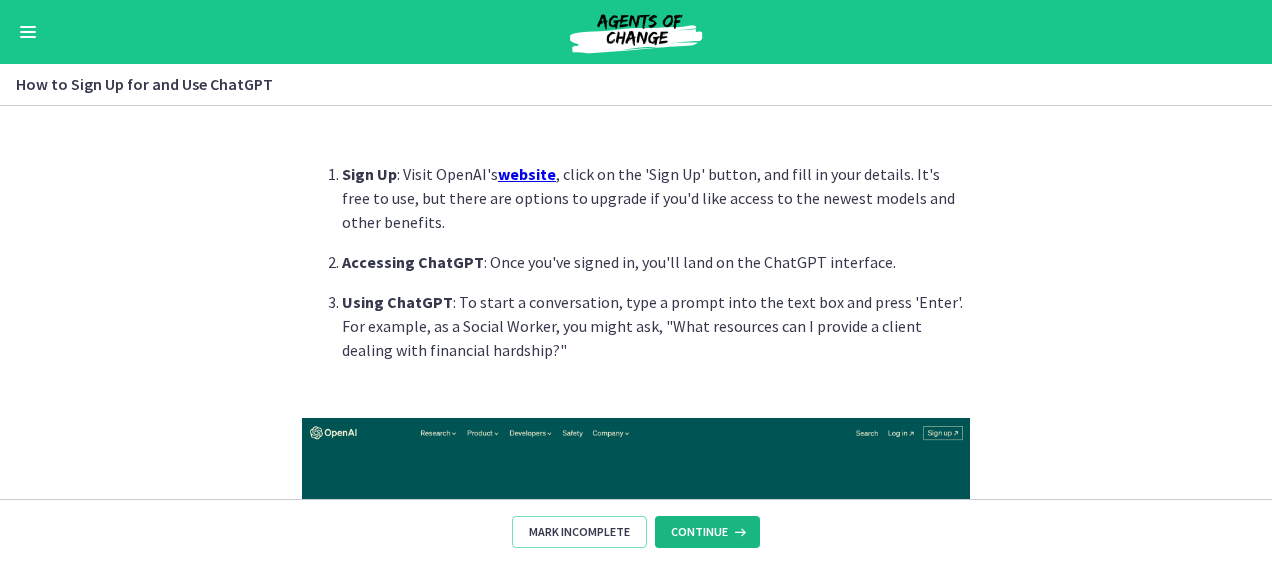 click at bounding box center (738, 532) 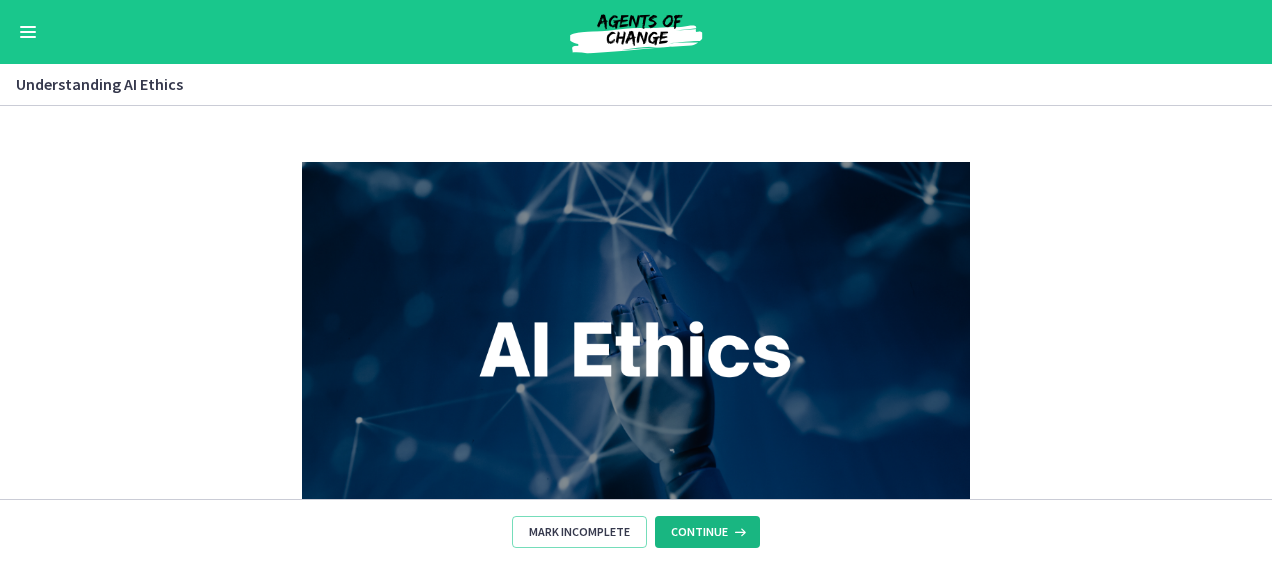 click at bounding box center (738, 532) 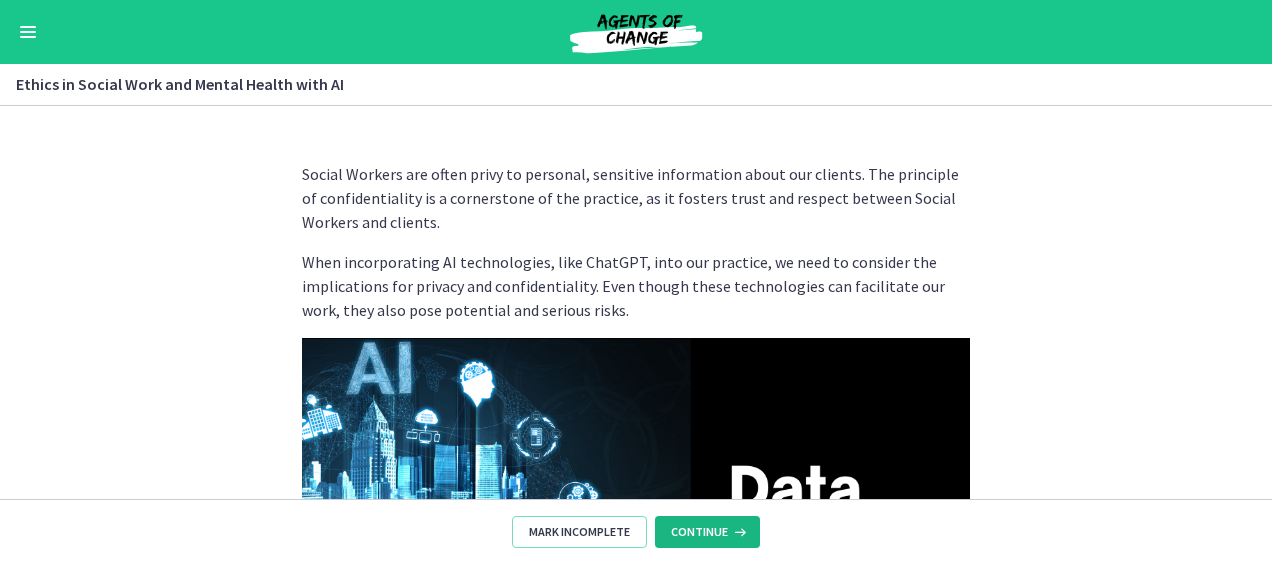 click at bounding box center [738, 532] 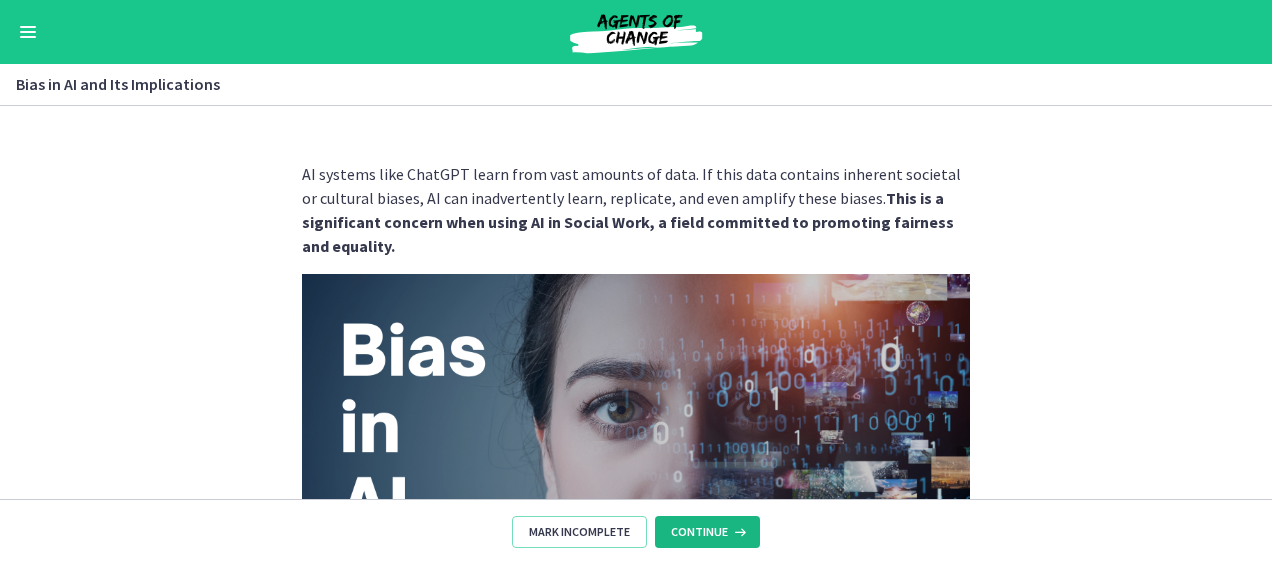 click at bounding box center [738, 532] 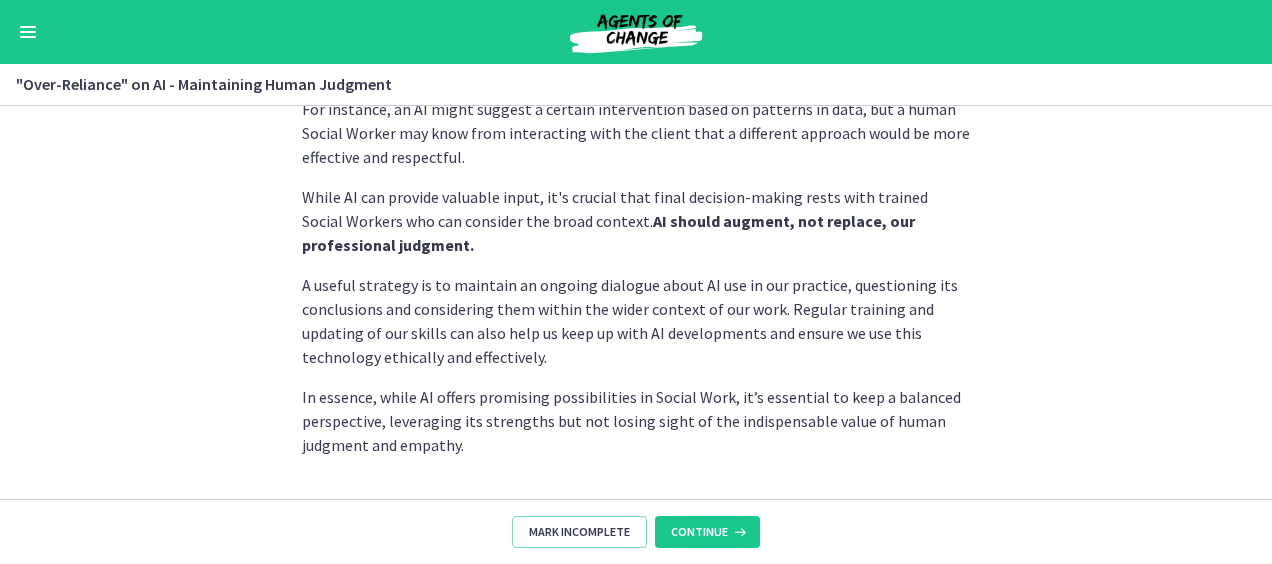 scroll, scrollTop: 699, scrollLeft: 0, axis: vertical 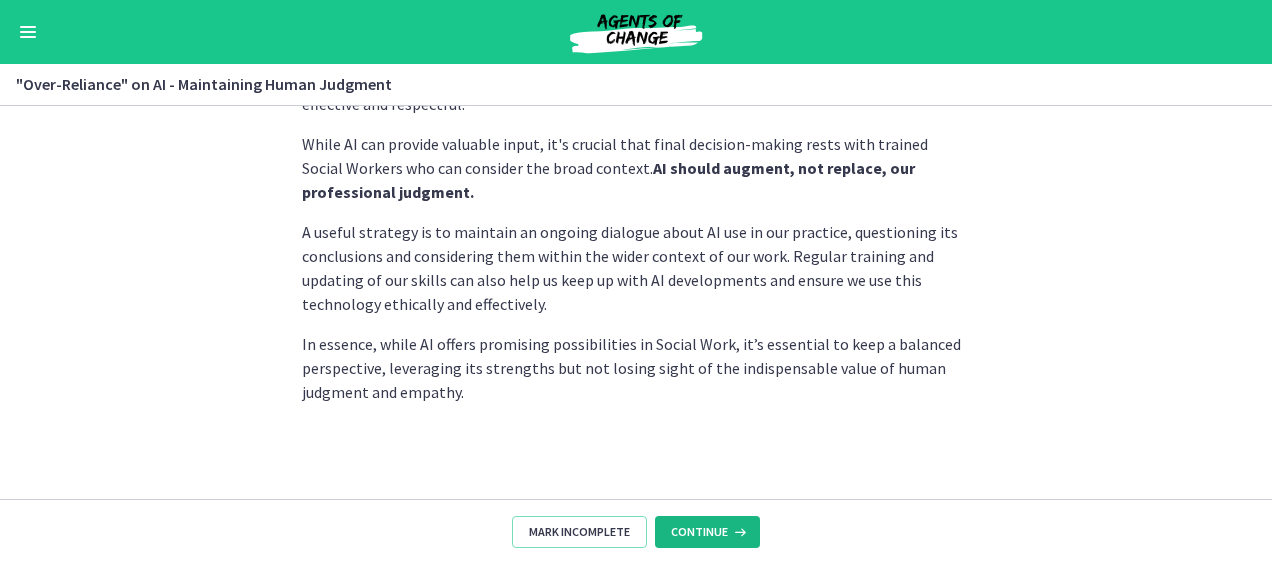 click at bounding box center [738, 532] 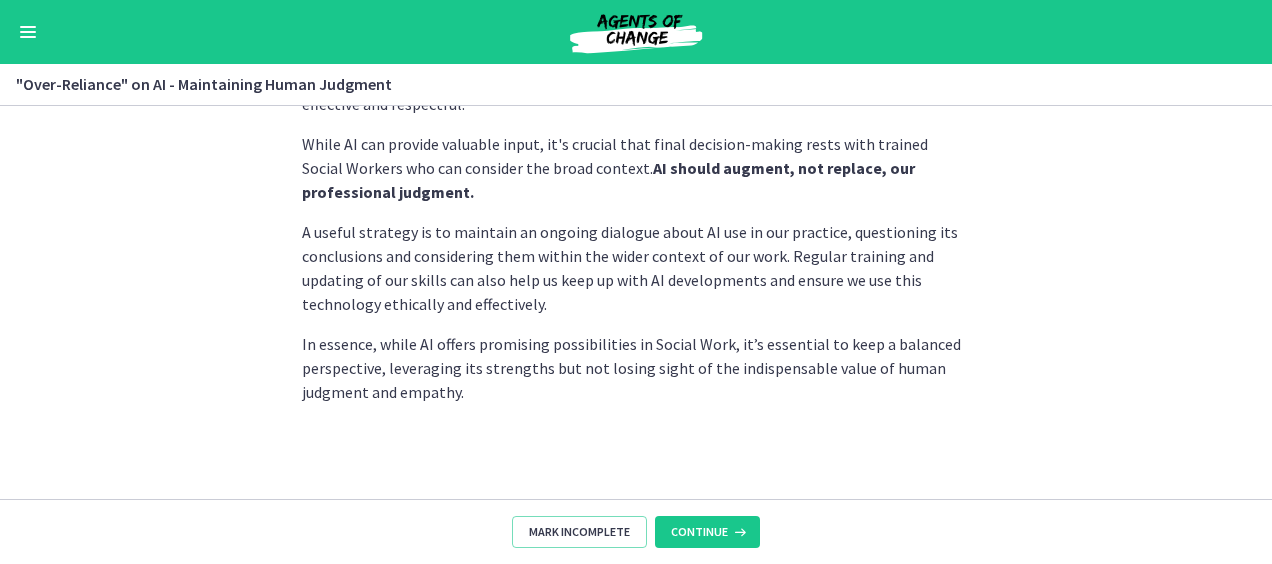 scroll, scrollTop: 0, scrollLeft: 0, axis: both 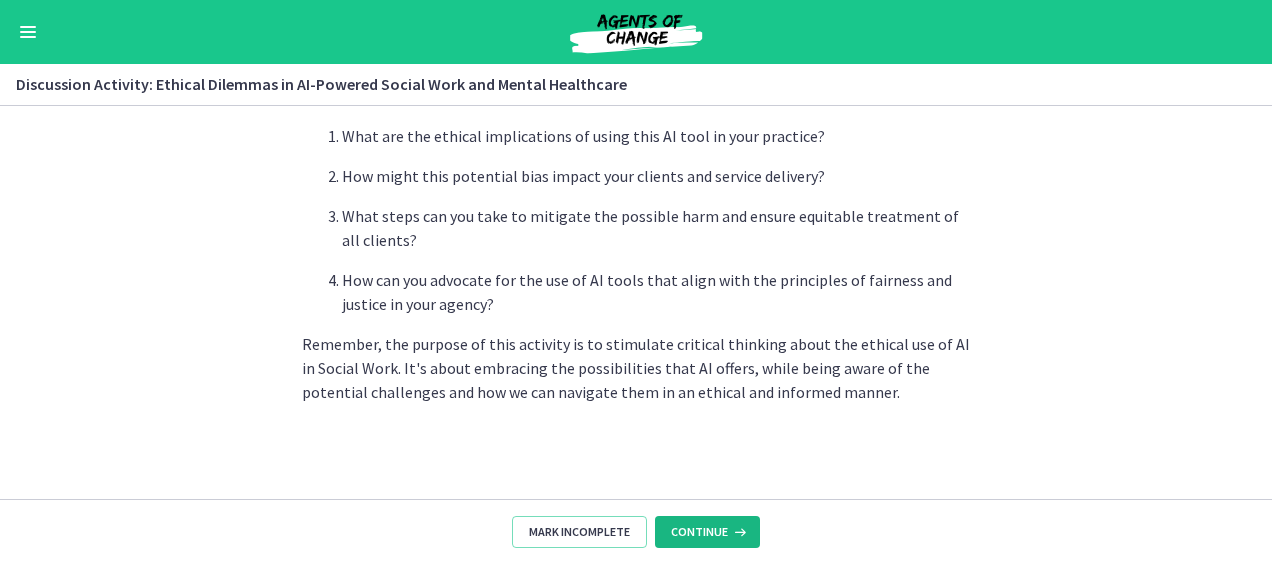 click on "Continue" at bounding box center (699, 532) 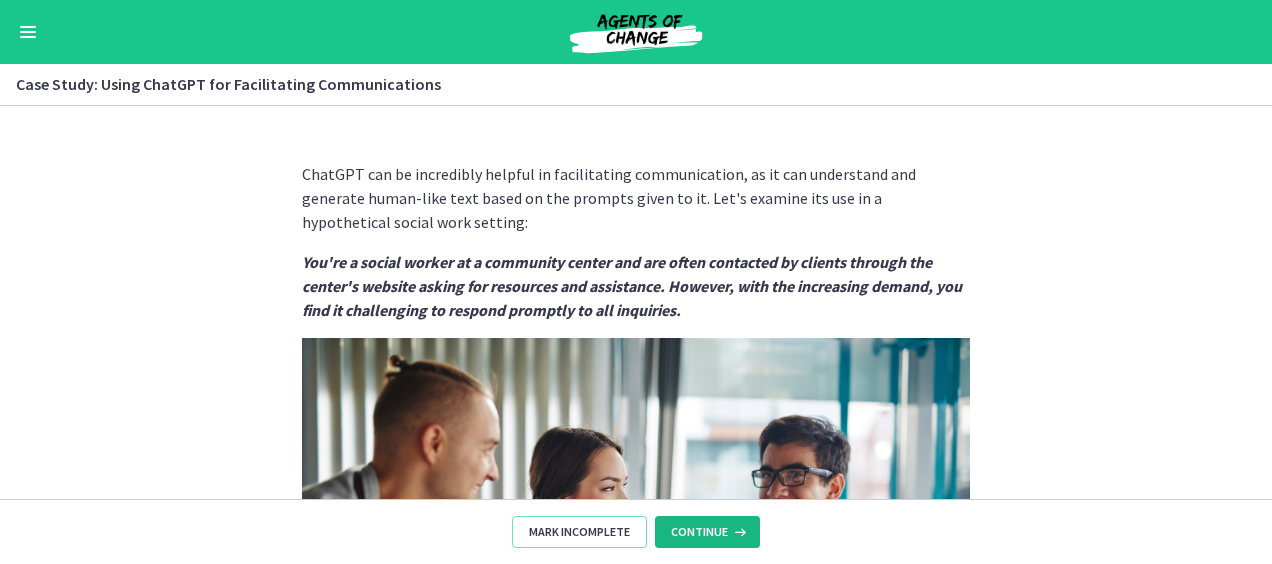 click at bounding box center (738, 532) 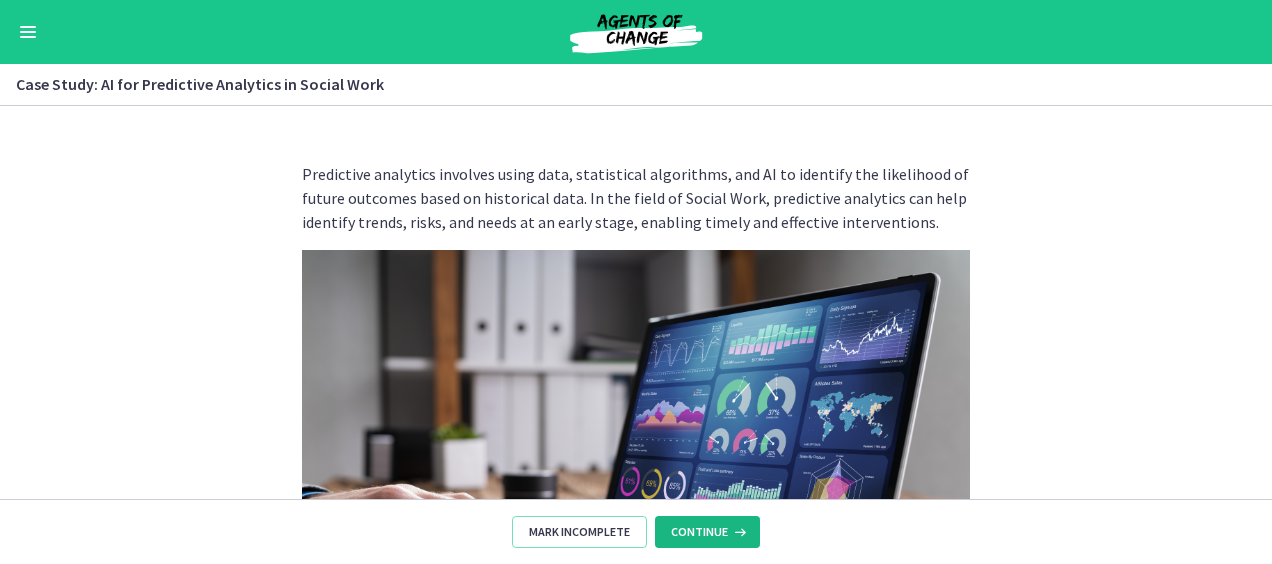 click at bounding box center [738, 532] 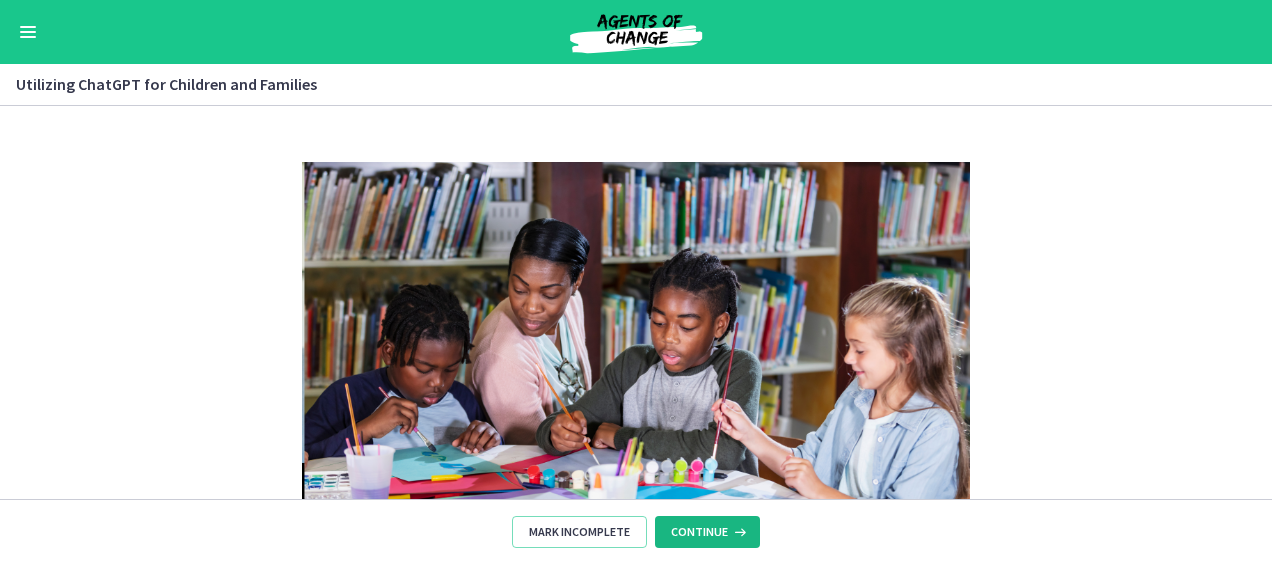 click at bounding box center [738, 532] 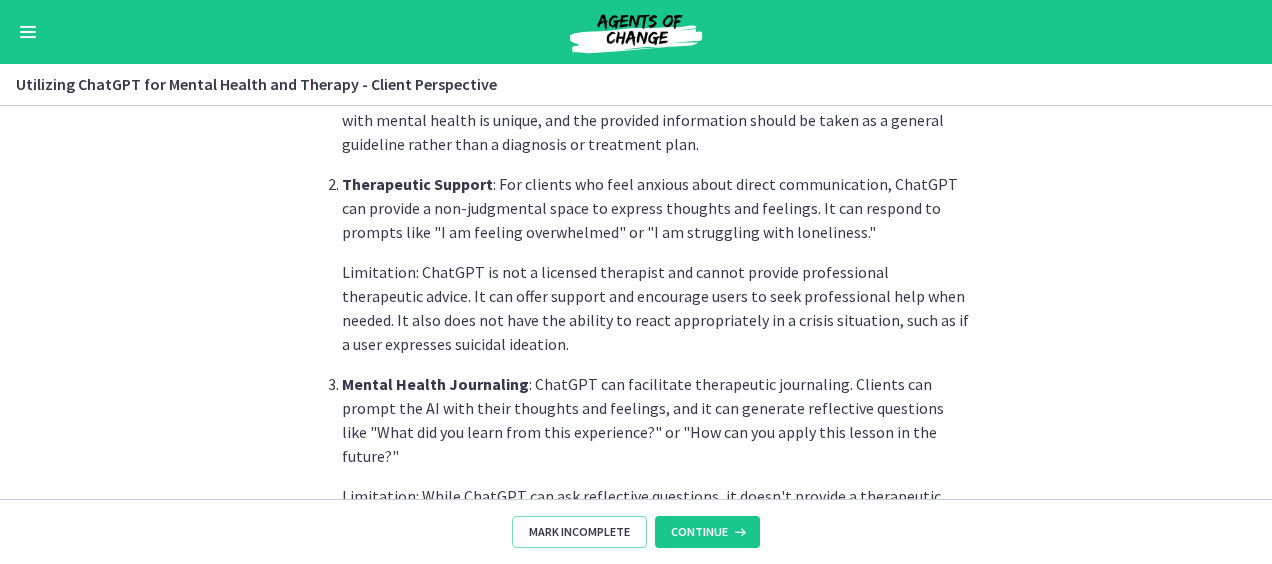 scroll, scrollTop: 1046, scrollLeft: 0, axis: vertical 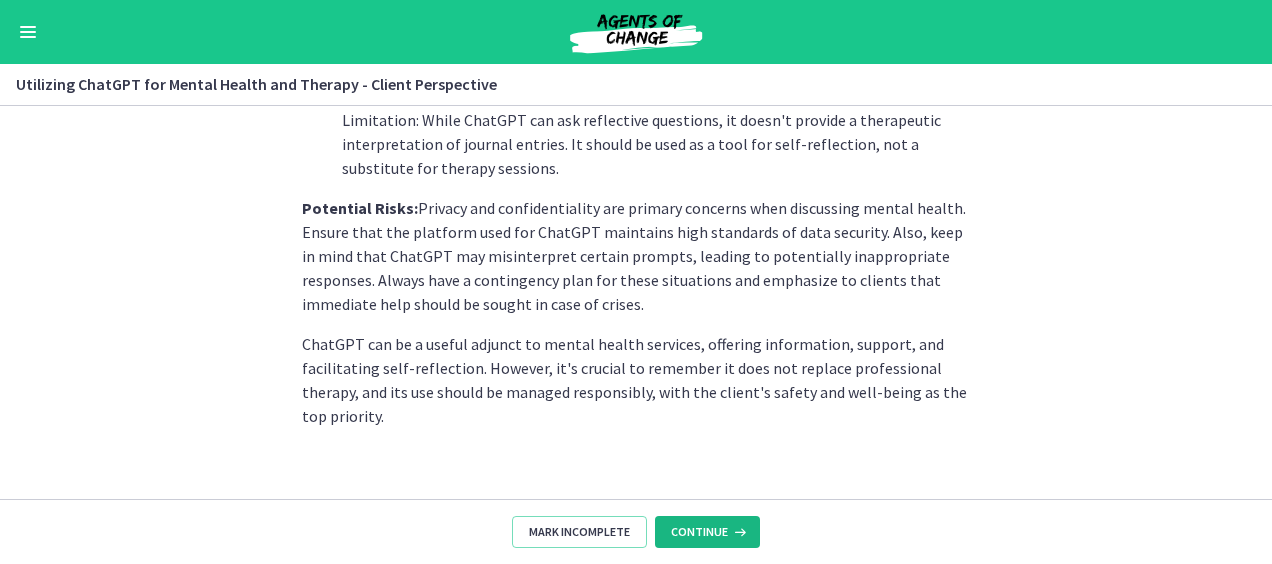 click on "Continue" at bounding box center (699, 532) 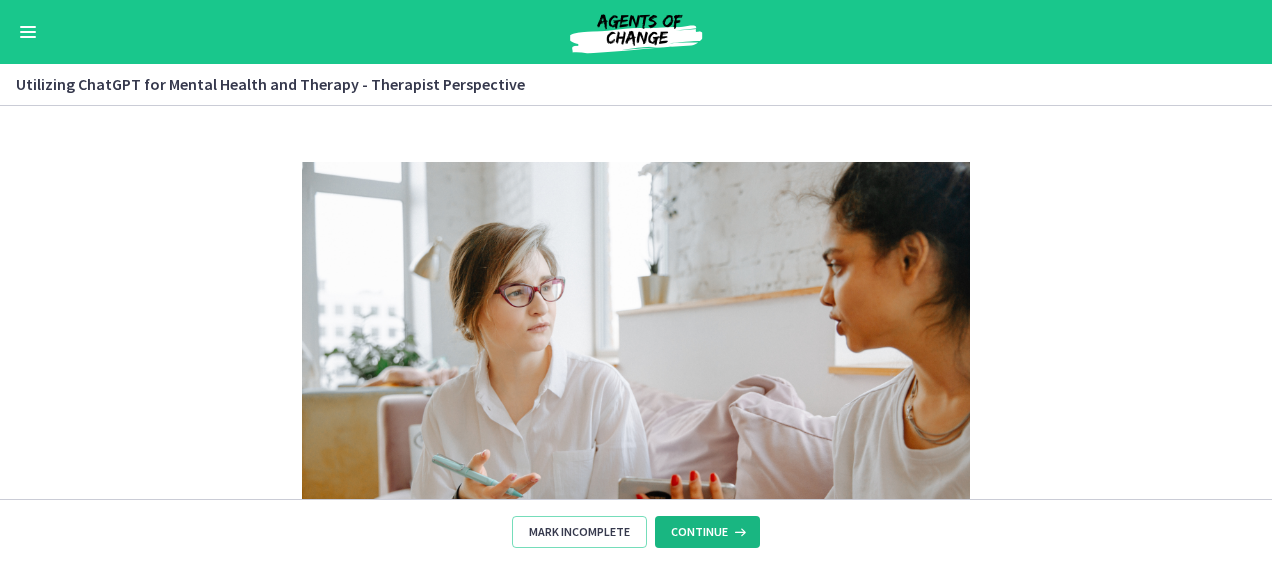 click on "Continue" at bounding box center [699, 532] 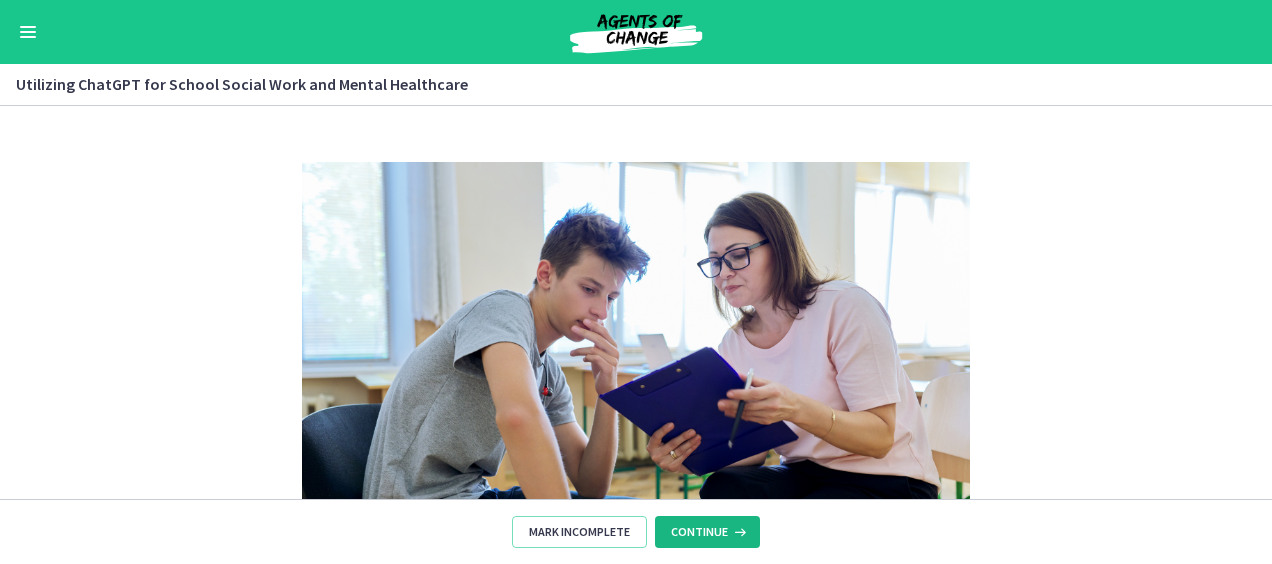 click on "Continue" at bounding box center (699, 532) 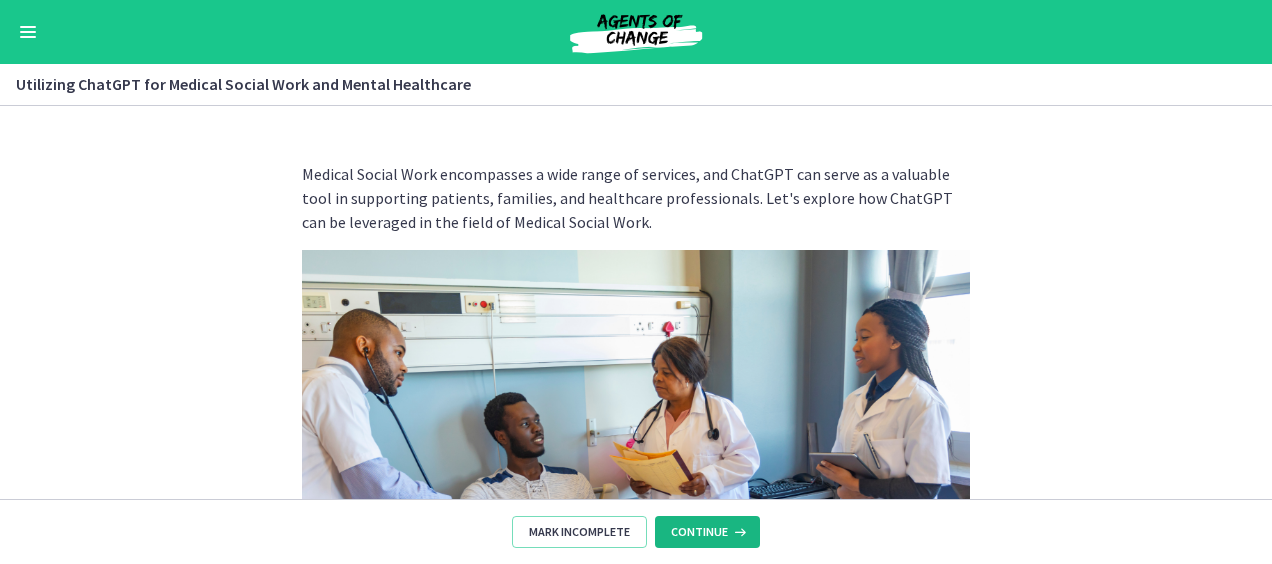 click on "Continue" at bounding box center (699, 532) 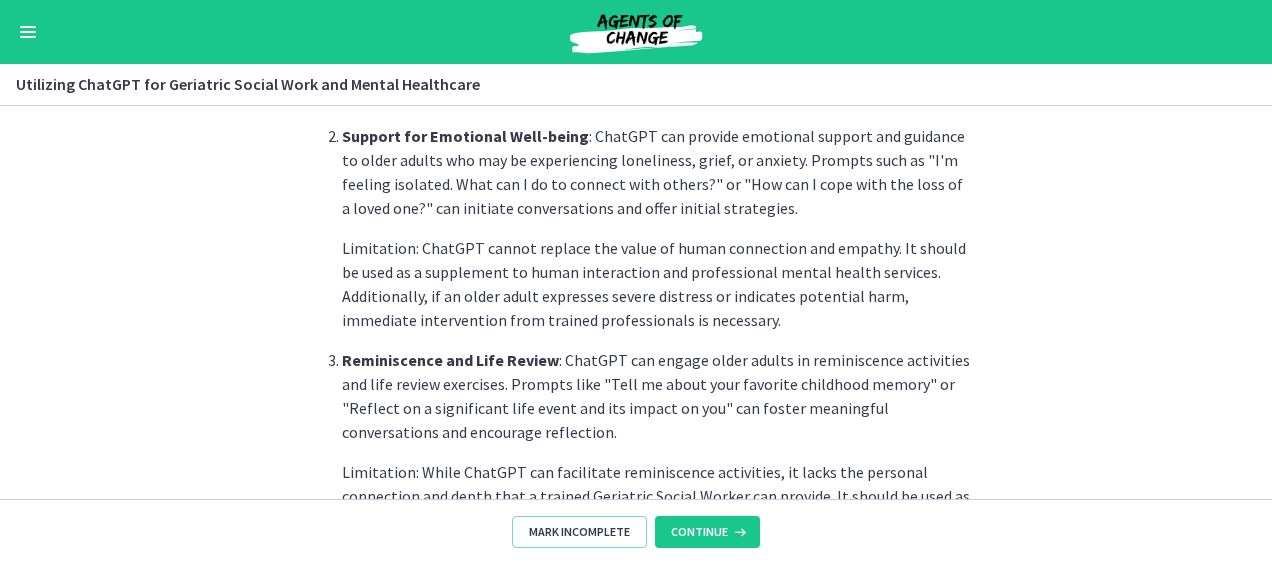 scroll, scrollTop: 1118, scrollLeft: 0, axis: vertical 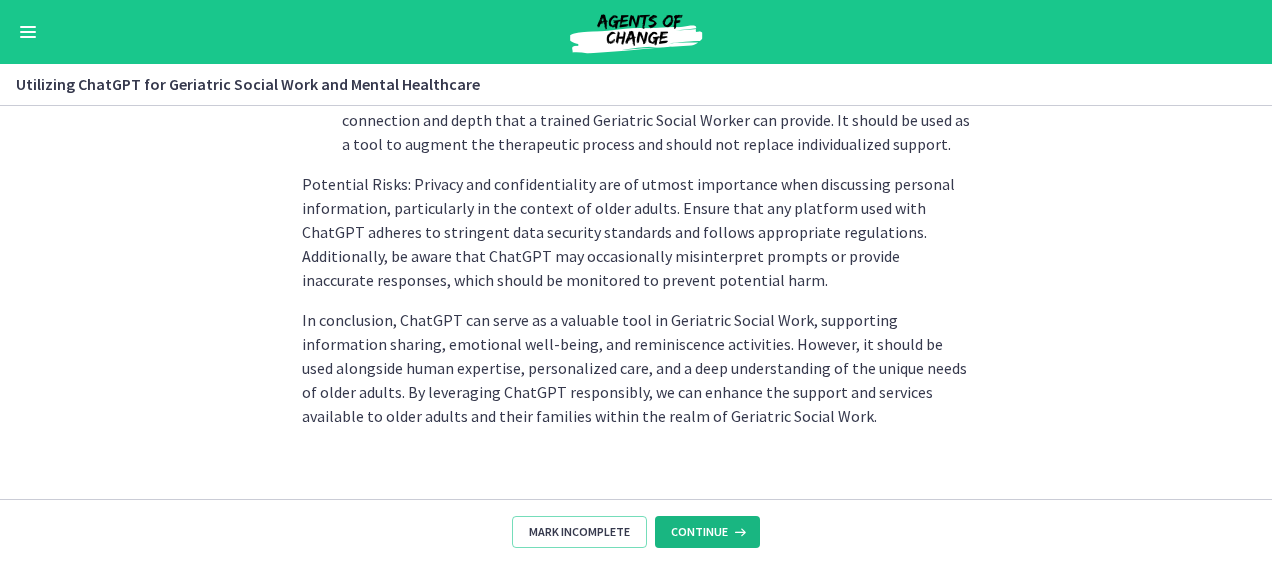 click on "Continue" at bounding box center (699, 532) 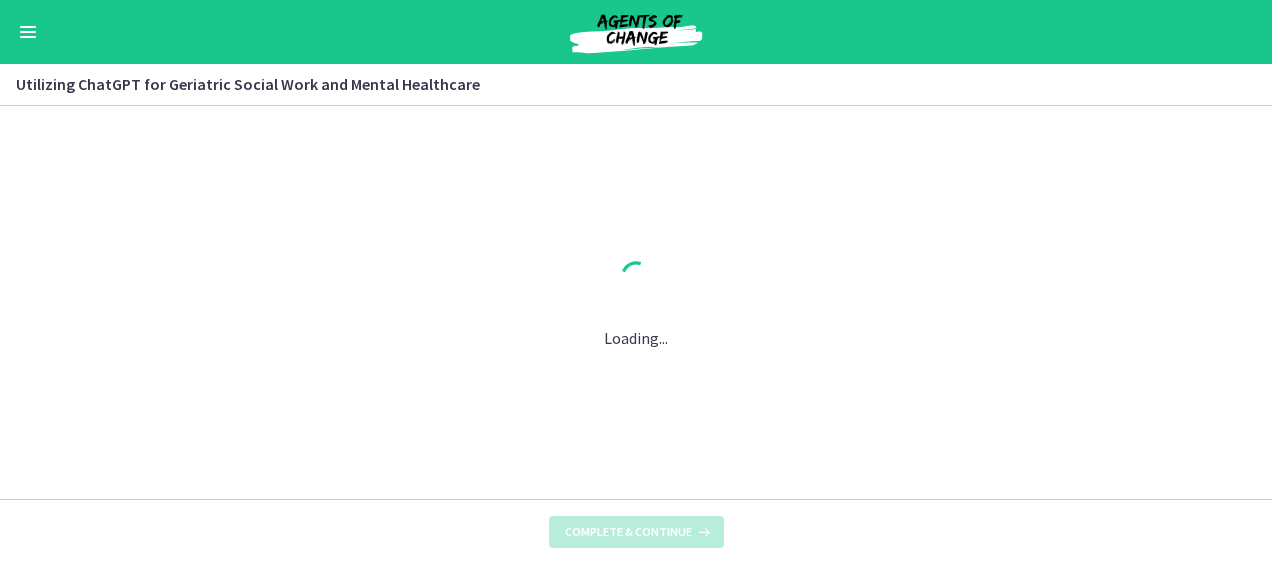scroll, scrollTop: 0, scrollLeft: 0, axis: both 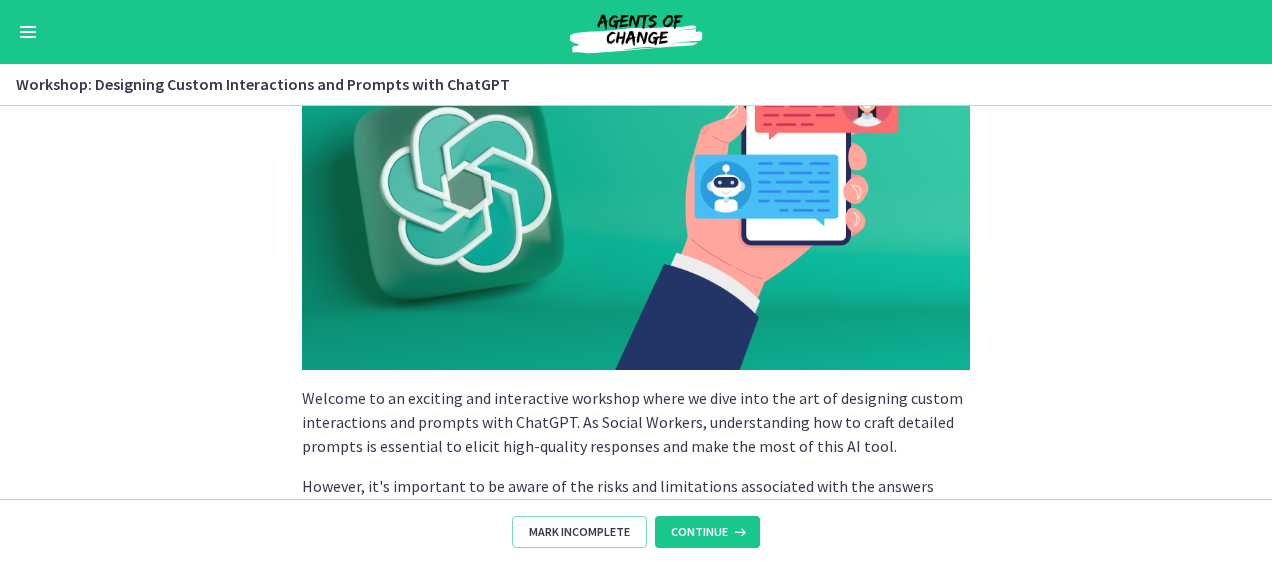 click at bounding box center (636, 182) 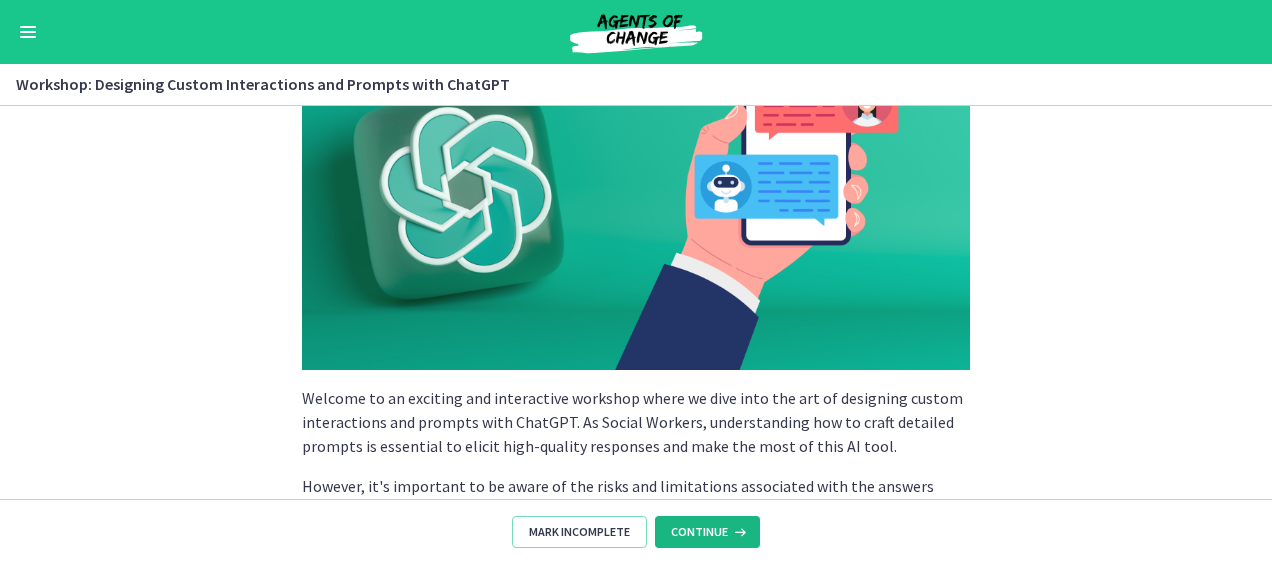 click on "Continue" at bounding box center [707, 532] 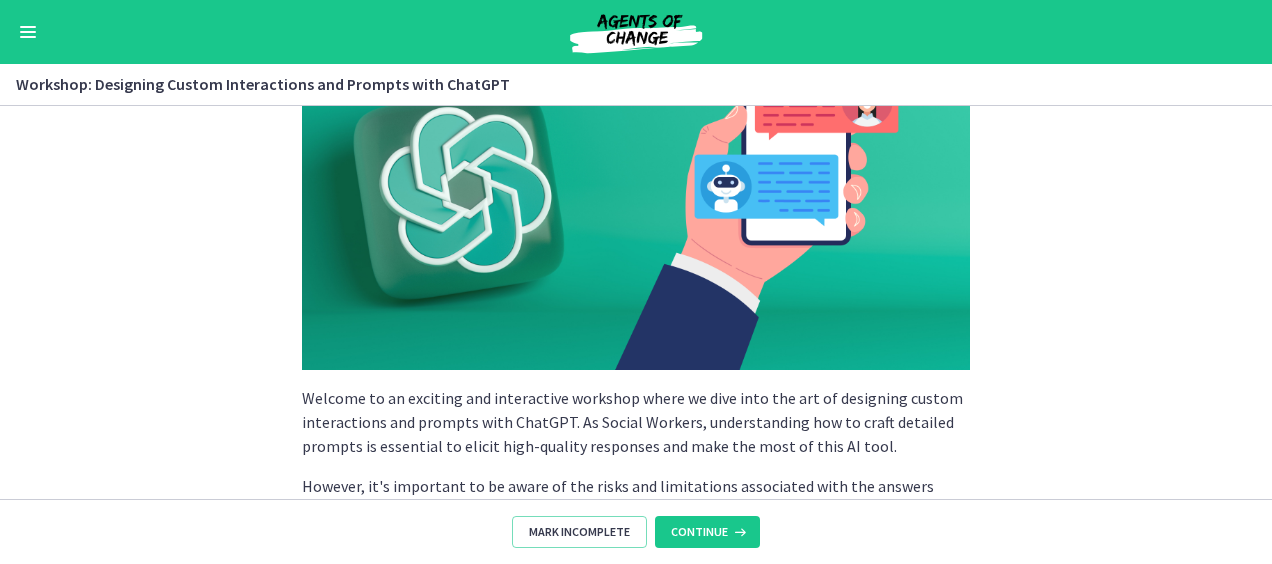 scroll, scrollTop: 0, scrollLeft: 0, axis: both 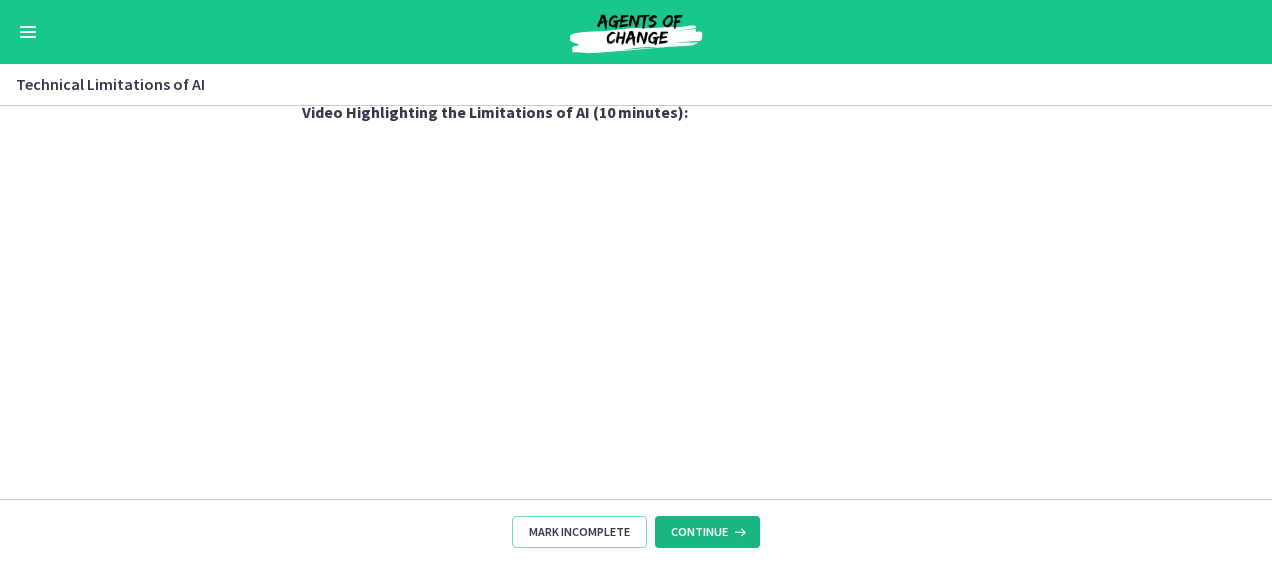 click at bounding box center [738, 532] 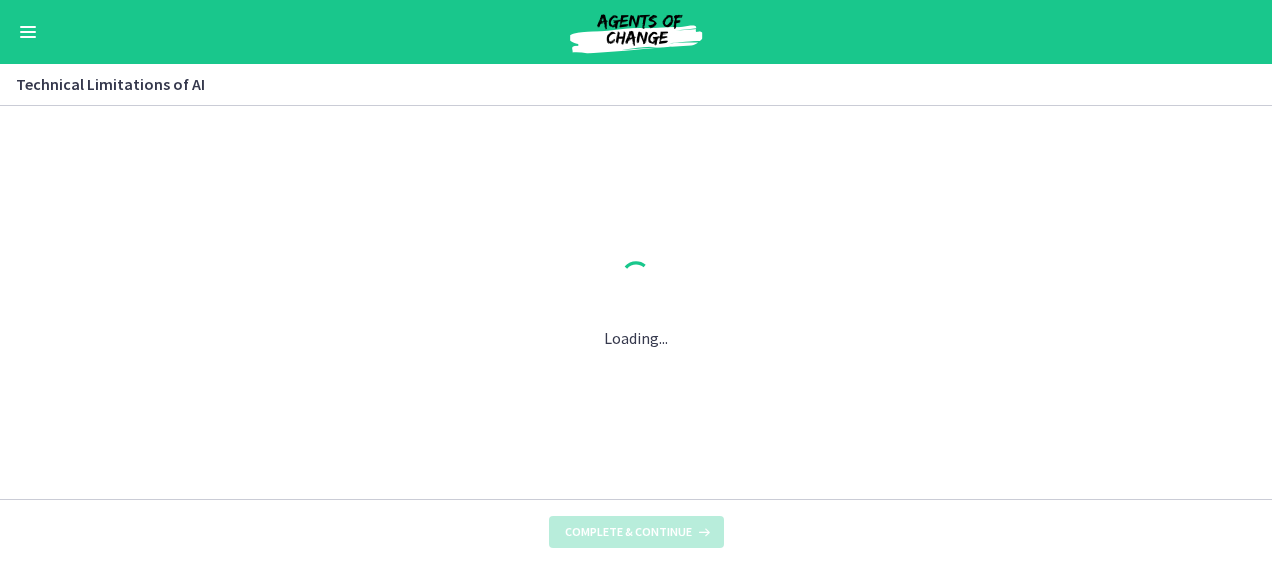 scroll, scrollTop: 0, scrollLeft: 0, axis: both 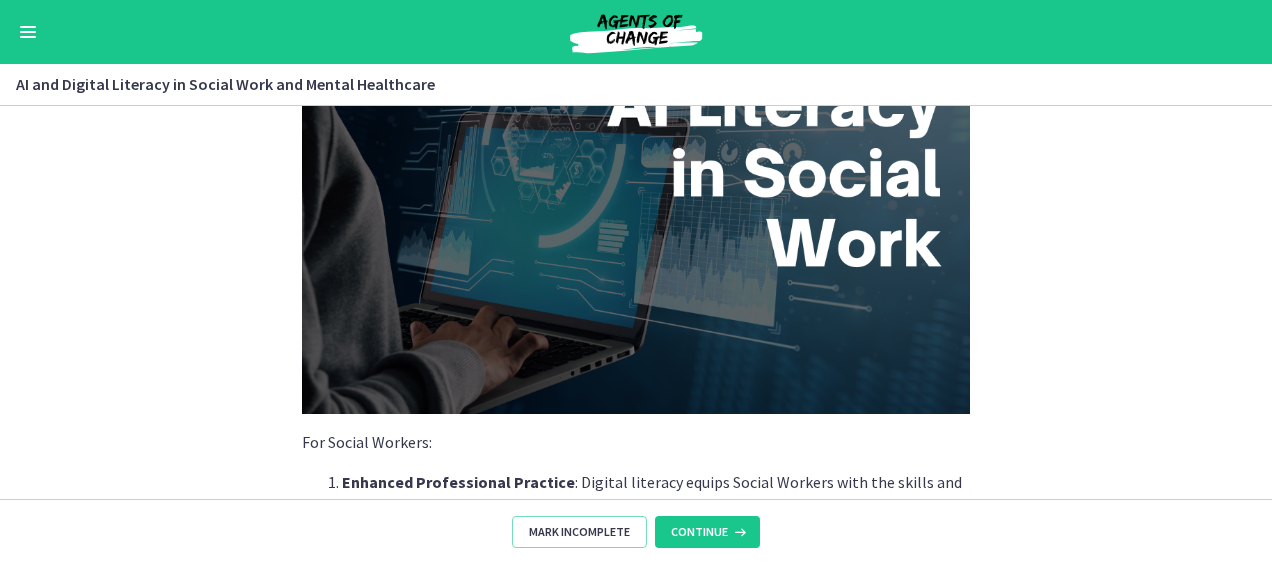 click at bounding box center [636, 226] 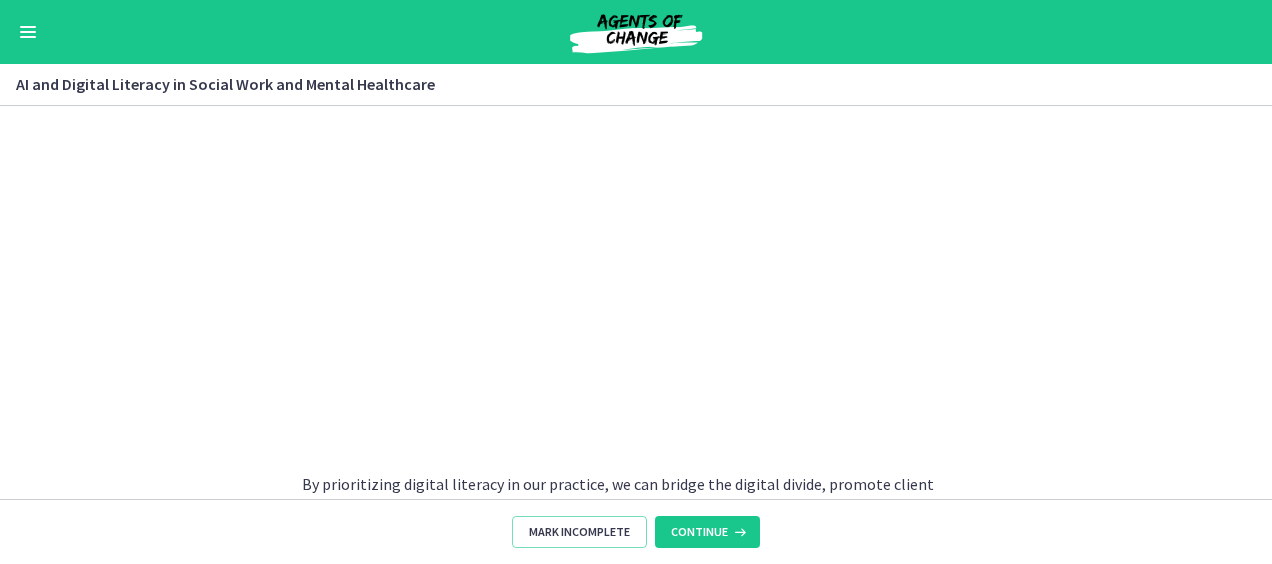 scroll, scrollTop: 1901, scrollLeft: 0, axis: vertical 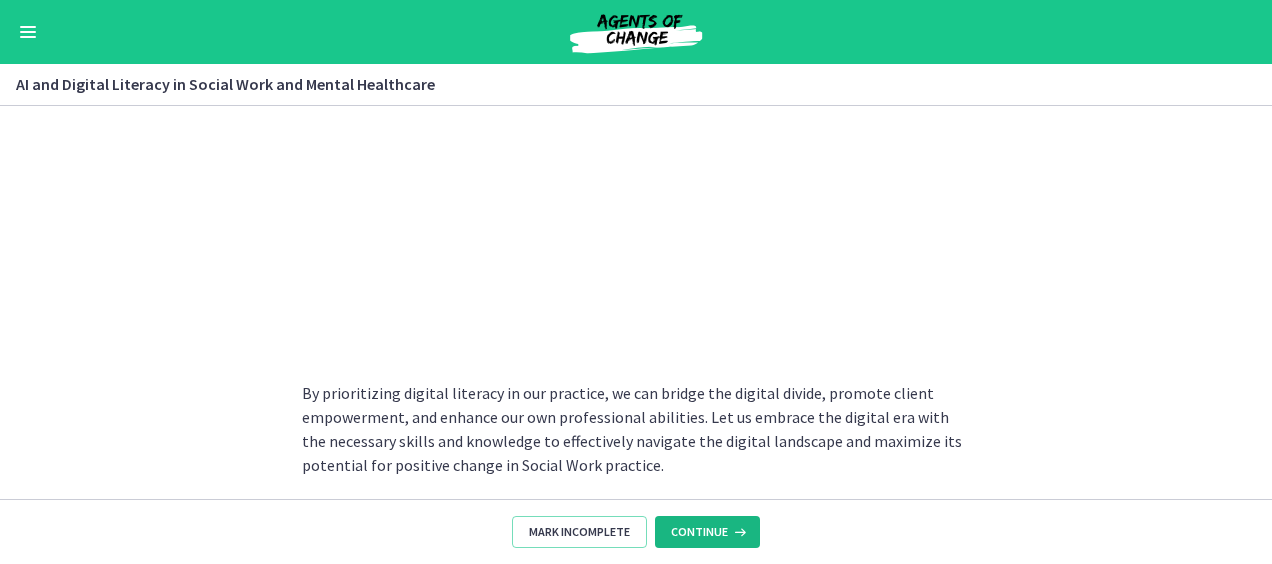 click at bounding box center [738, 532] 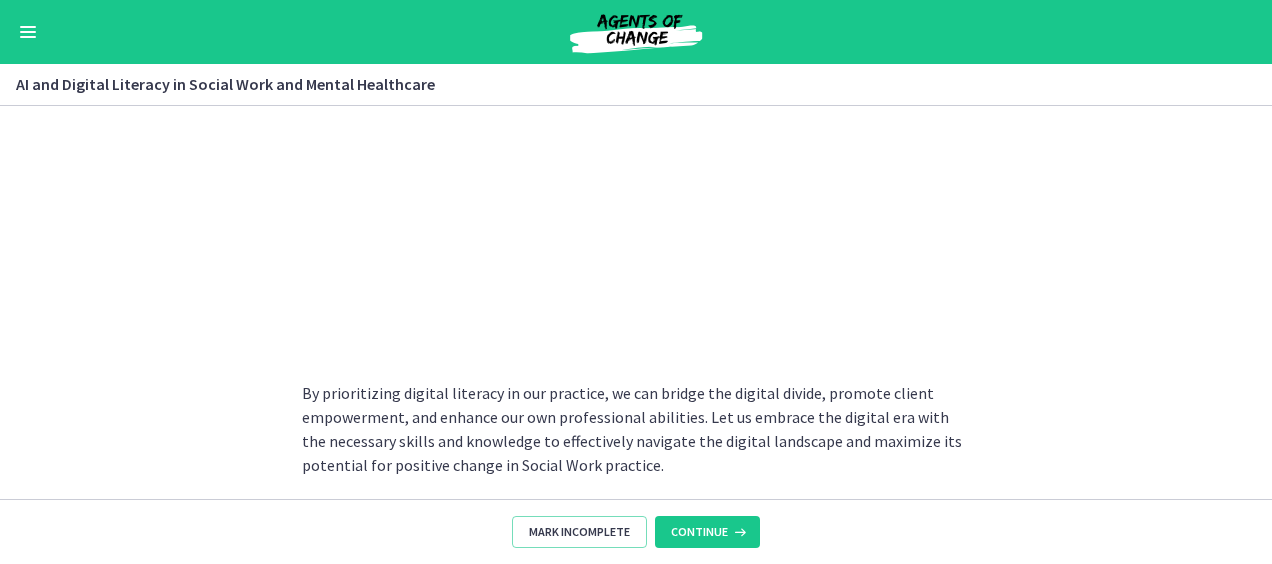 scroll, scrollTop: 0, scrollLeft: 0, axis: both 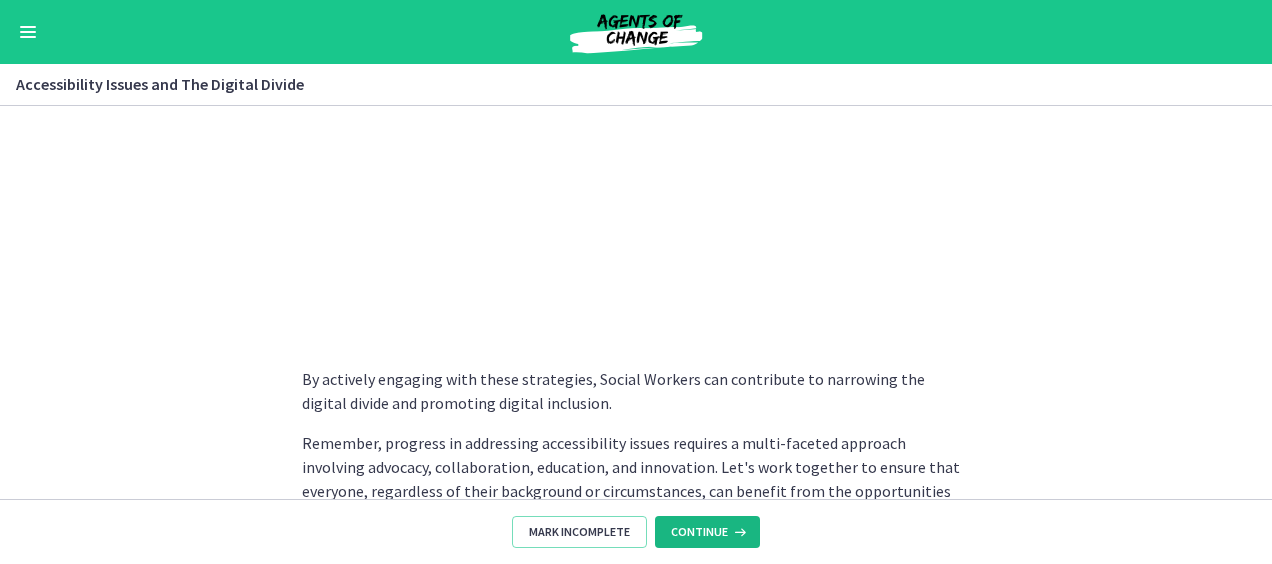 click at bounding box center [738, 532] 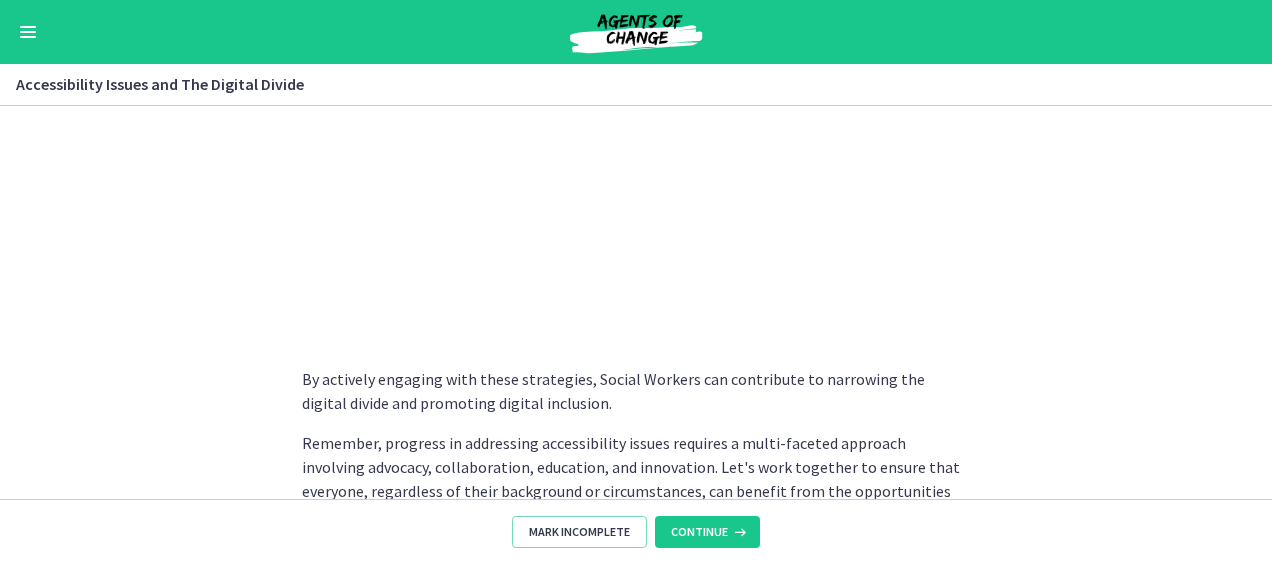 scroll, scrollTop: 0, scrollLeft: 0, axis: both 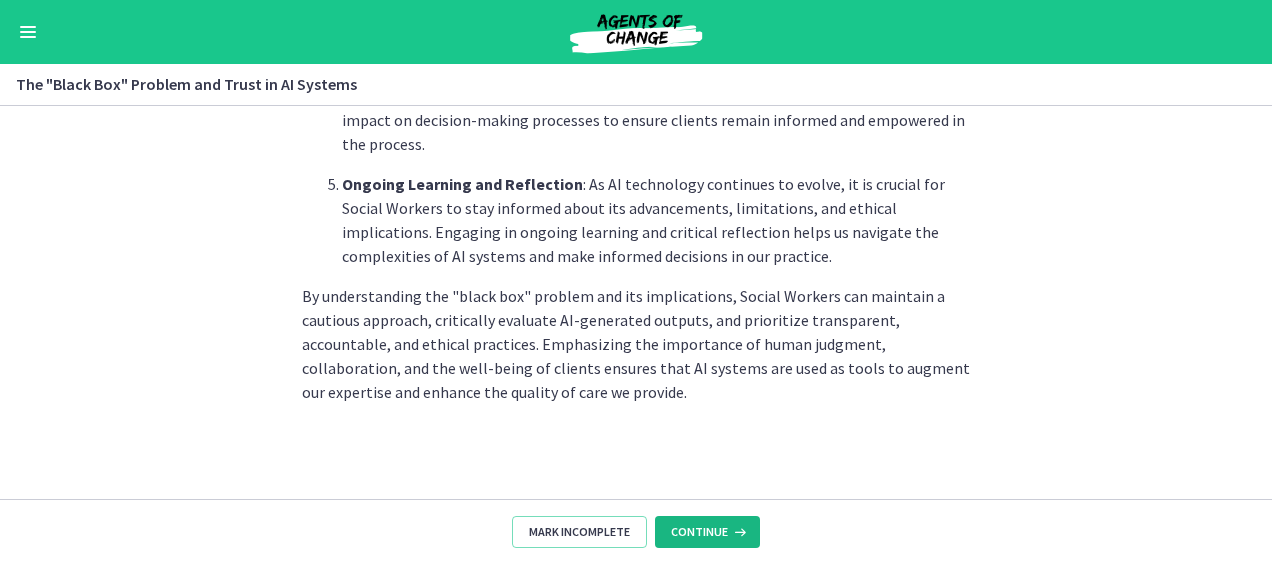 click on "Continue" at bounding box center (707, 532) 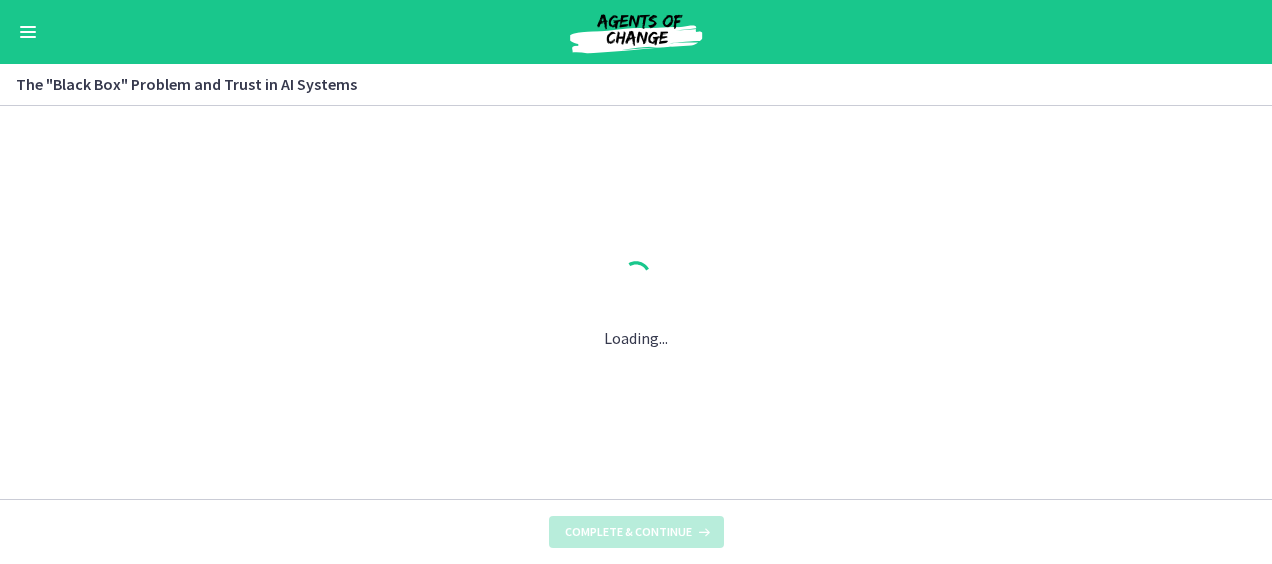 scroll, scrollTop: 0, scrollLeft: 0, axis: both 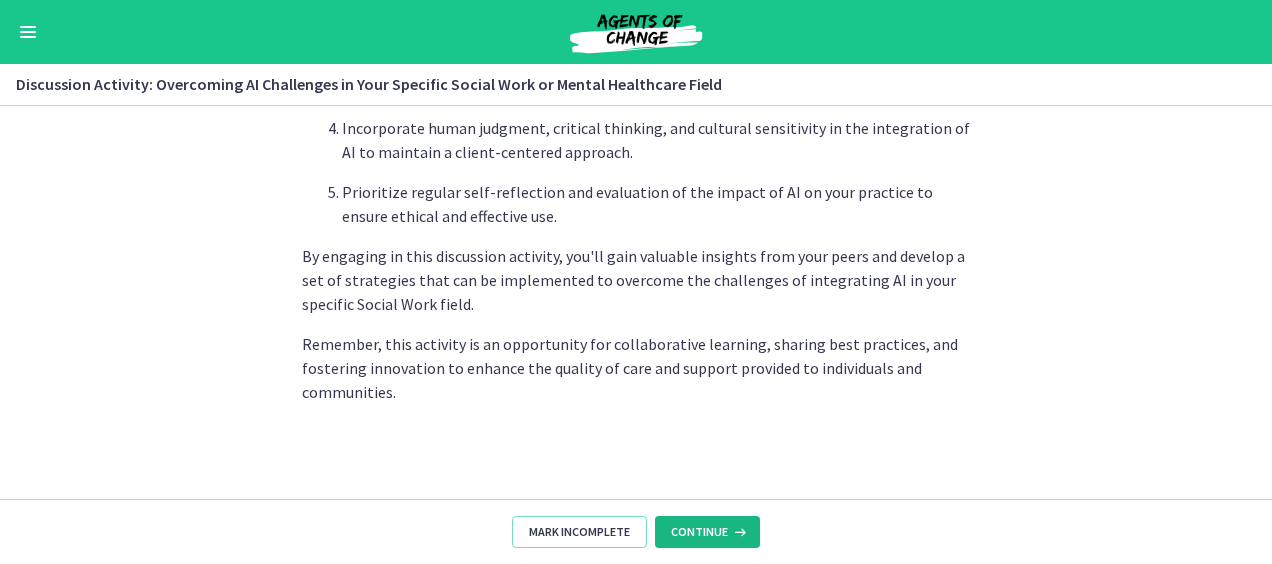 click at bounding box center (738, 532) 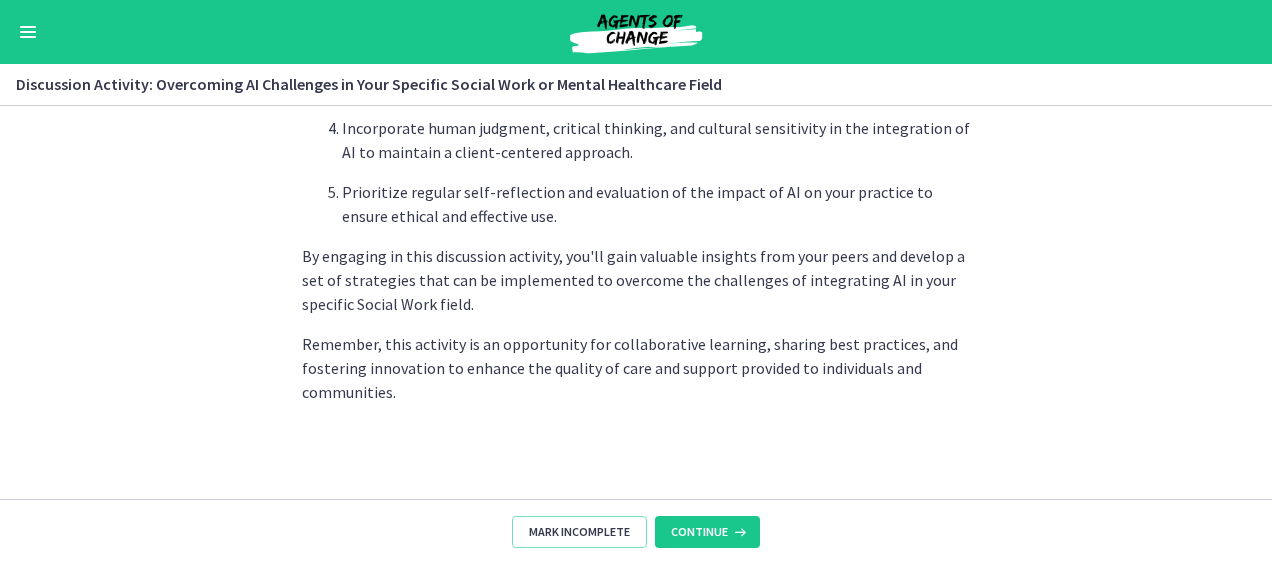 scroll, scrollTop: 0, scrollLeft: 0, axis: both 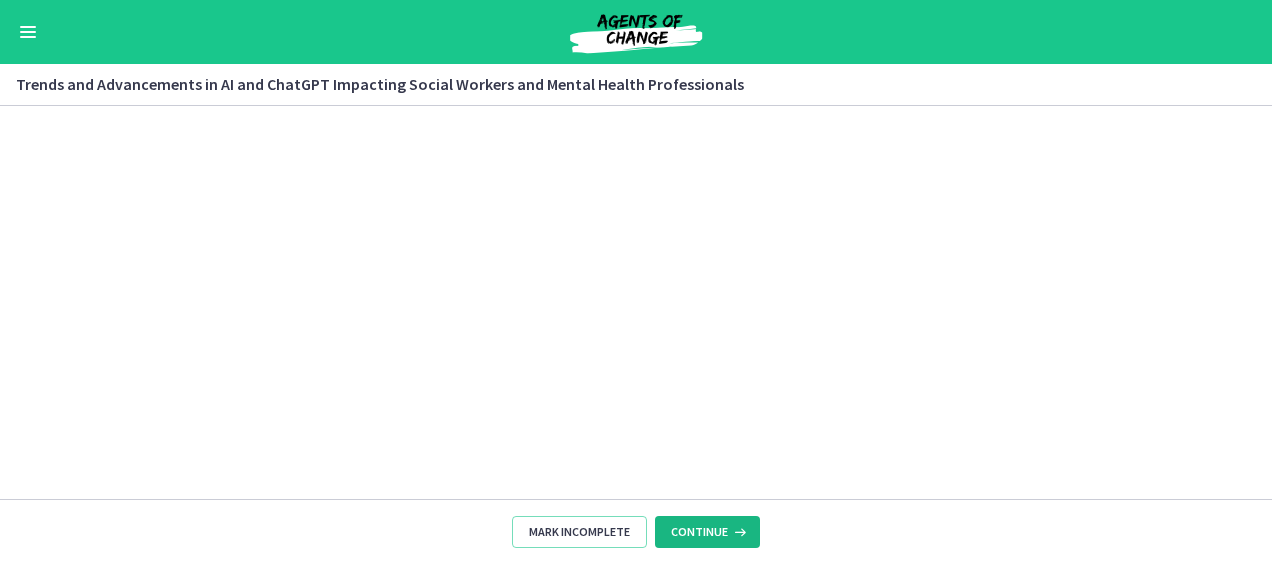 click at bounding box center (738, 532) 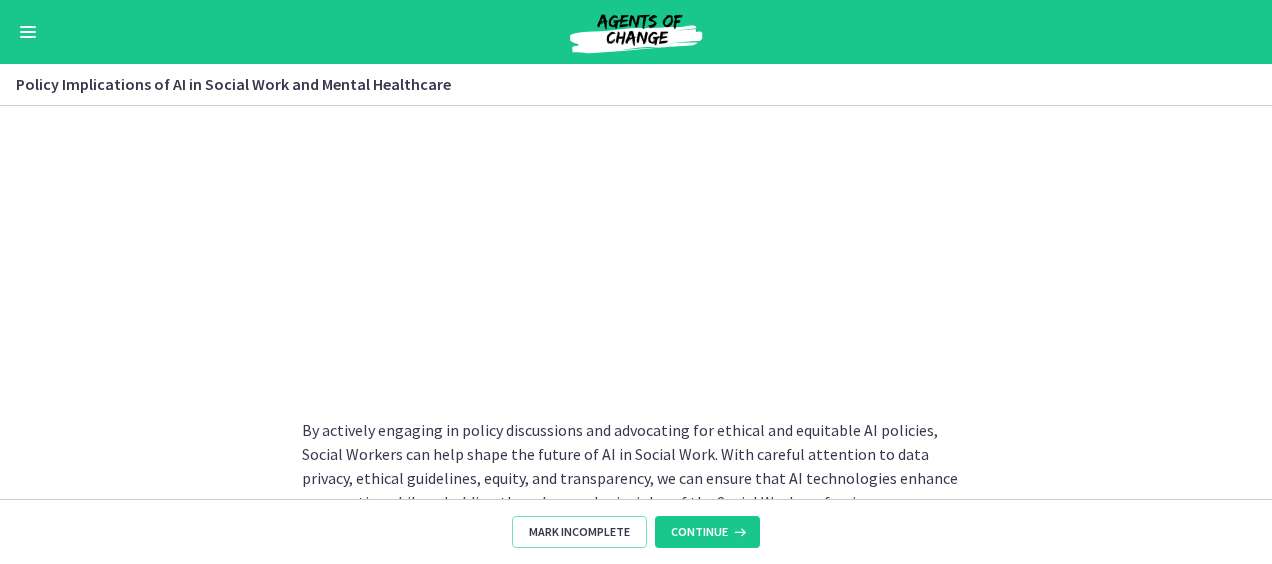 scroll, scrollTop: 1928, scrollLeft: 0, axis: vertical 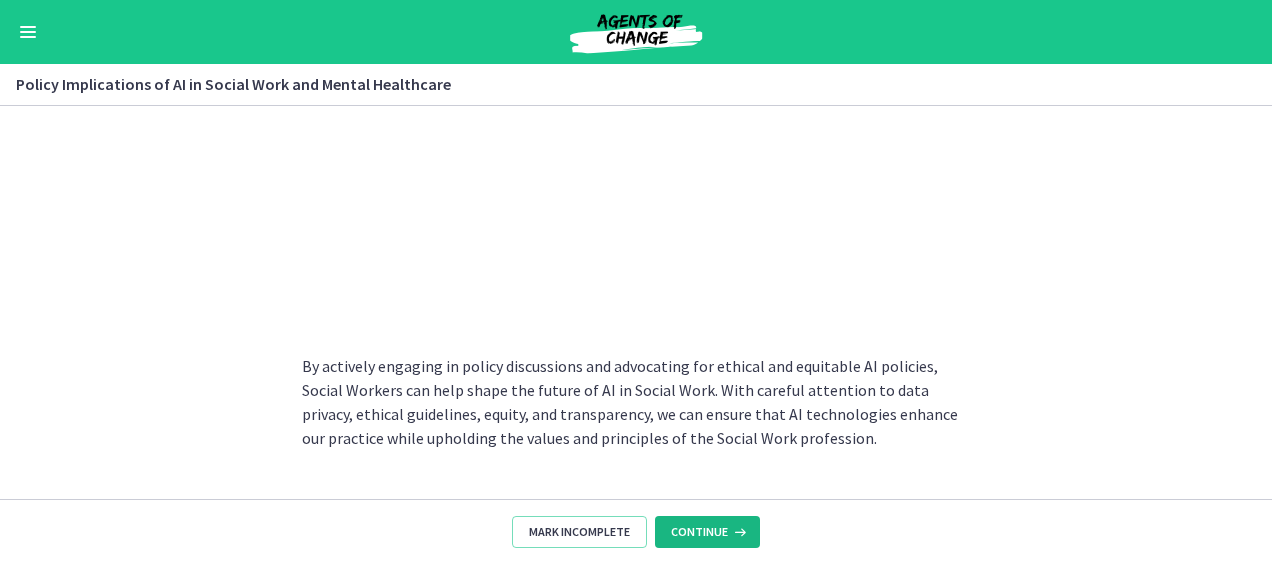click at bounding box center [738, 532] 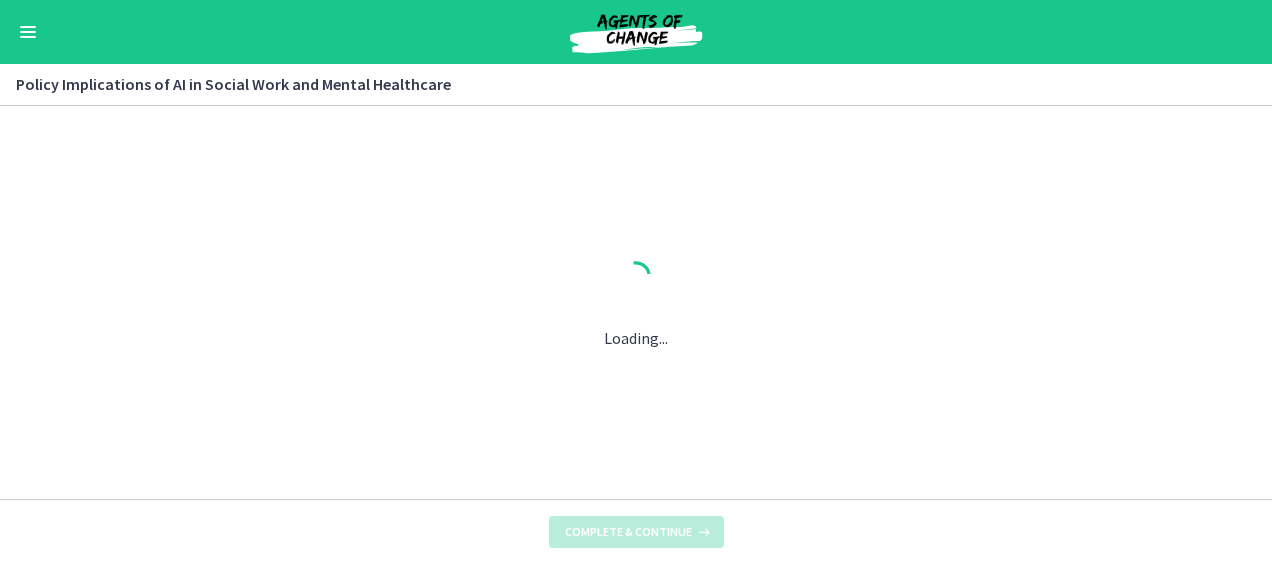 scroll, scrollTop: 0, scrollLeft: 0, axis: both 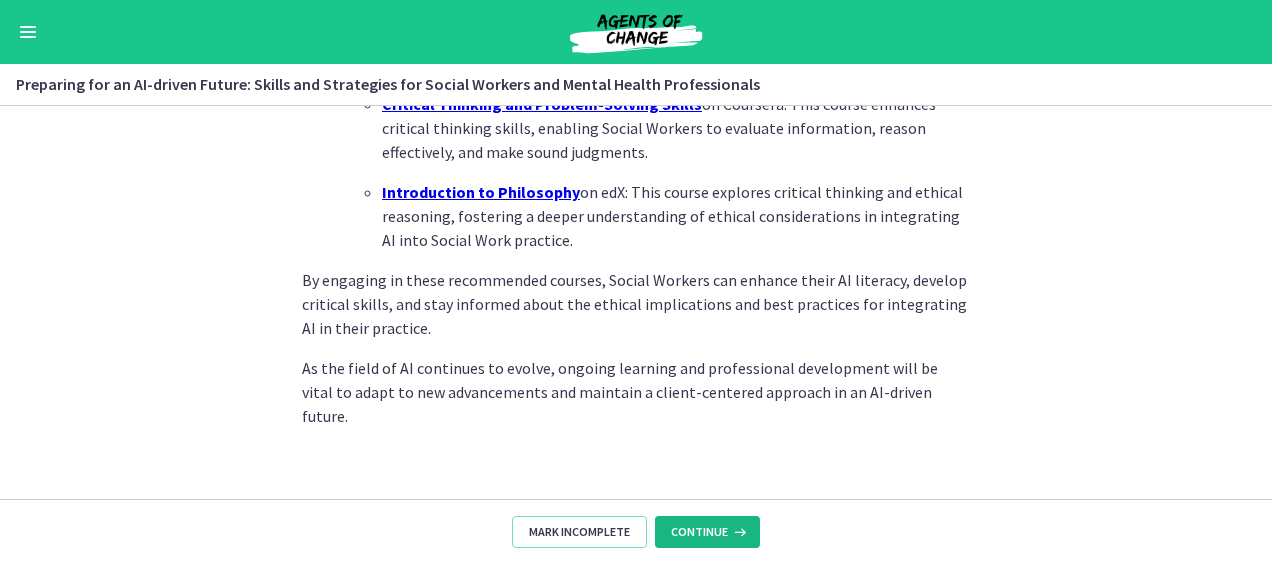 click at bounding box center [738, 532] 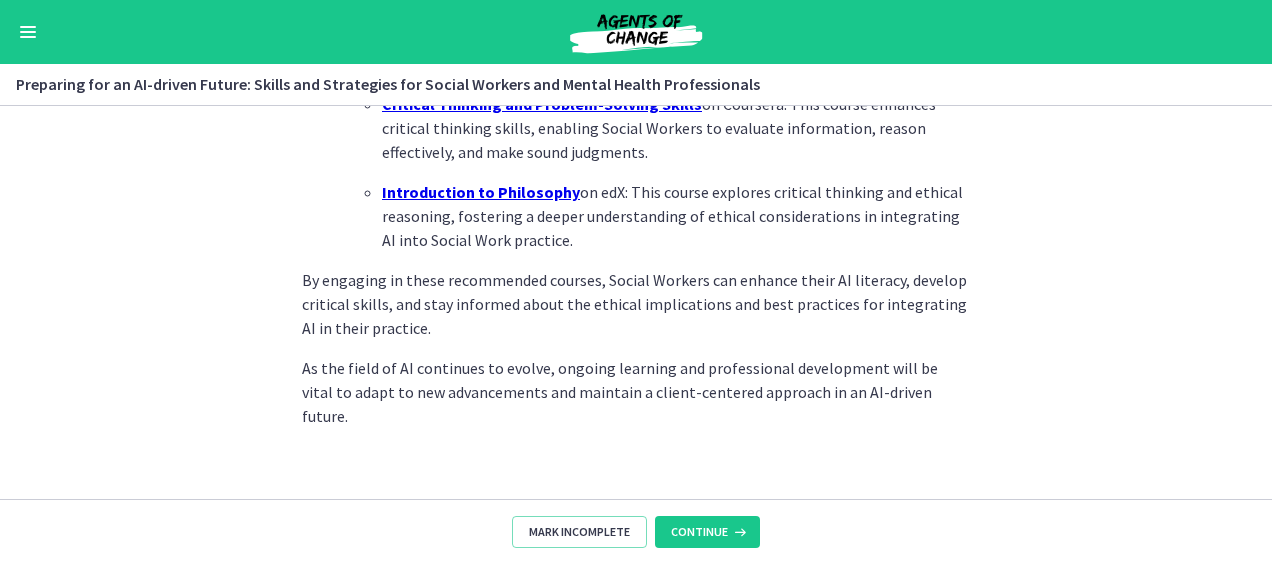 scroll, scrollTop: 0, scrollLeft: 0, axis: both 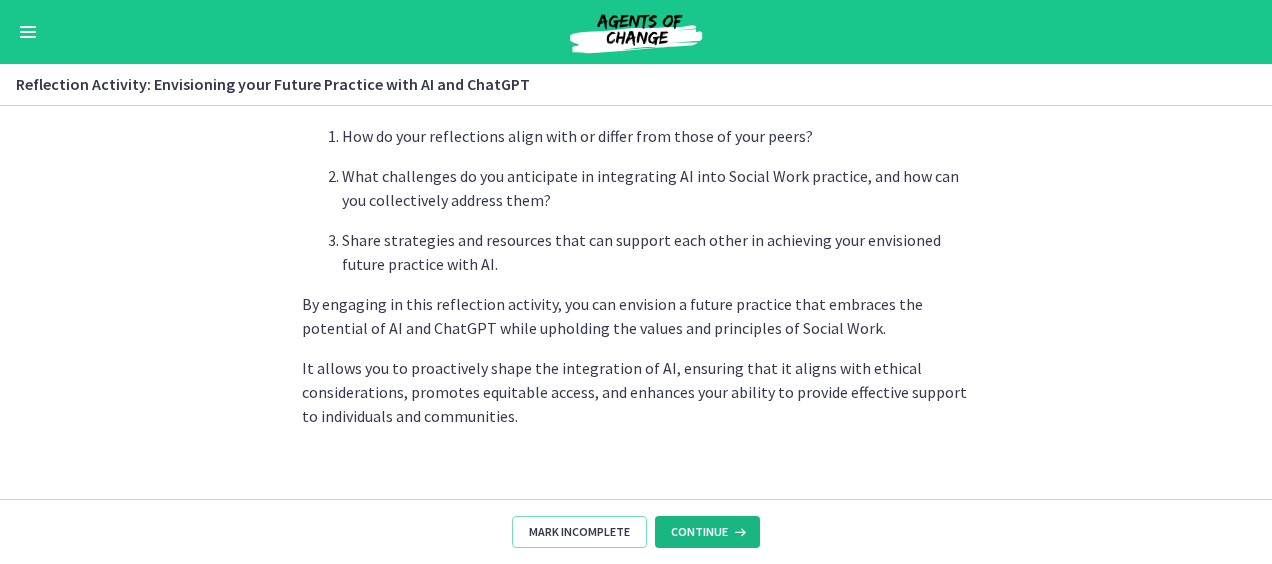 click at bounding box center (738, 532) 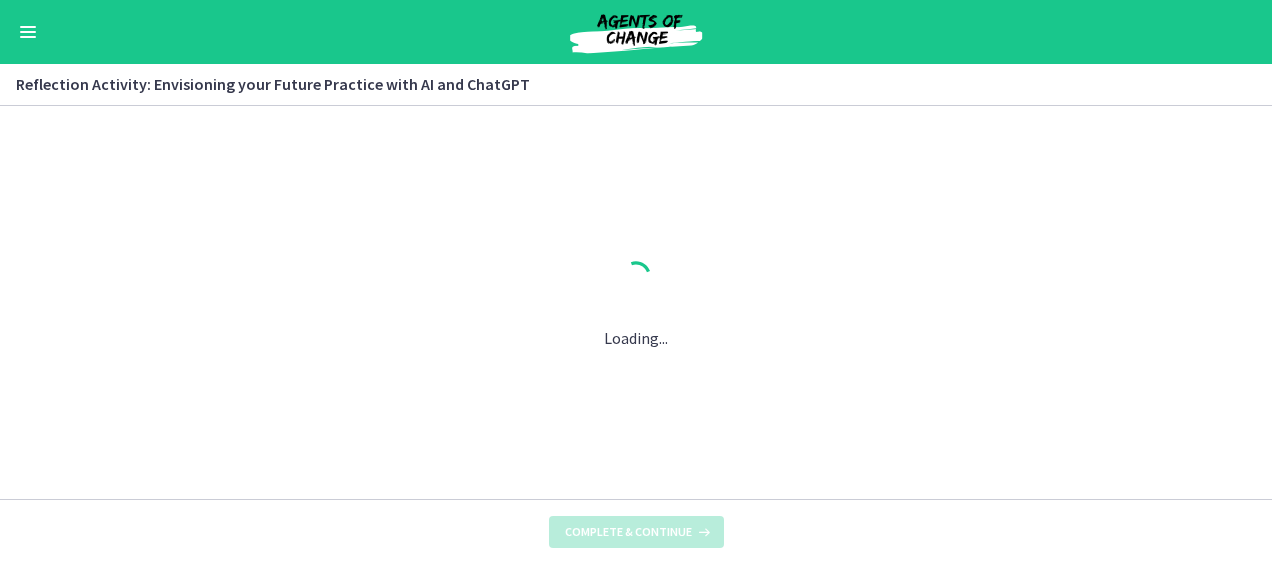 scroll, scrollTop: 0, scrollLeft: 0, axis: both 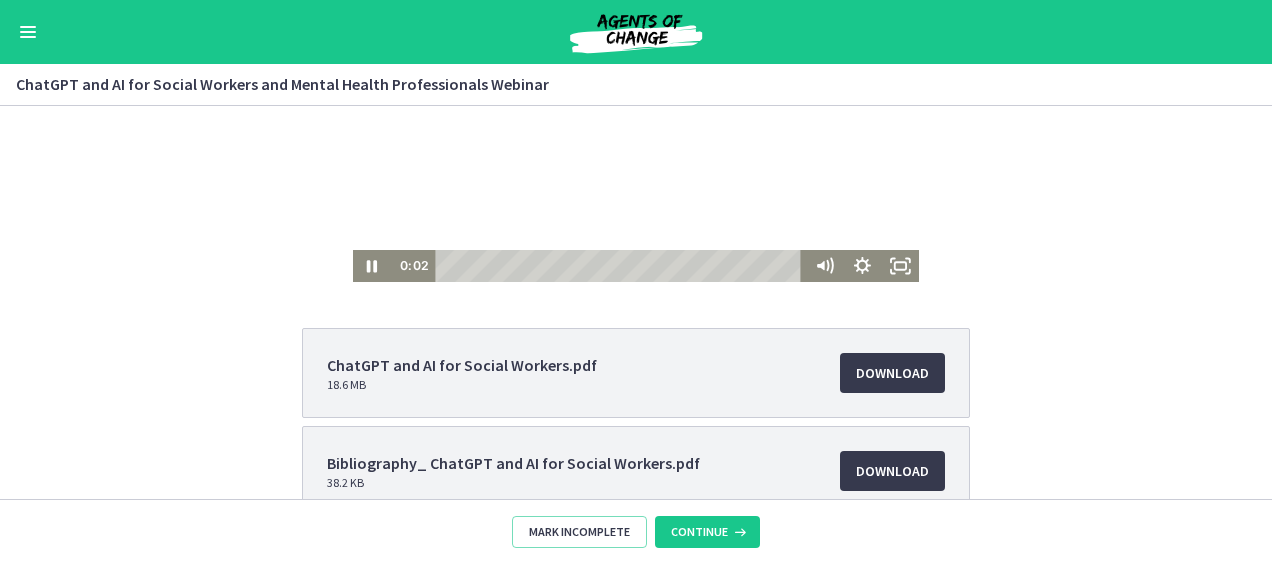 click at bounding box center (636, 127) 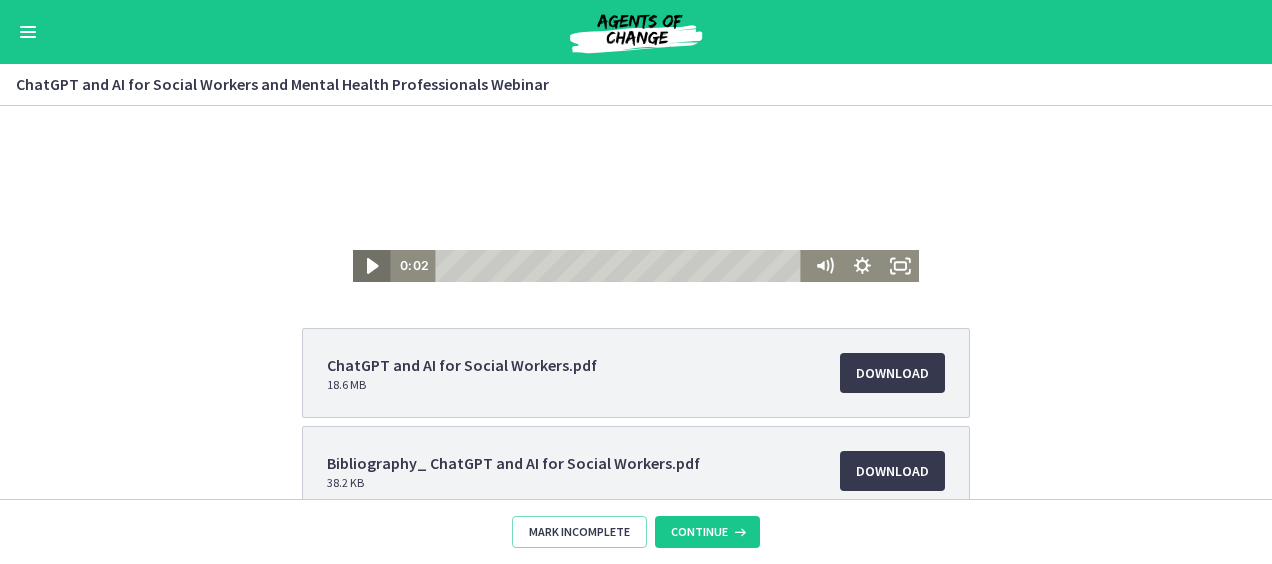 click 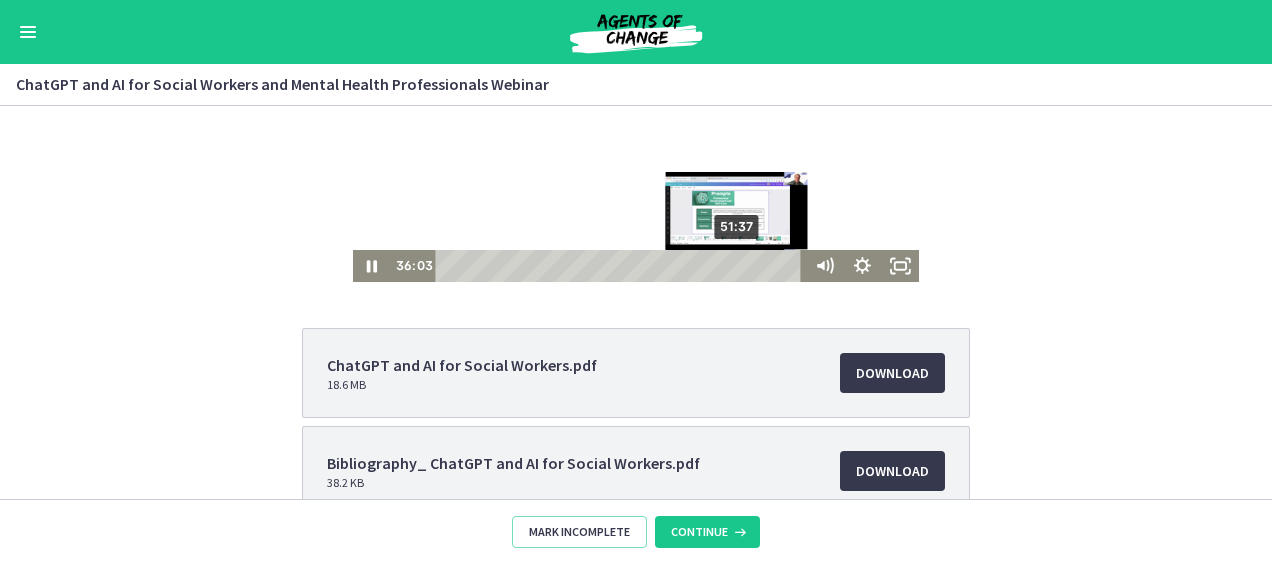 click on "51:37" at bounding box center (622, 266) 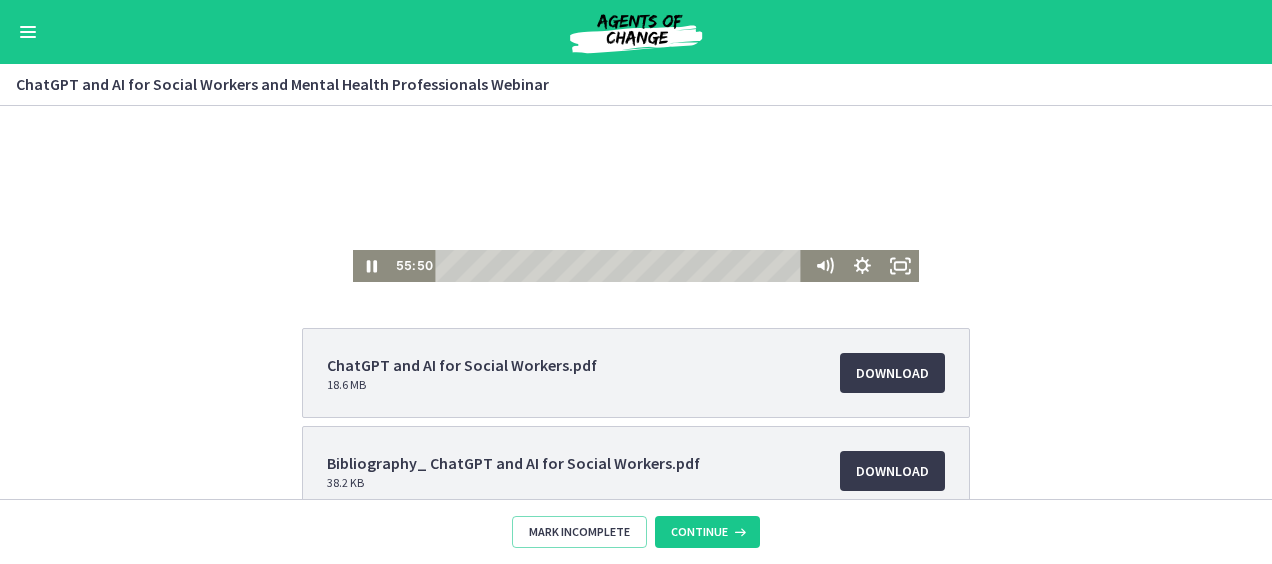 click on "1:01:46" at bounding box center (620, 266) 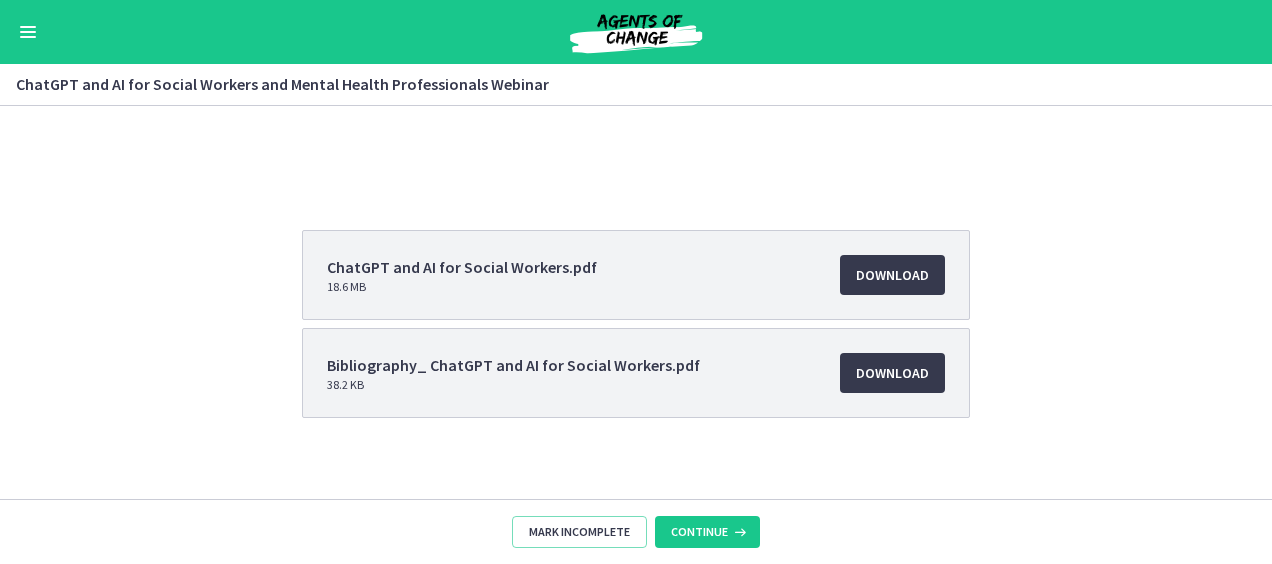 scroll, scrollTop: 246, scrollLeft: 0, axis: vertical 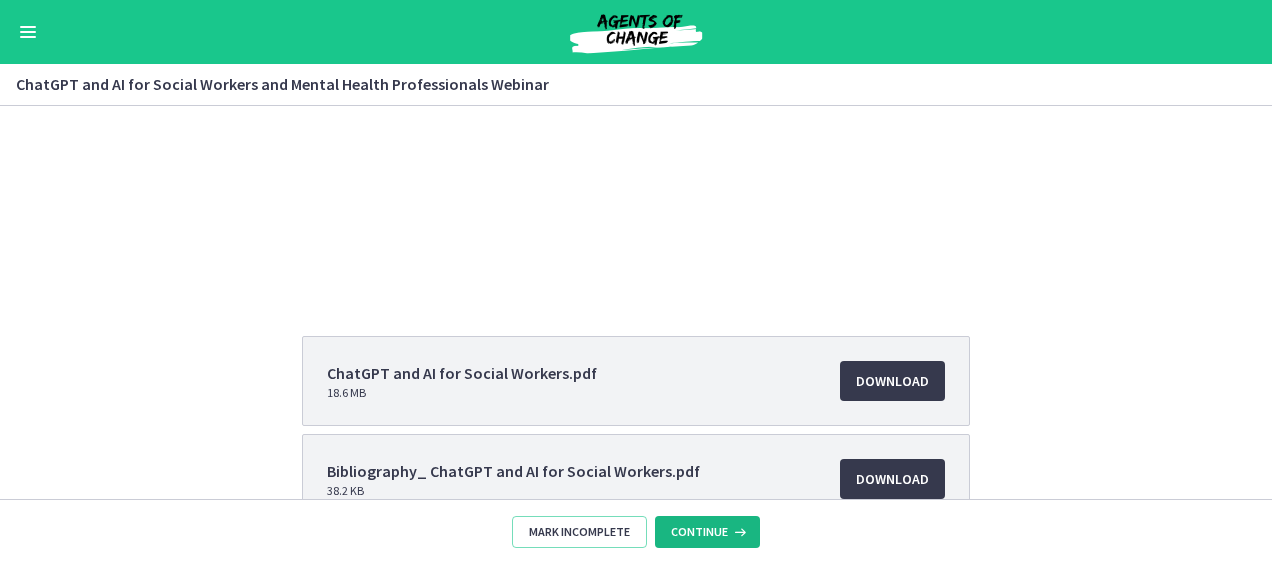 click on "Continue" at bounding box center [699, 532] 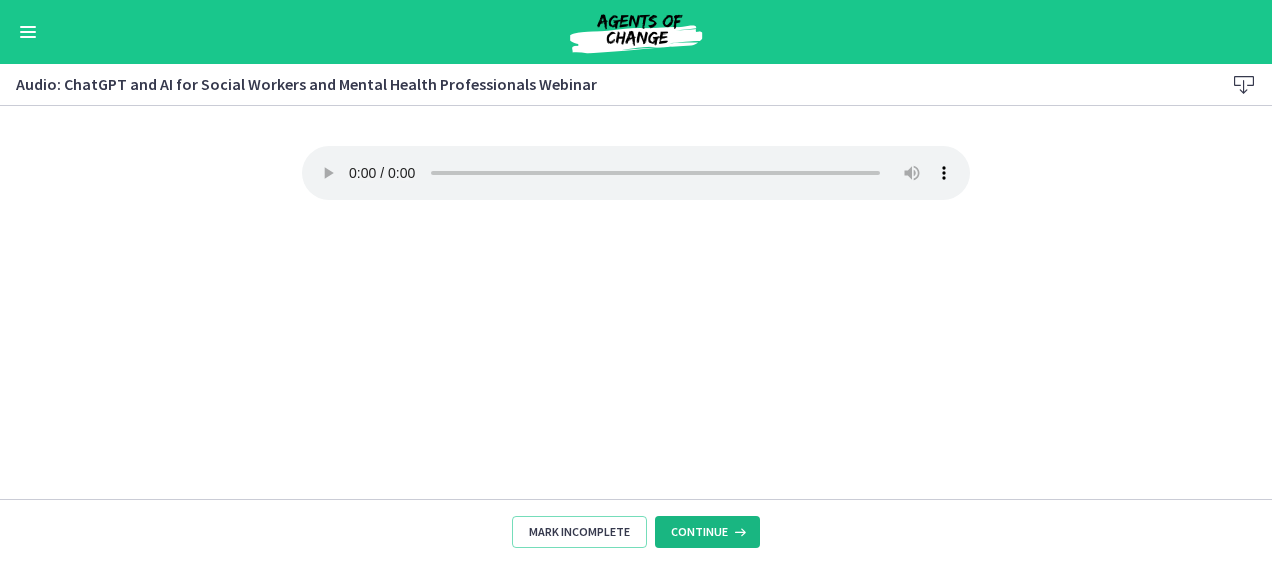 click at bounding box center (738, 532) 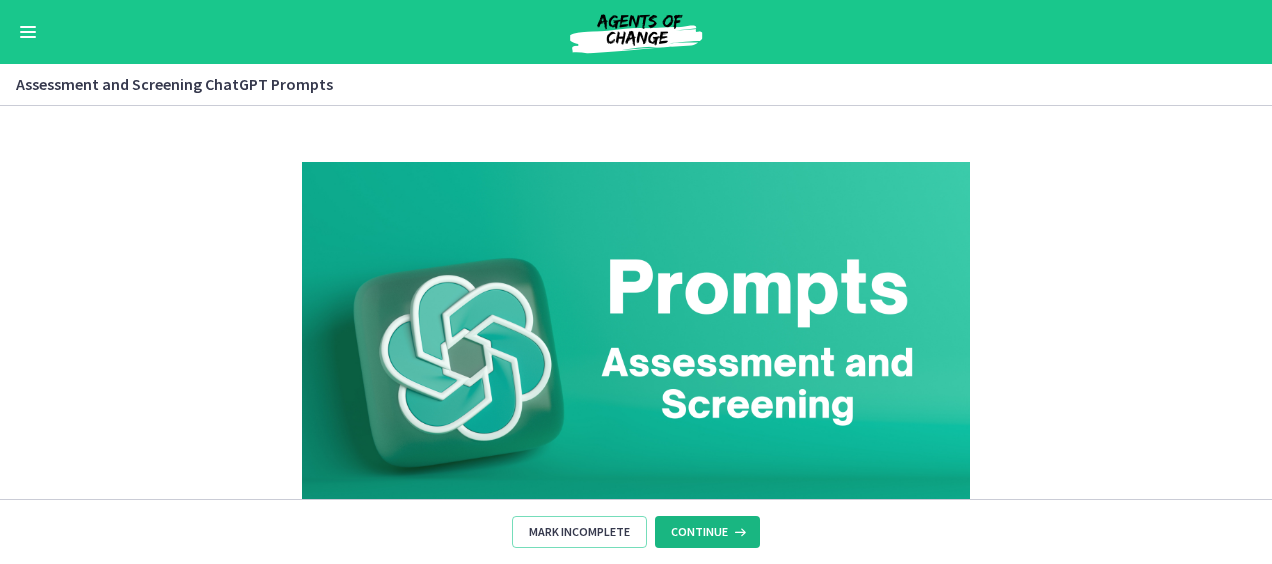click at bounding box center (738, 532) 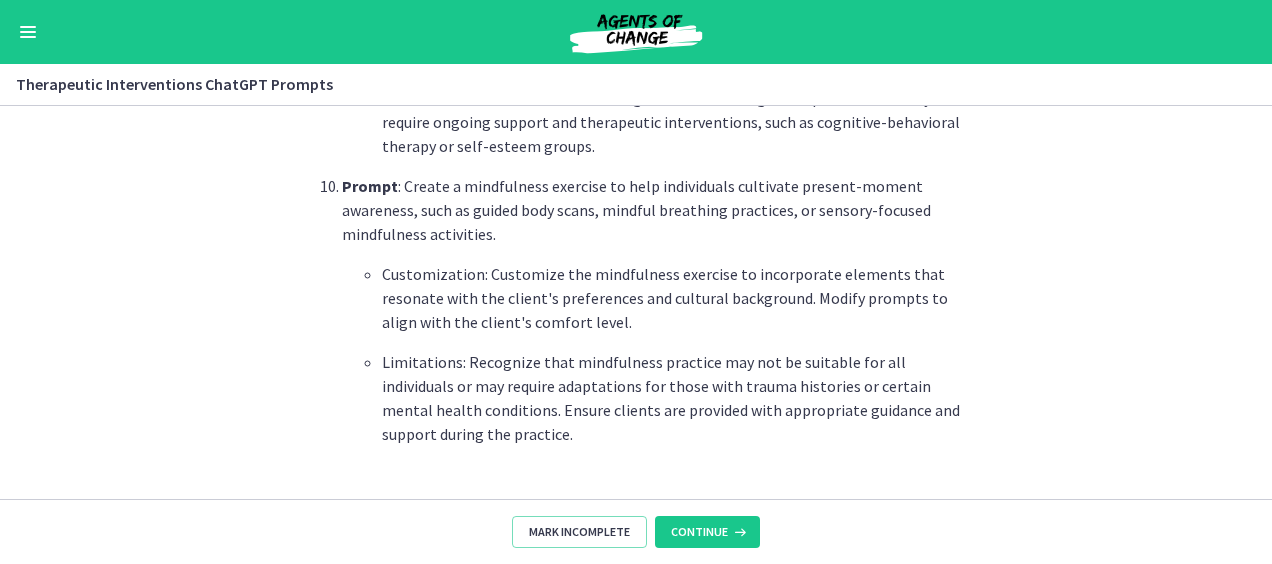 scroll, scrollTop: 3046, scrollLeft: 0, axis: vertical 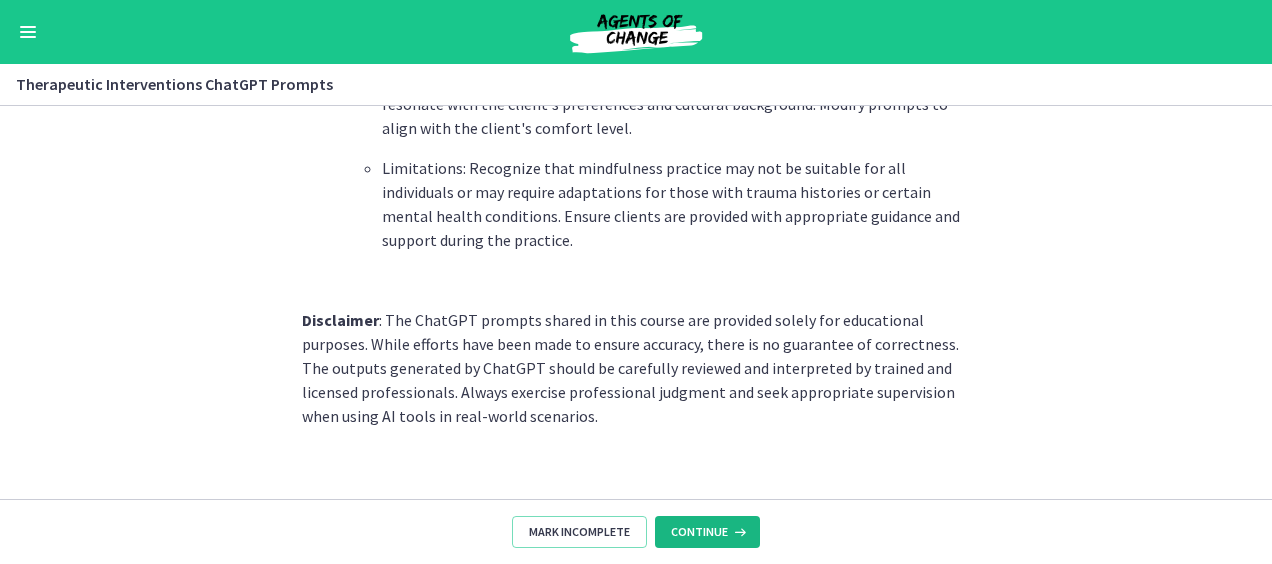 click at bounding box center [738, 532] 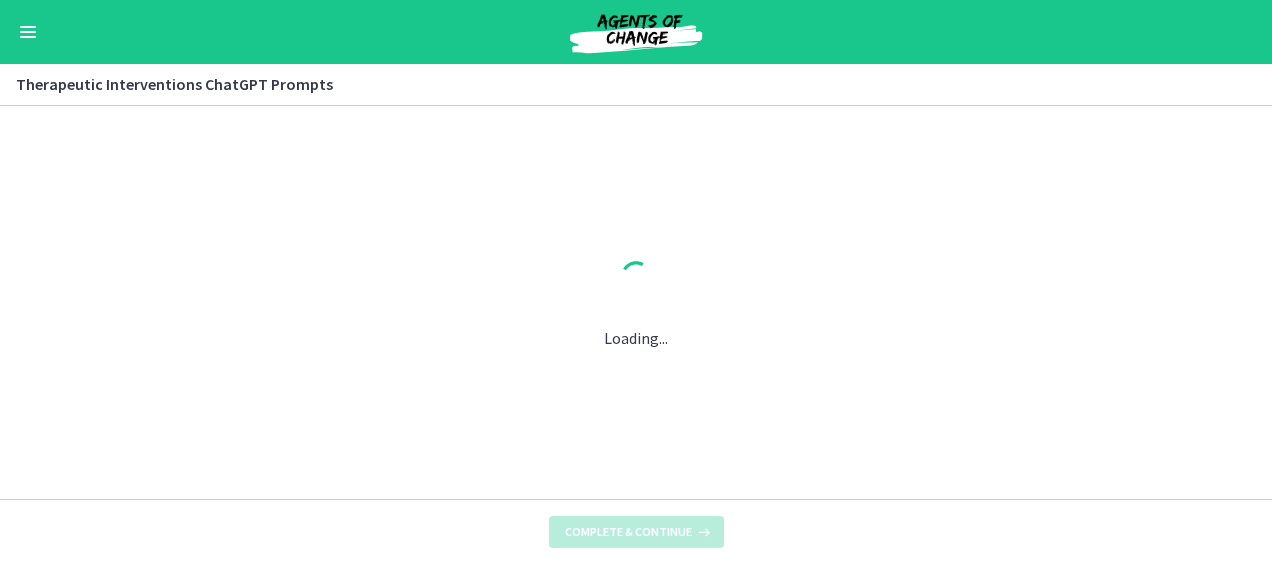 scroll, scrollTop: 0, scrollLeft: 0, axis: both 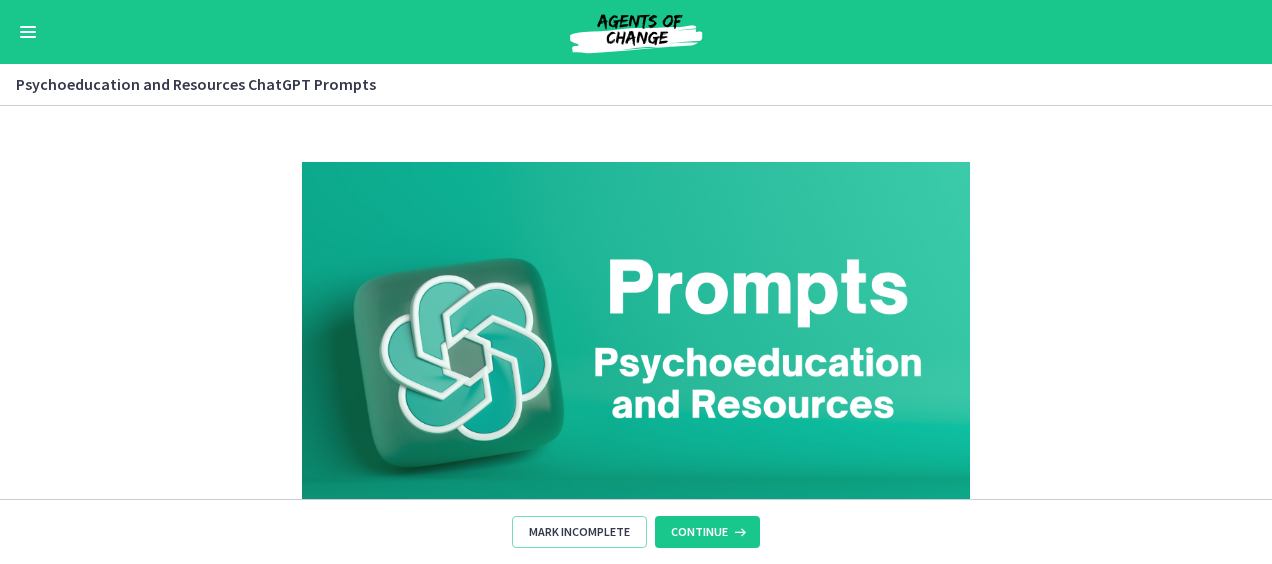 click at bounding box center (636, 350) 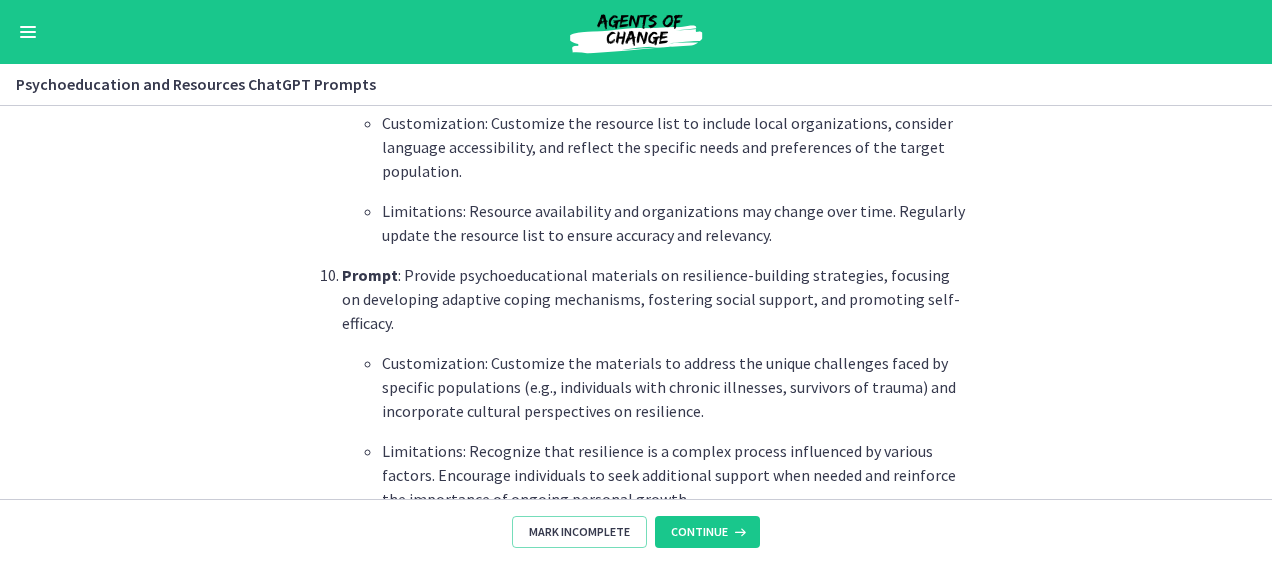 scroll, scrollTop: 2966, scrollLeft: 0, axis: vertical 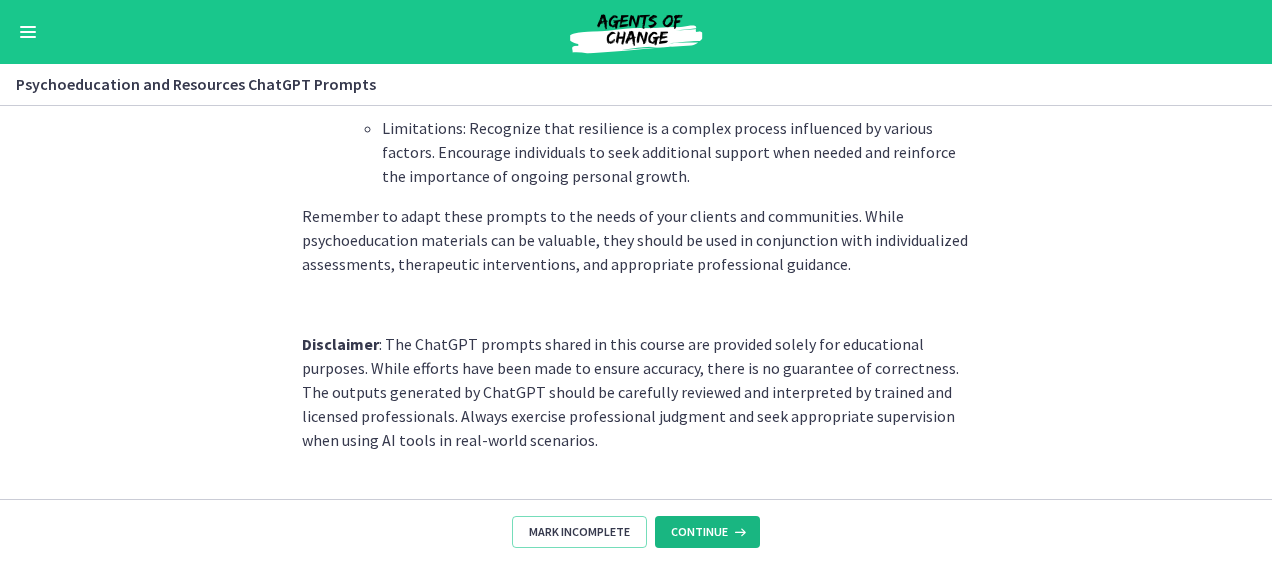 click at bounding box center (738, 532) 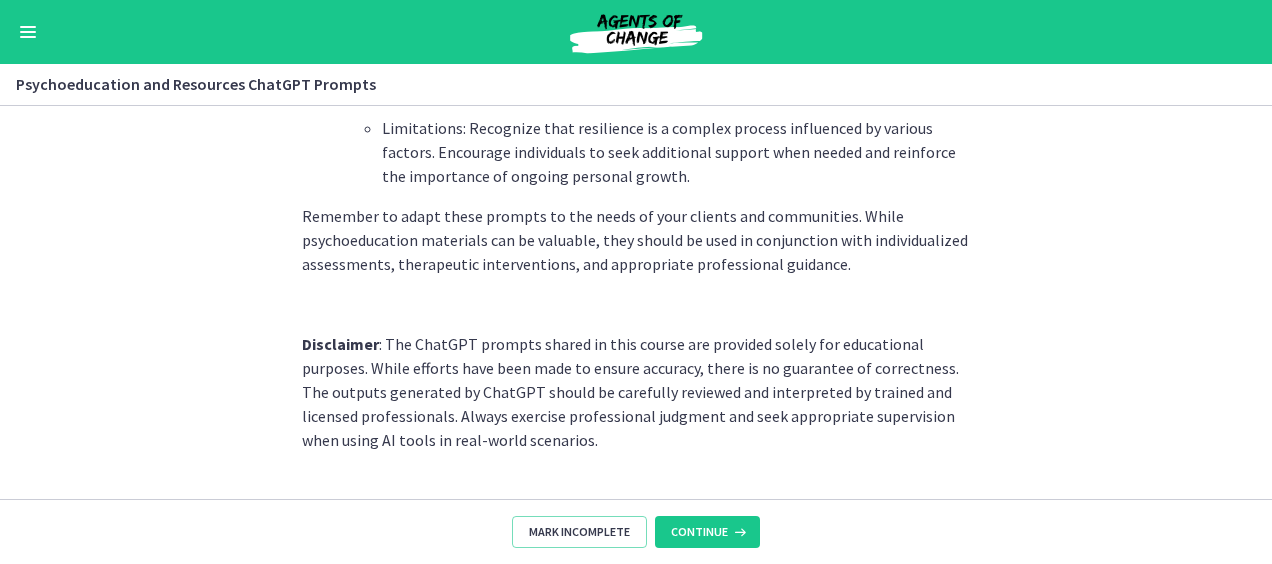 scroll, scrollTop: 0, scrollLeft: 0, axis: both 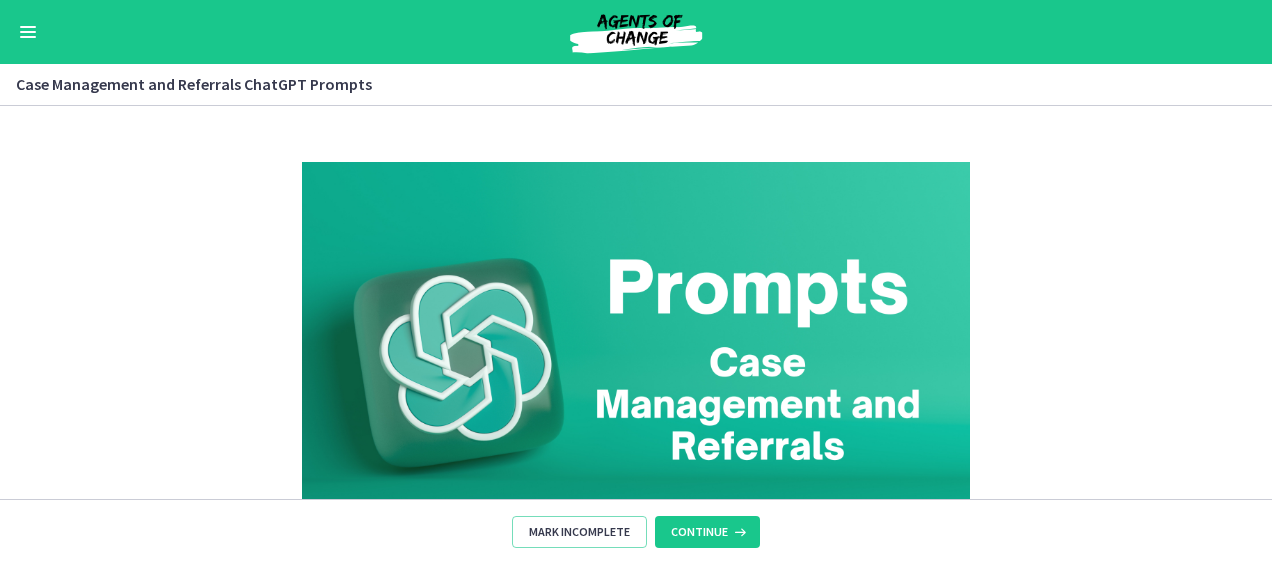 click at bounding box center (636, 350) 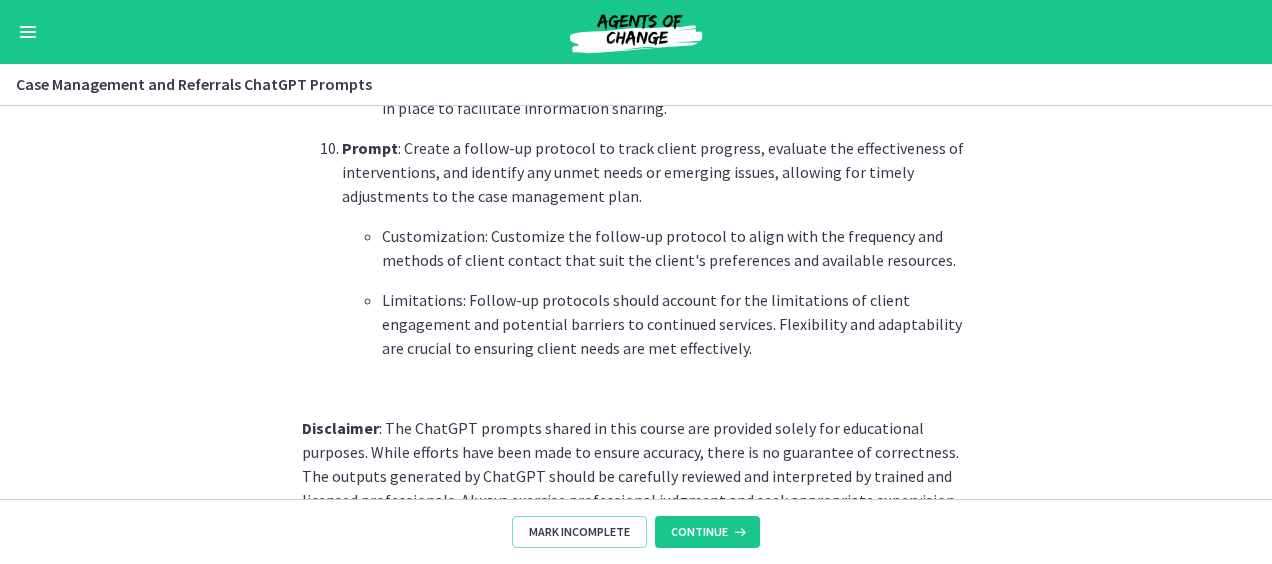scroll, scrollTop: 2902, scrollLeft: 0, axis: vertical 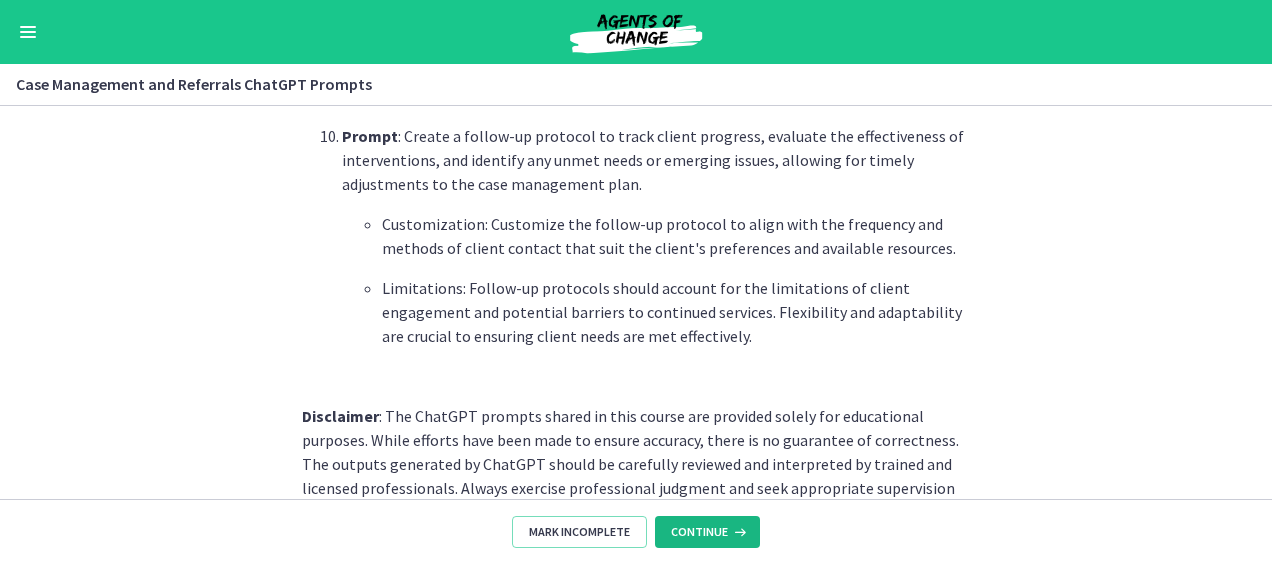 click at bounding box center [738, 532] 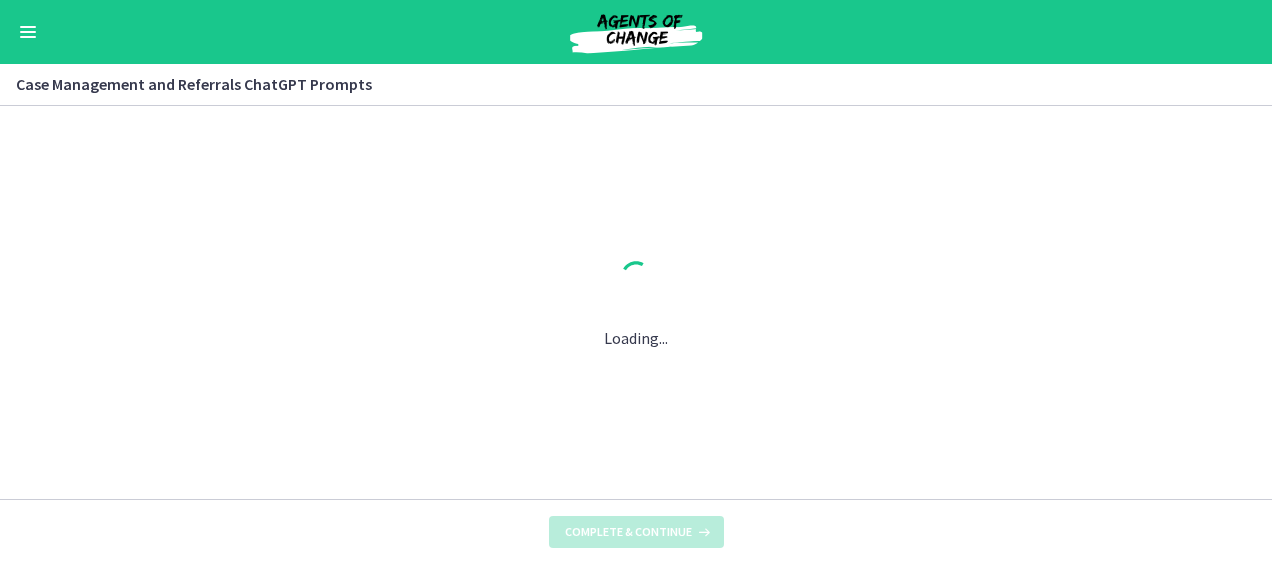 scroll, scrollTop: 0, scrollLeft: 0, axis: both 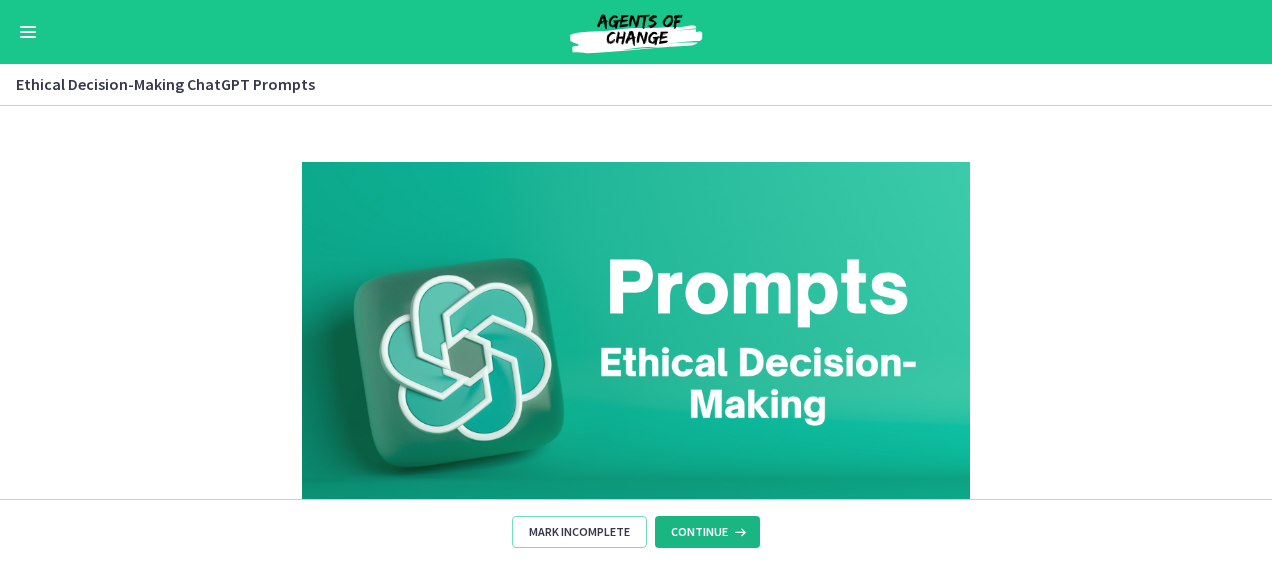 click on "Continue" at bounding box center [699, 532] 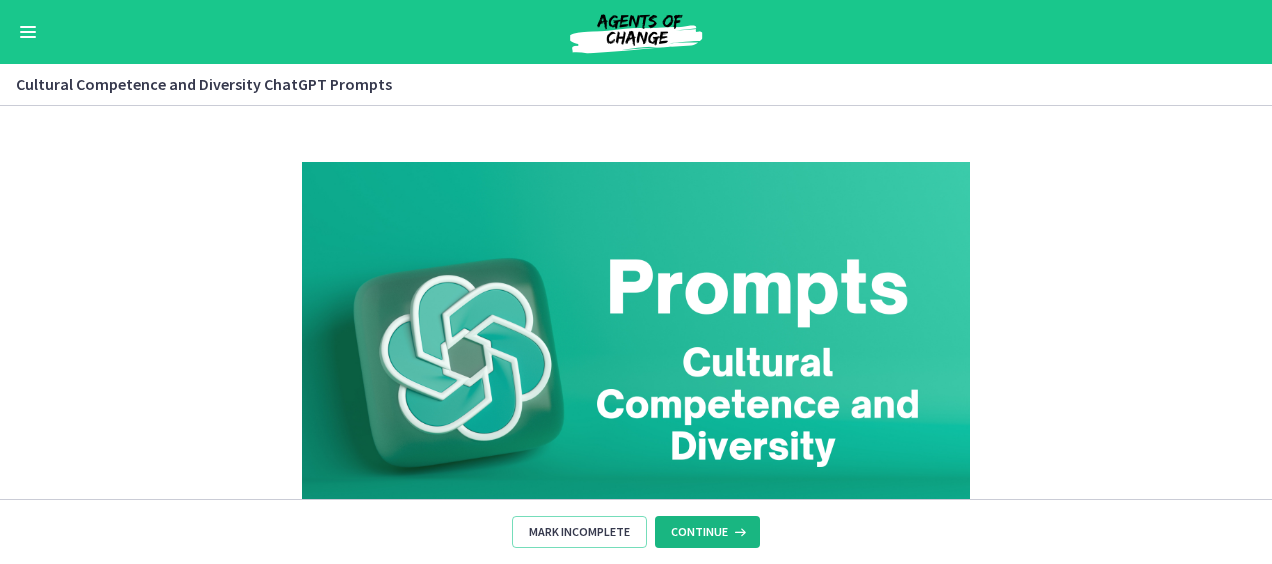 click on "Continue" at bounding box center (699, 532) 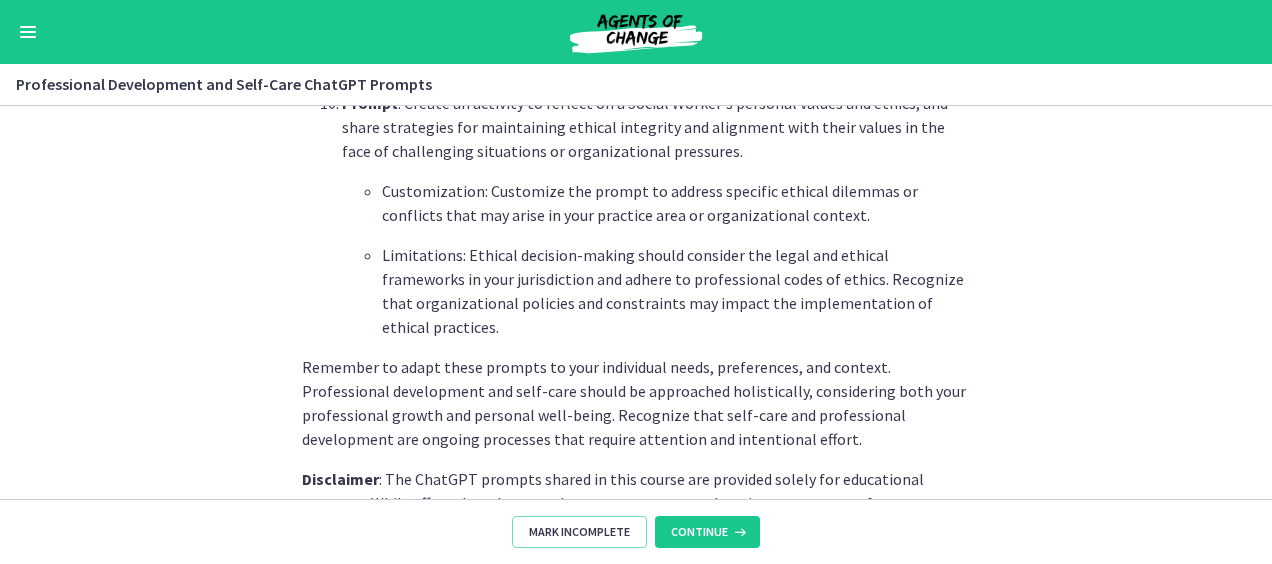 scroll, scrollTop: 3142, scrollLeft: 0, axis: vertical 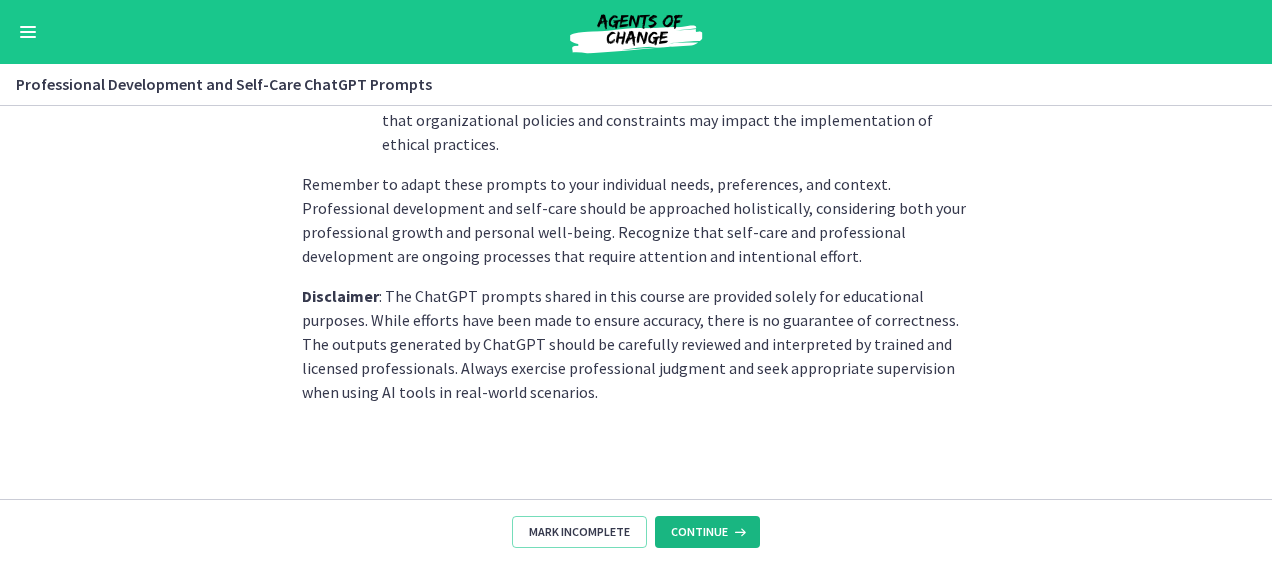 click on "Continue" at bounding box center (699, 532) 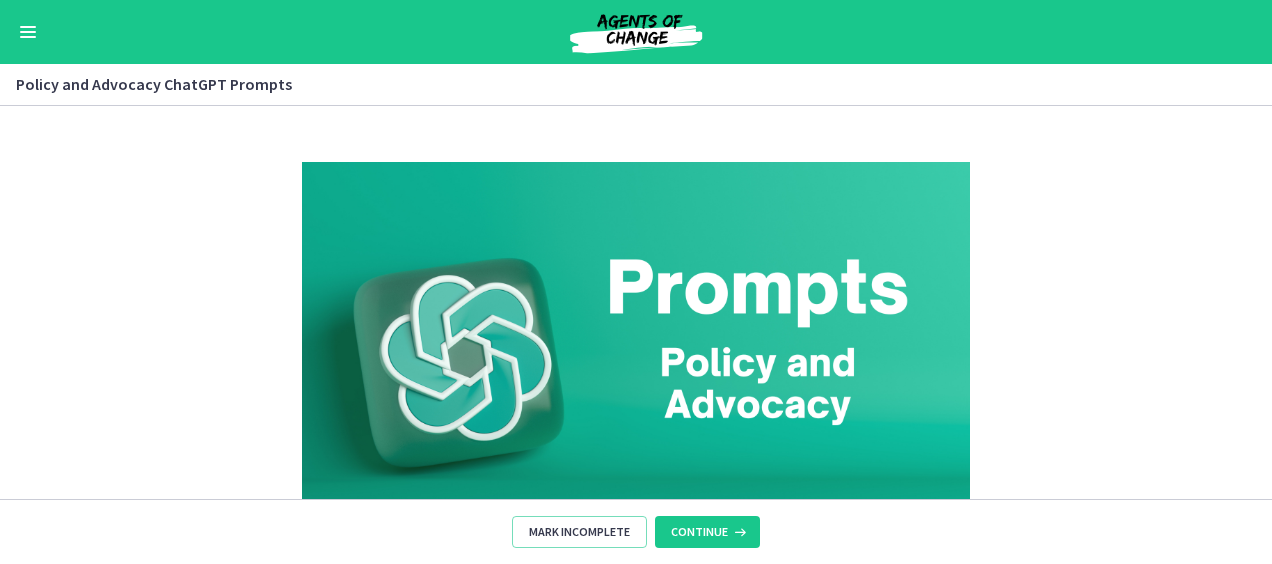 click at bounding box center (636, 350) 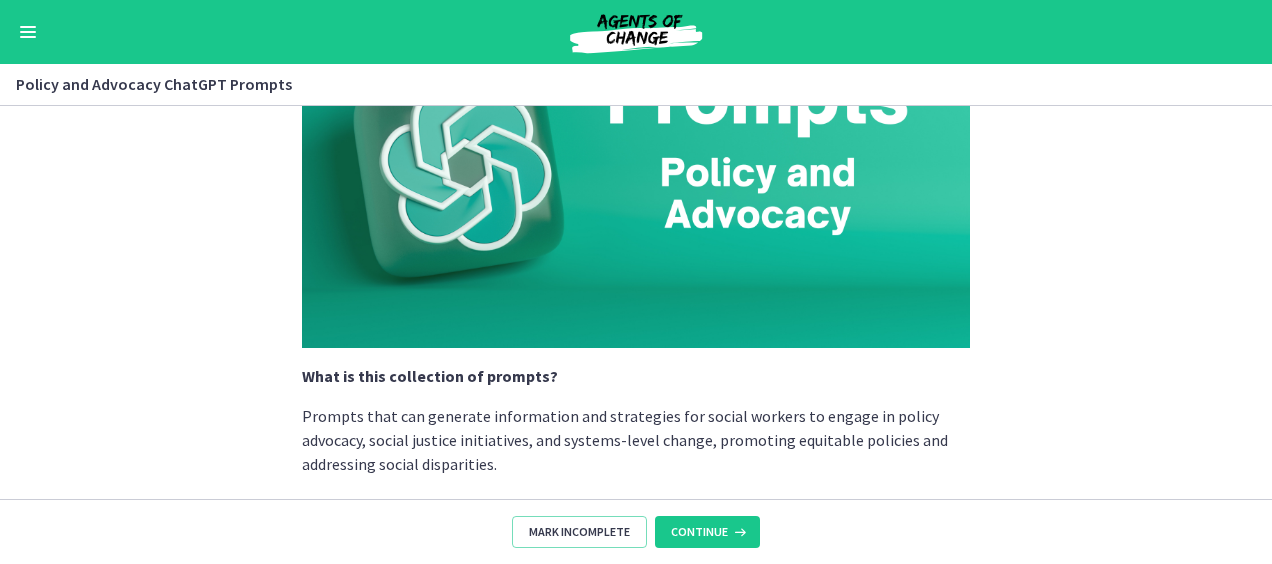 click at bounding box center [636, 160] 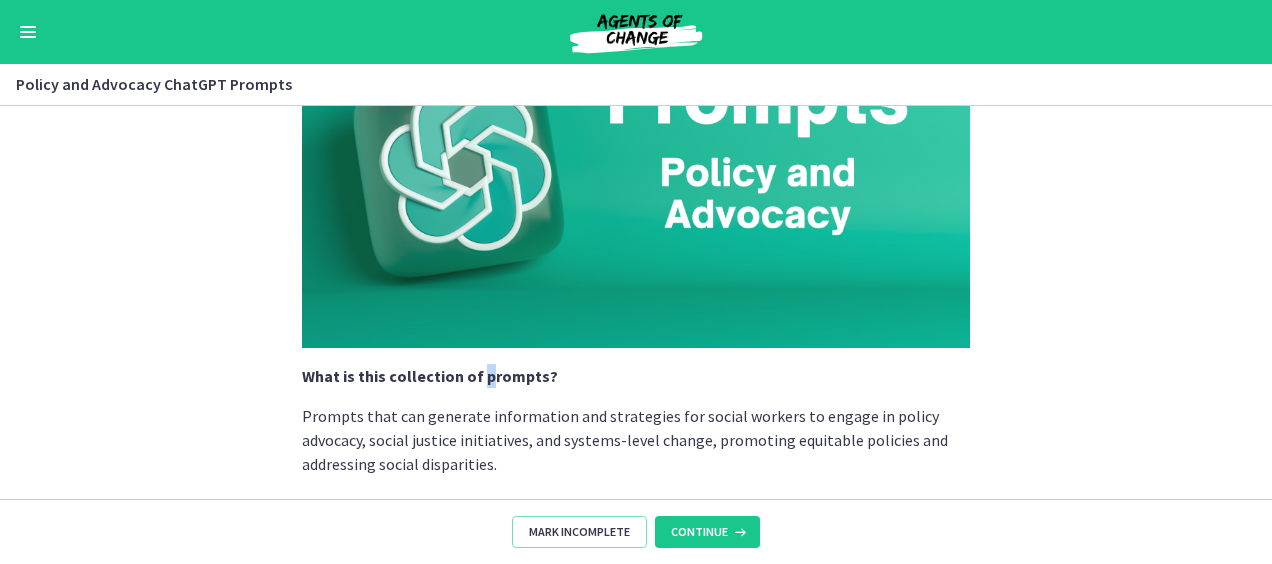 click at bounding box center [636, 160] 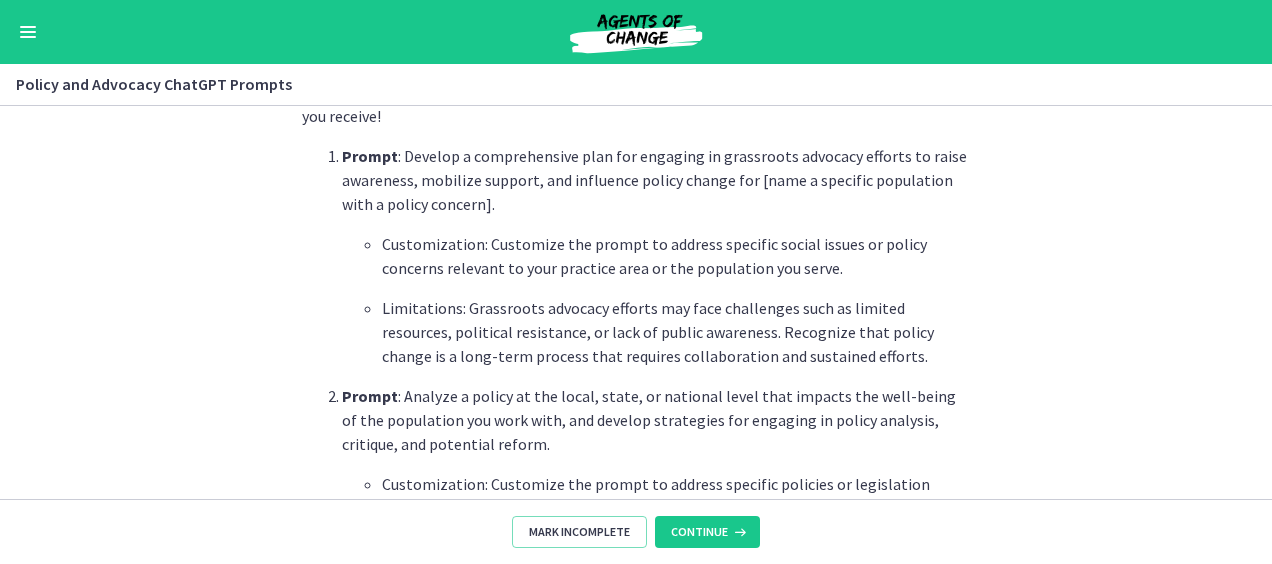 scroll, scrollTop: 394, scrollLeft: 0, axis: vertical 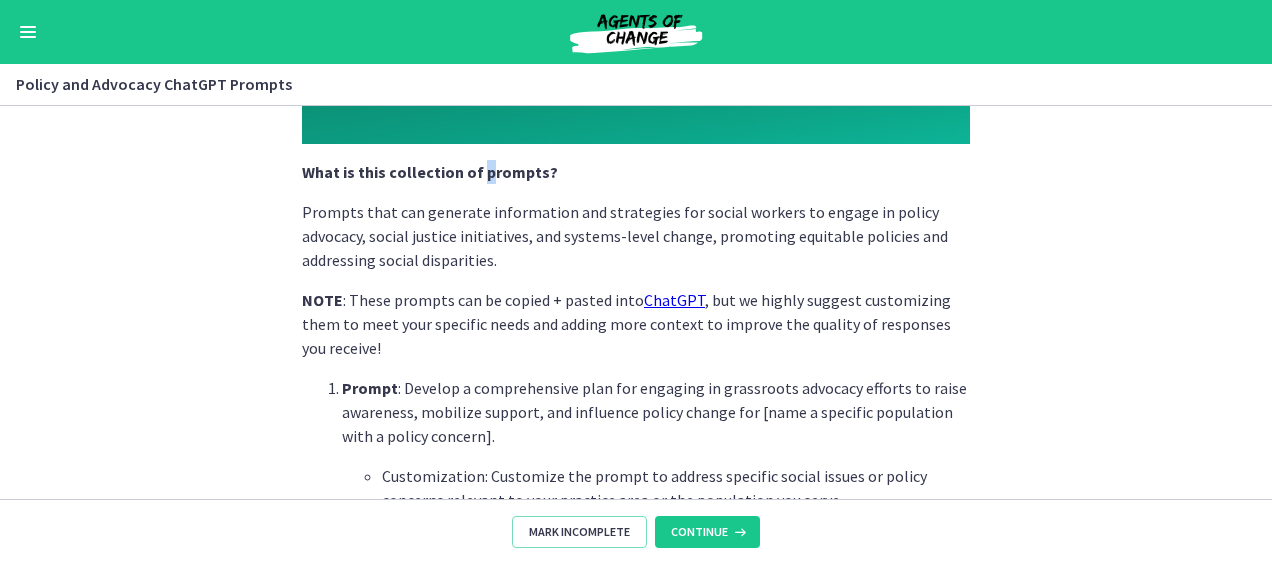 click on "ChatGPT" at bounding box center [674, 300] 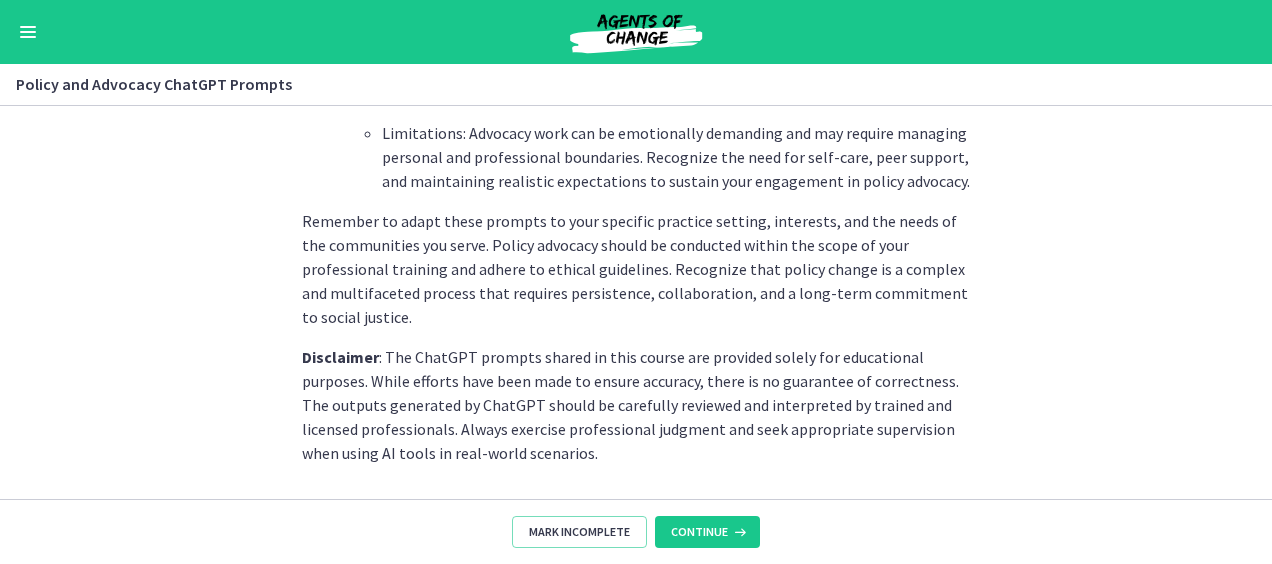 scroll, scrollTop: 3142, scrollLeft: 0, axis: vertical 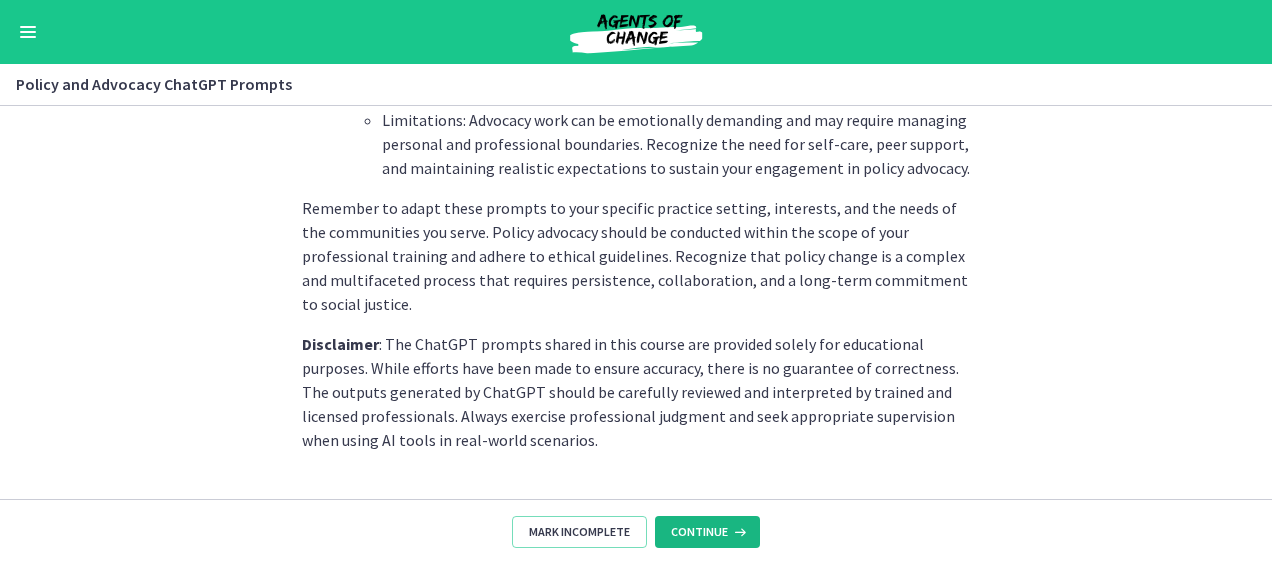 click at bounding box center [738, 532] 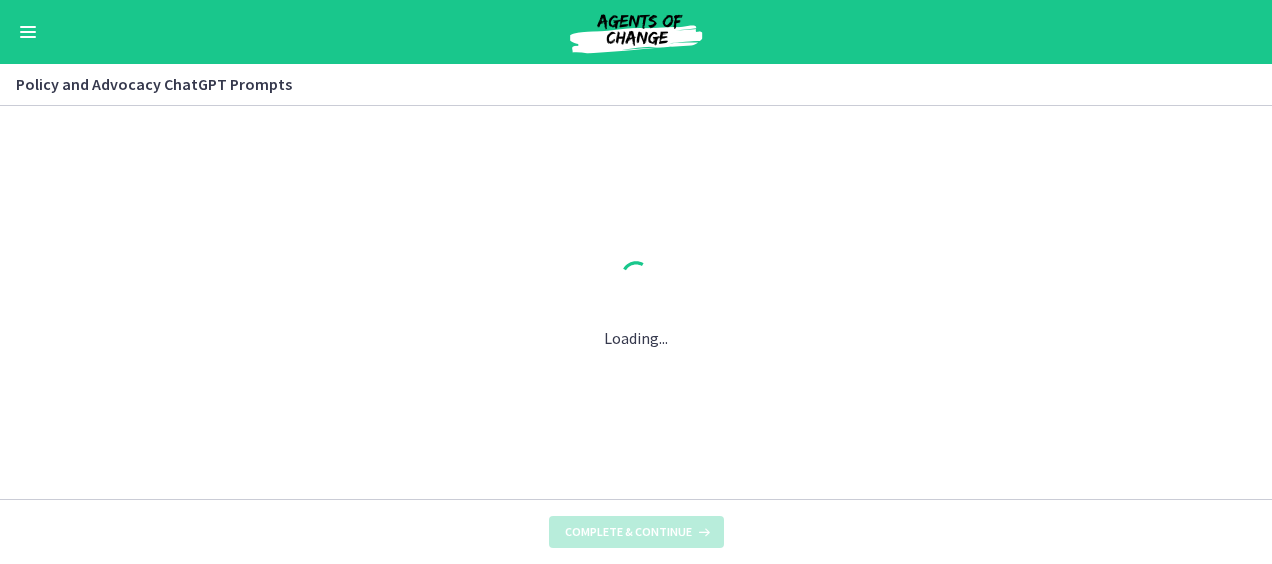 scroll, scrollTop: 0, scrollLeft: 0, axis: both 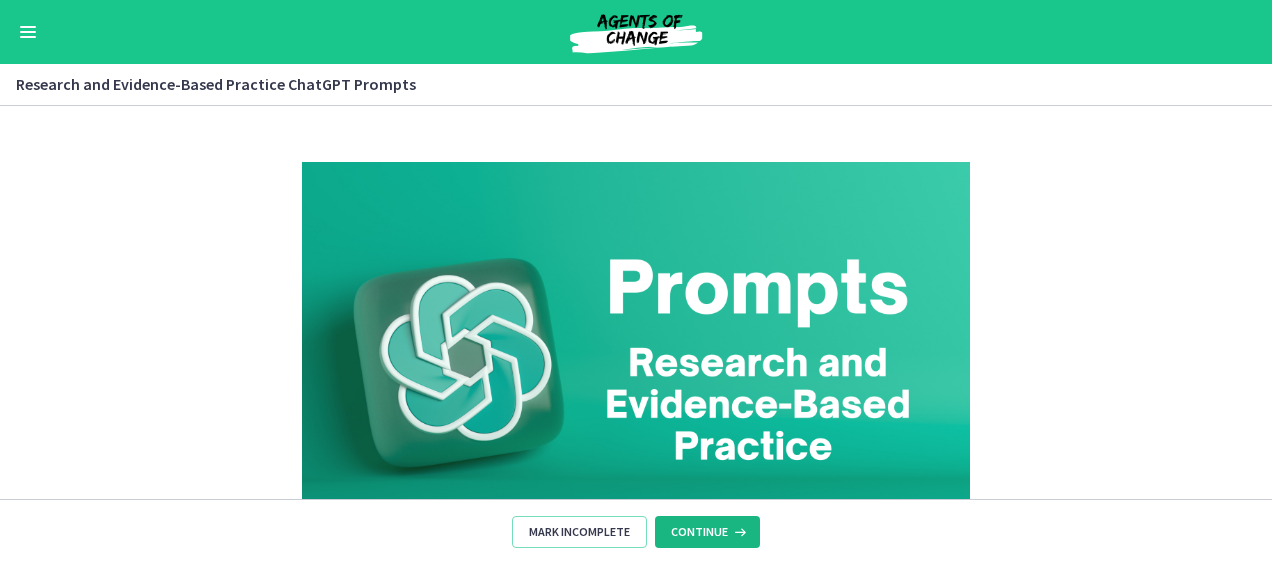 click at bounding box center [738, 532] 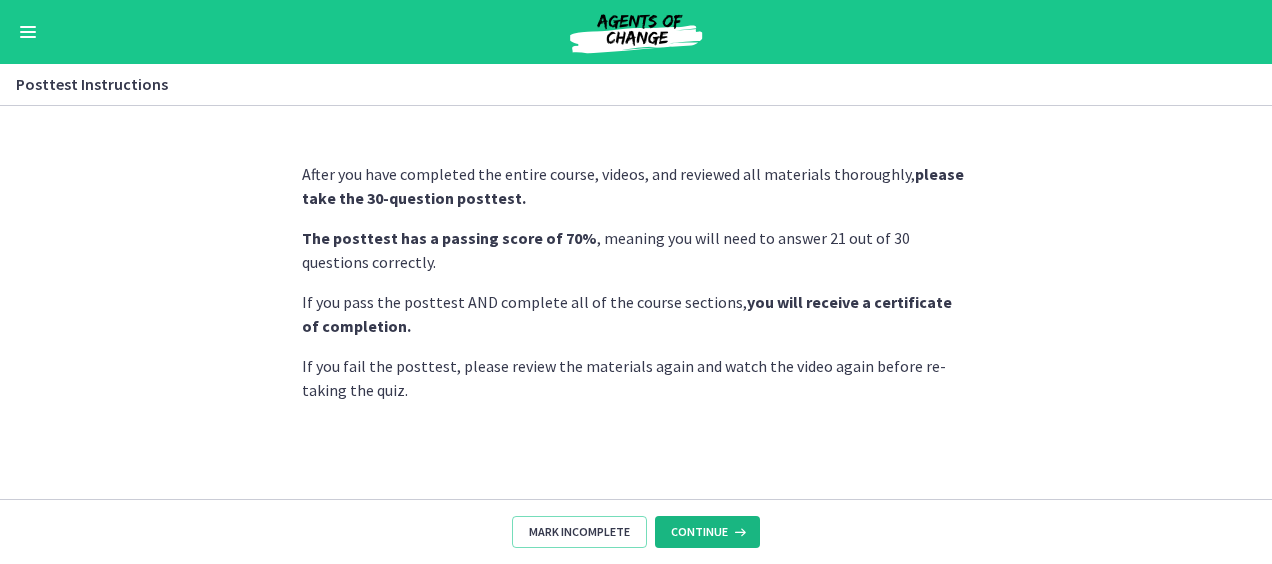 click at bounding box center [738, 532] 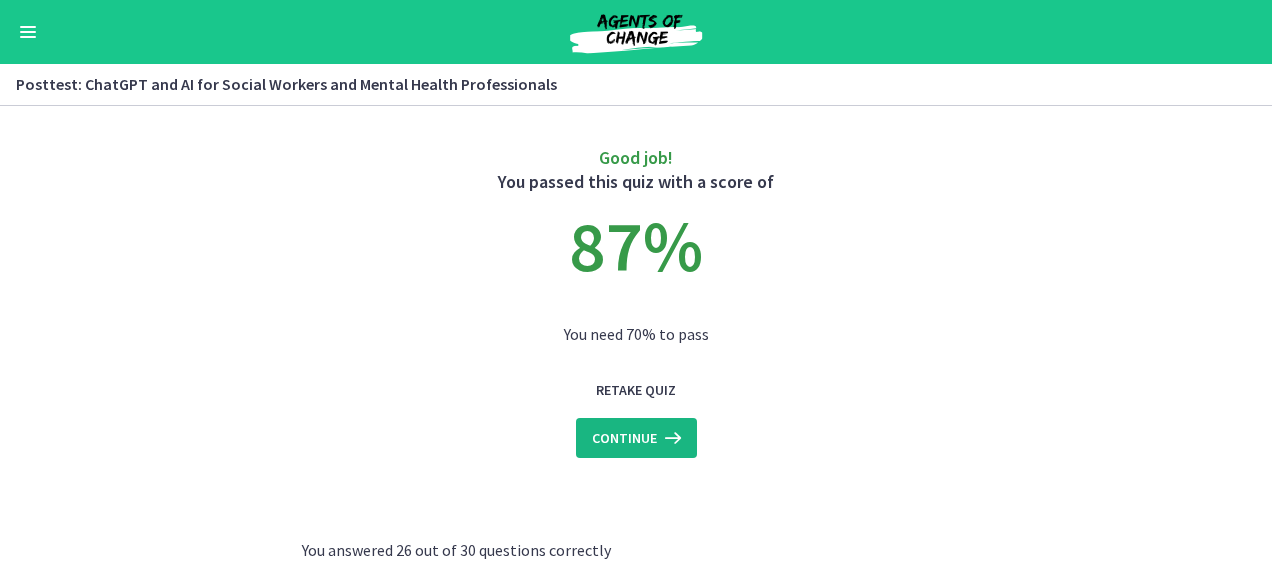 click at bounding box center [671, 438] 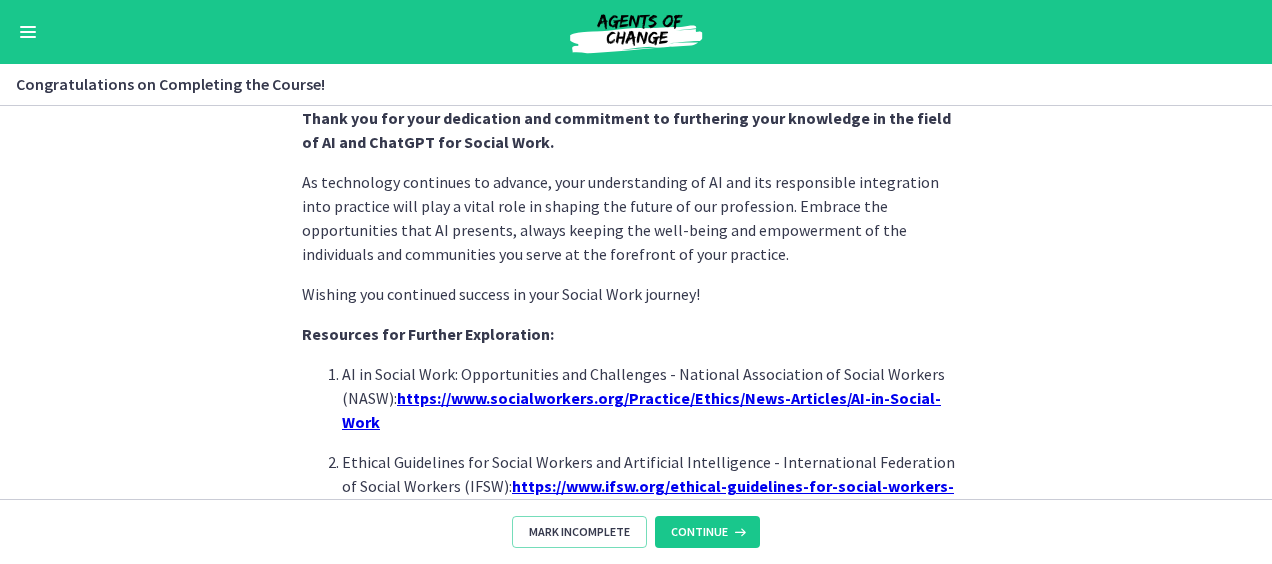scroll, scrollTop: 1939, scrollLeft: 0, axis: vertical 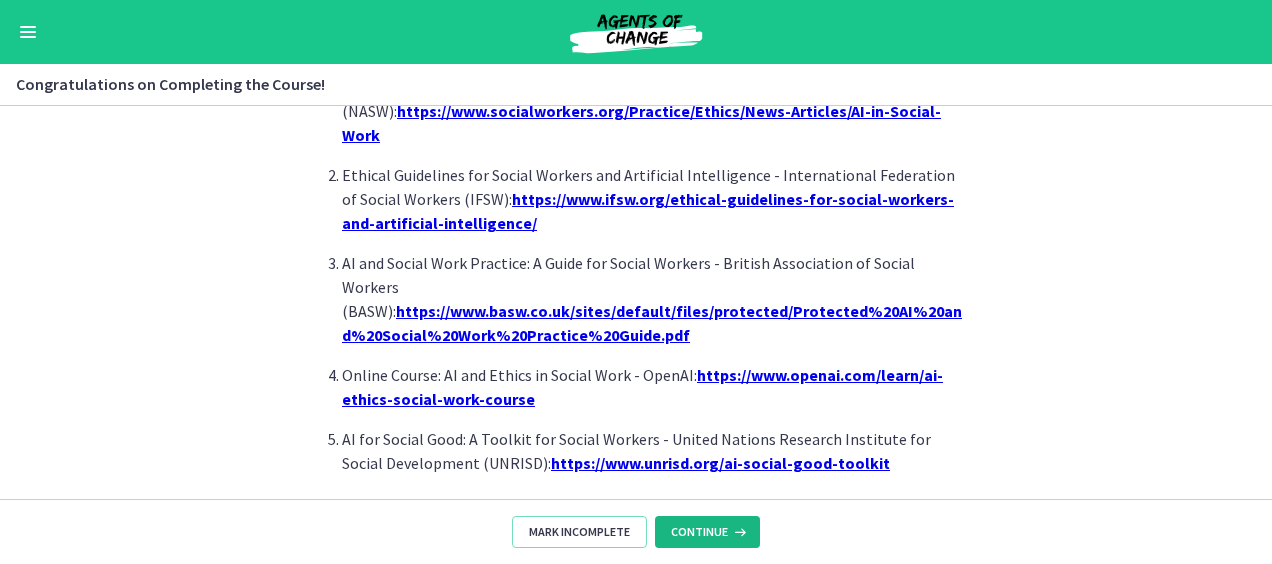 click on "Continue" at bounding box center (699, 532) 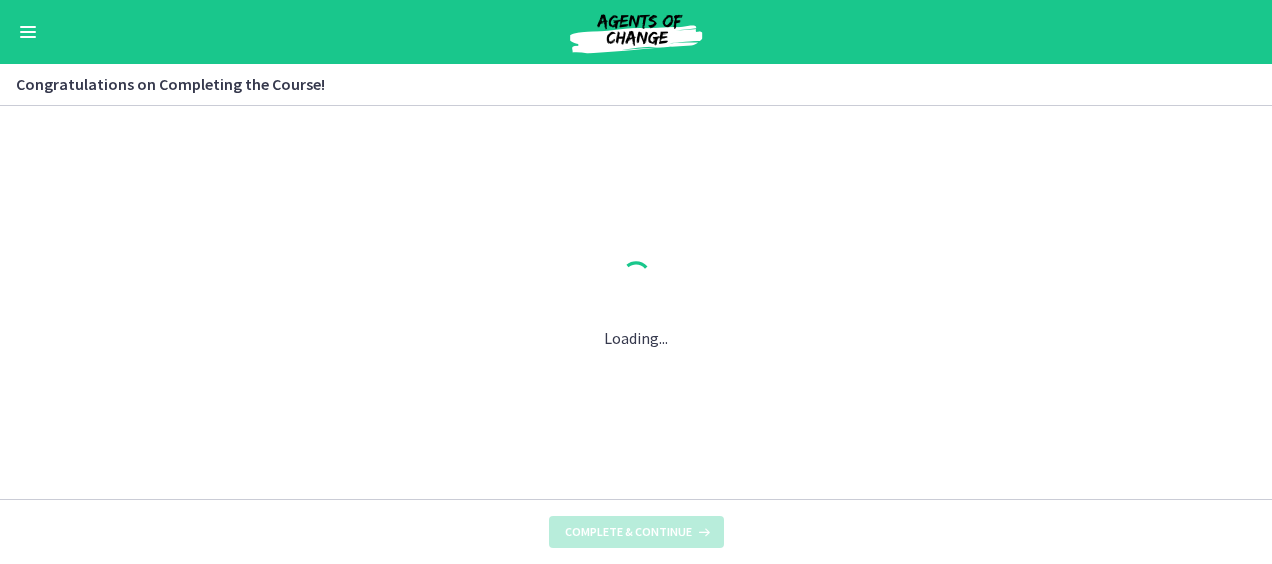 scroll, scrollTop: 0, scrollLeft: 0, axis: both 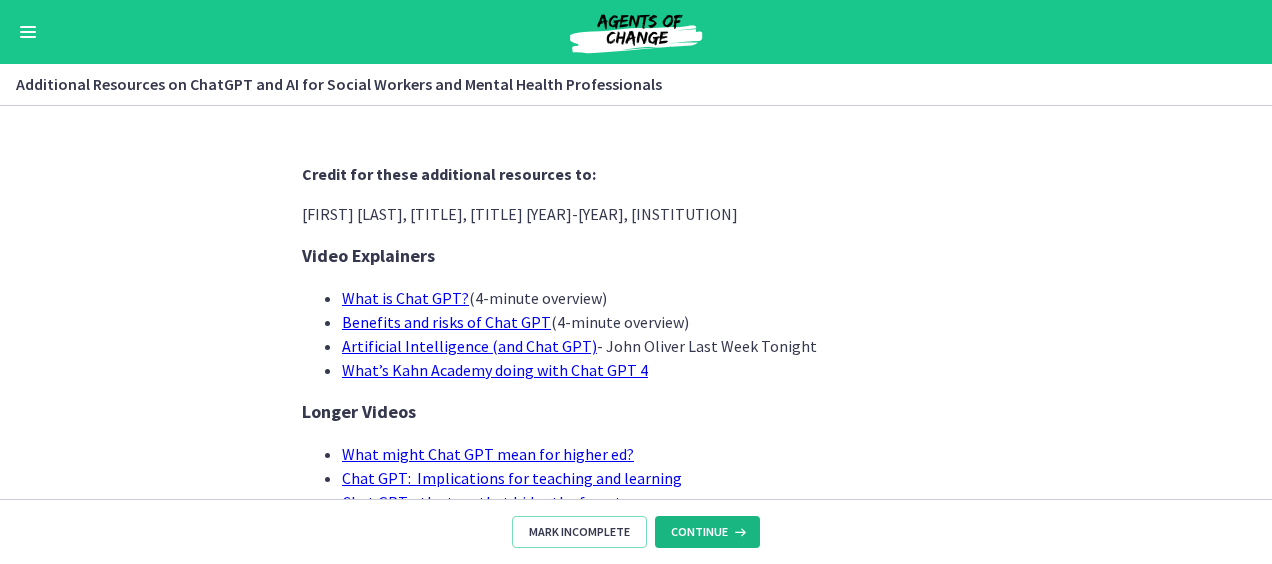 click at bounding box center (738, 532) 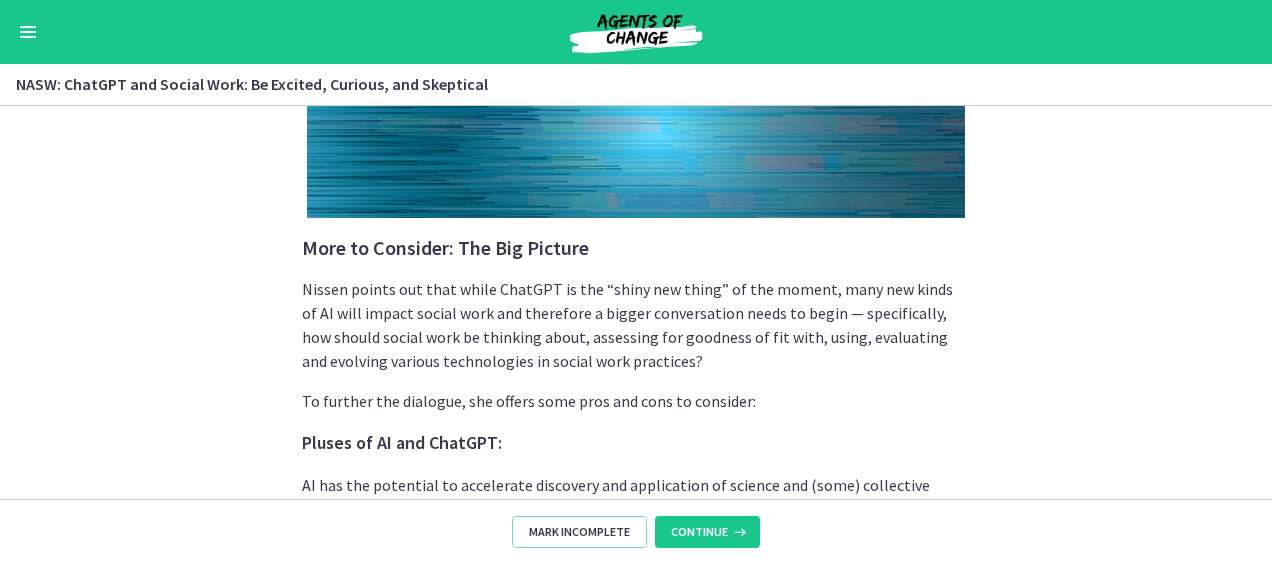 scroll, scrollTop: 5560, scrollLeft: 0, axis: vertical 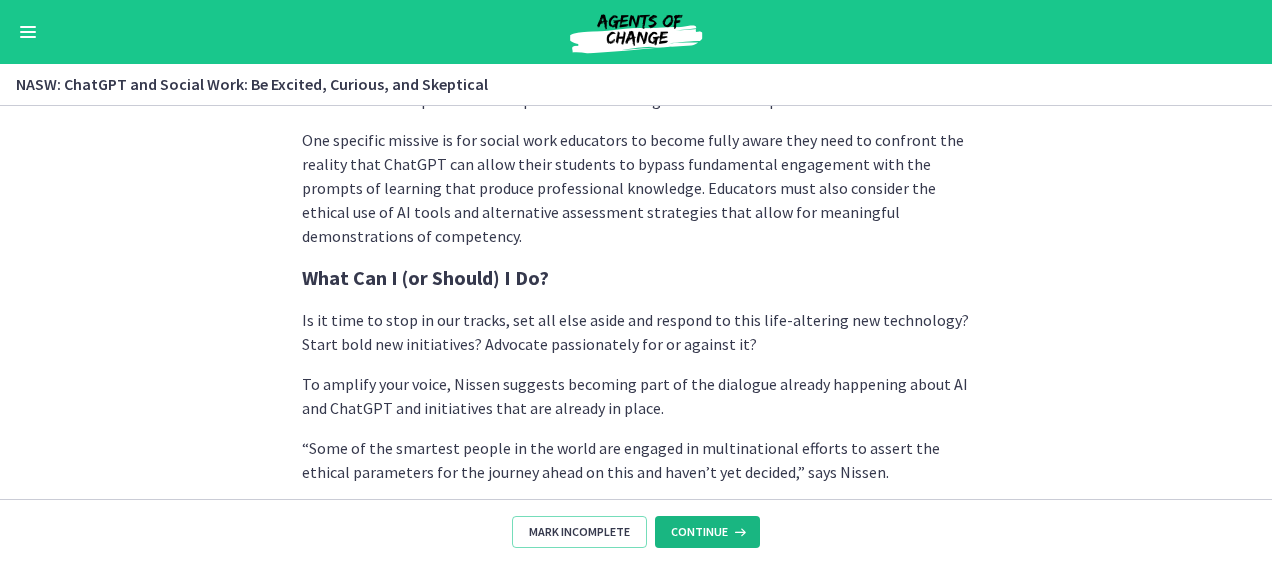 click at bounding box center (738, 532) 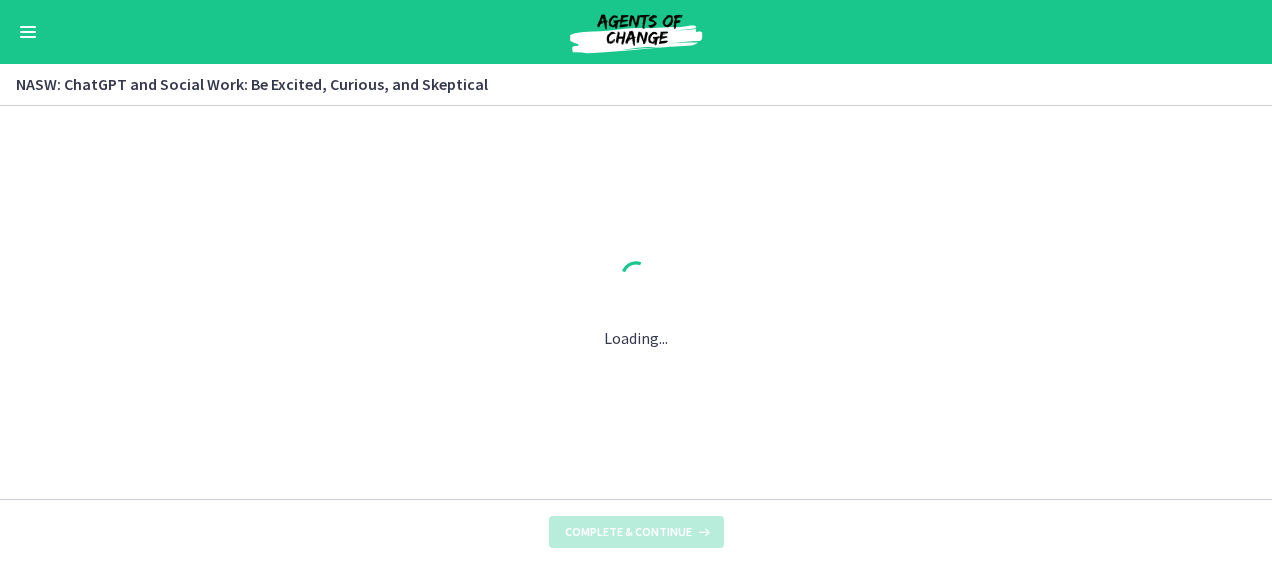 scroll, scrollTop: 0, scrollLeft: 0, axis: both 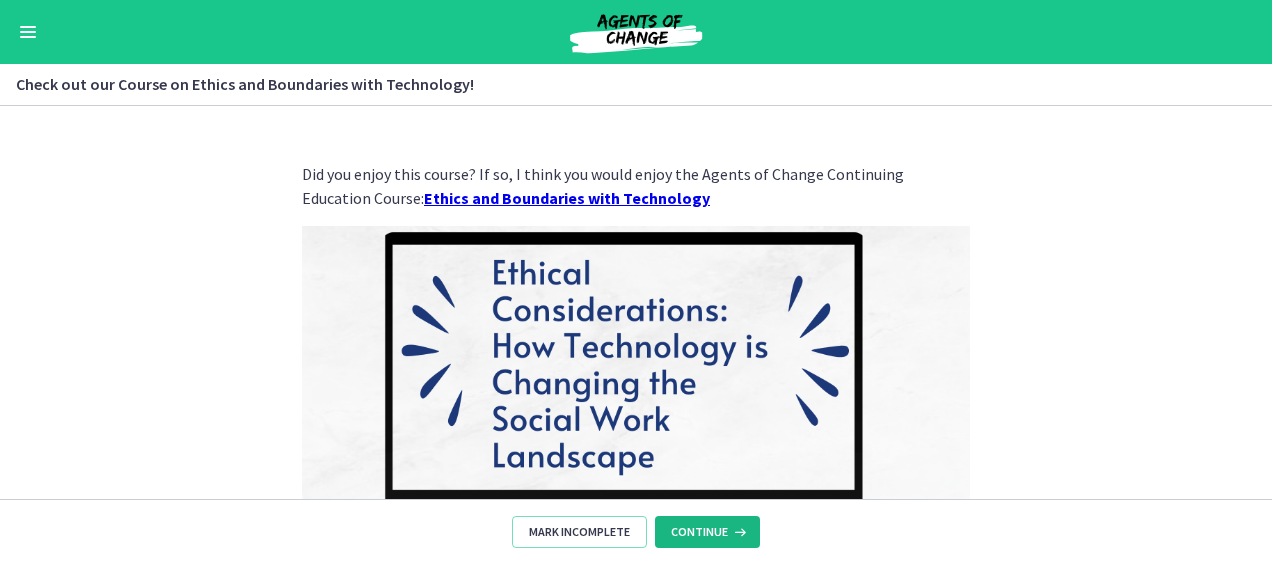 click at bounding box center (738, 532) 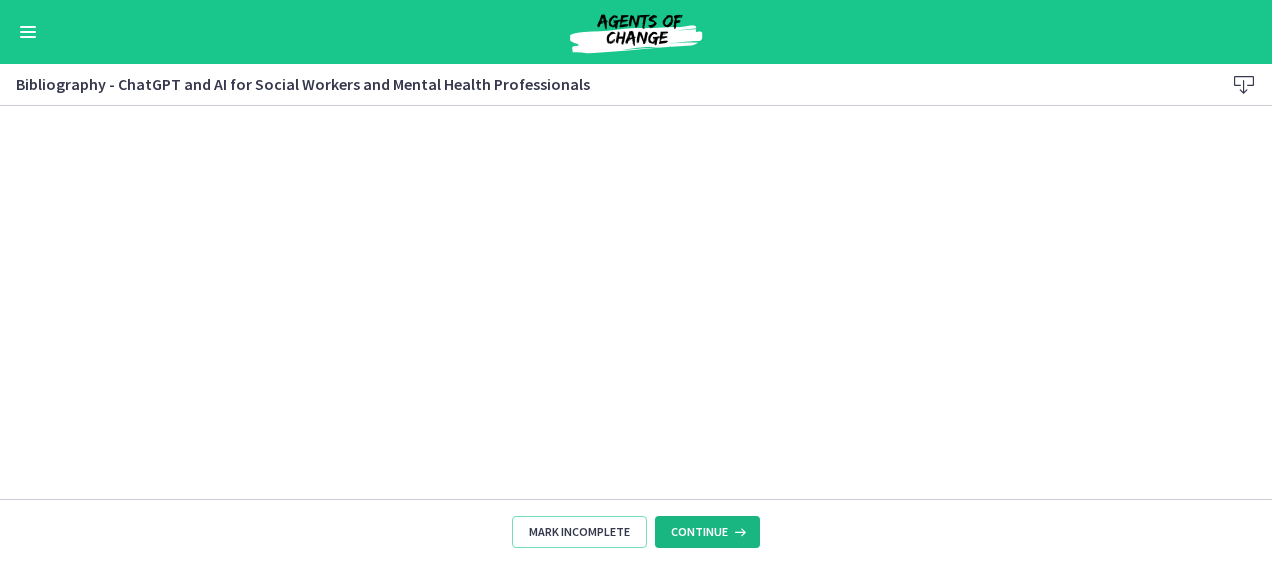 click at bounding box center [738, 532] 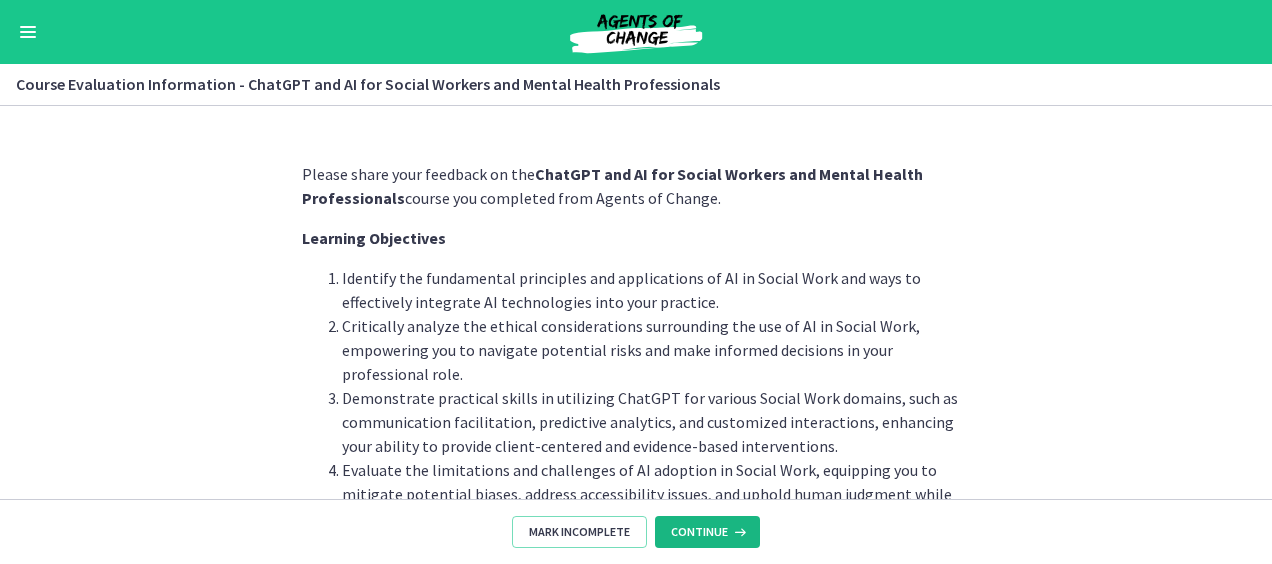 click at bounding box center [738, 532] 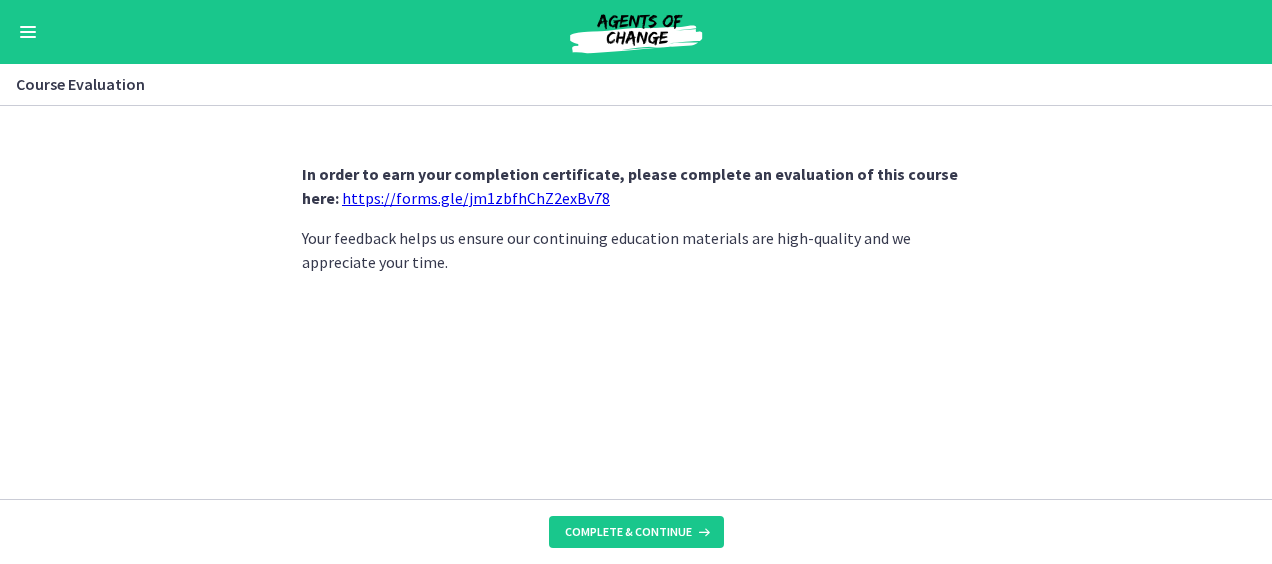 click on "https://forms.gle/jm1zbfhChZ2exBv78" at bounding box center (476, 198) 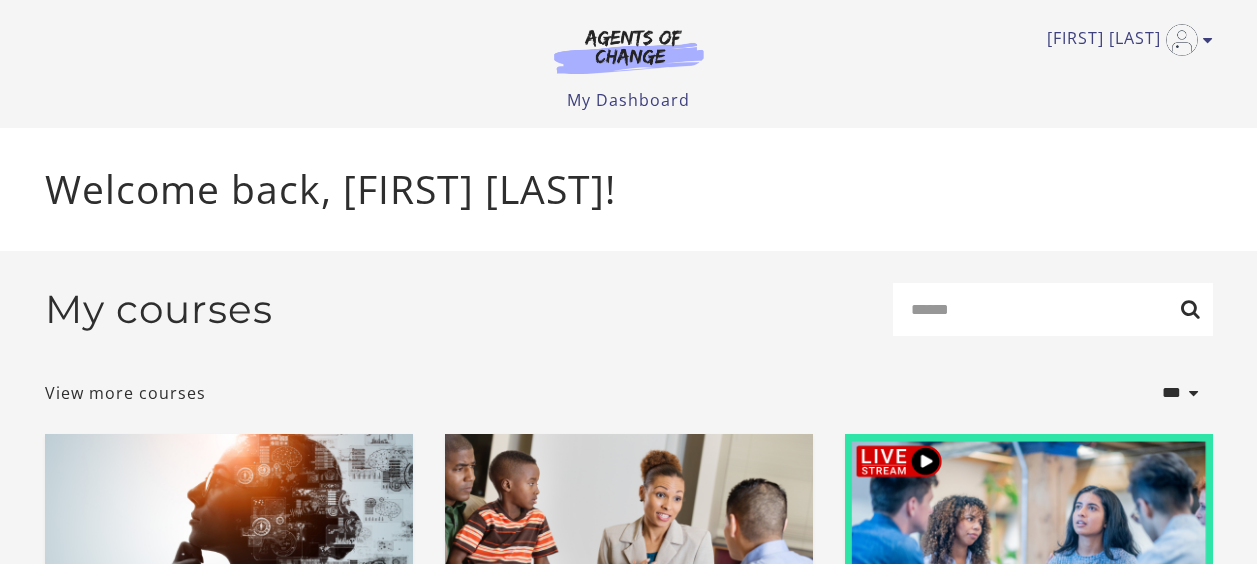 scroll, scrollTop: 0, scrollLeft: 0, axis: both 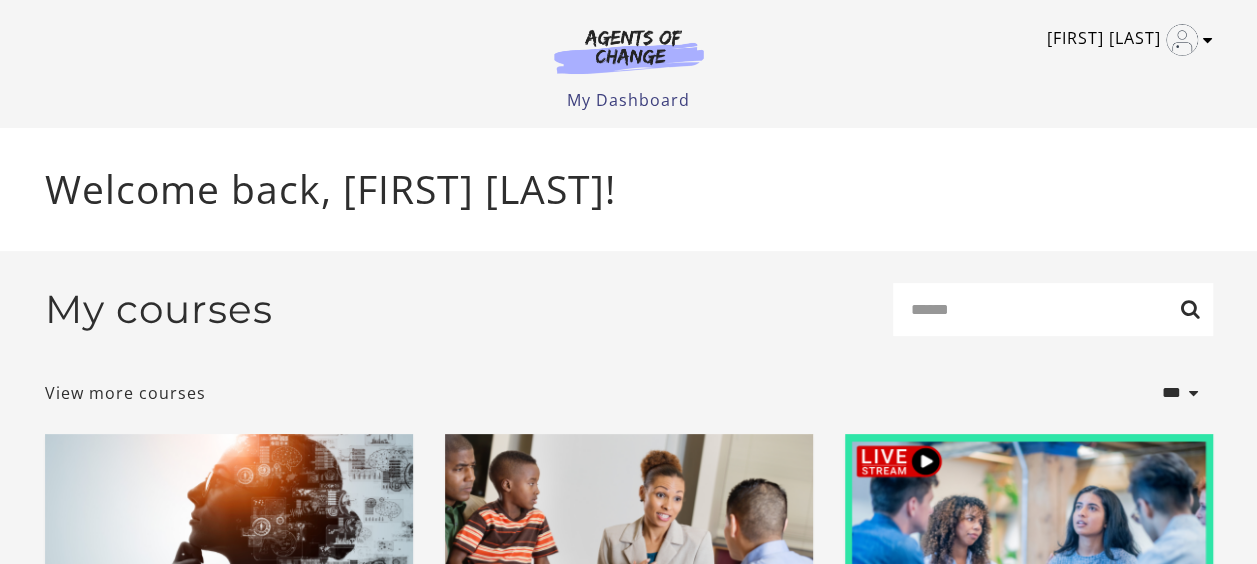 click on "Matthew P" at bounding box center (1125, 40) 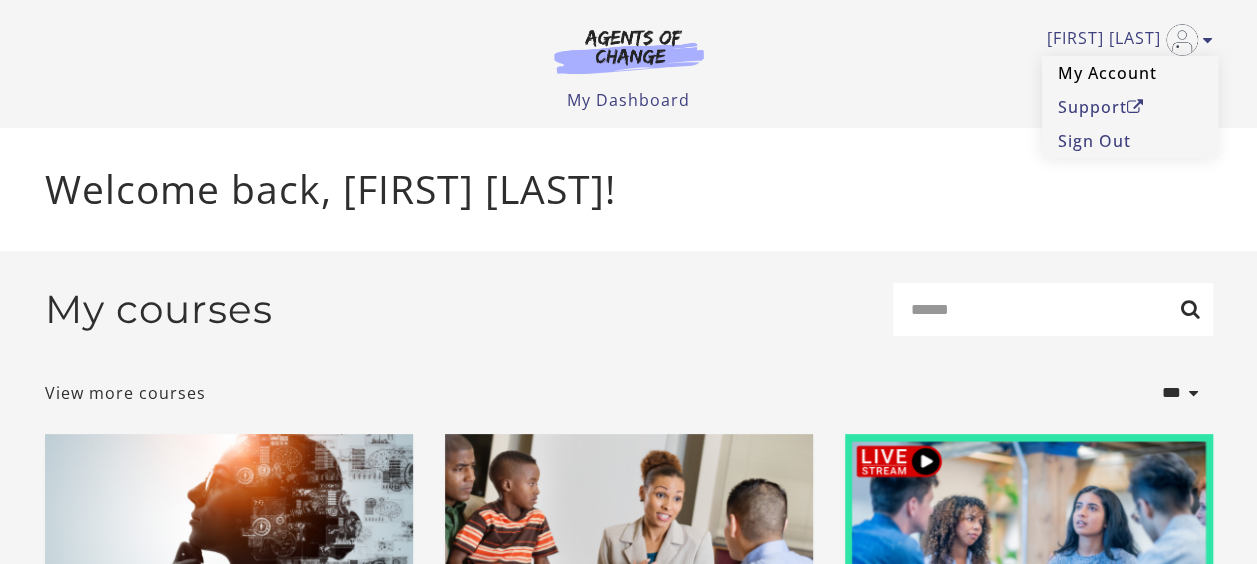 click on "My Account" at bounding box center (1130, 73) 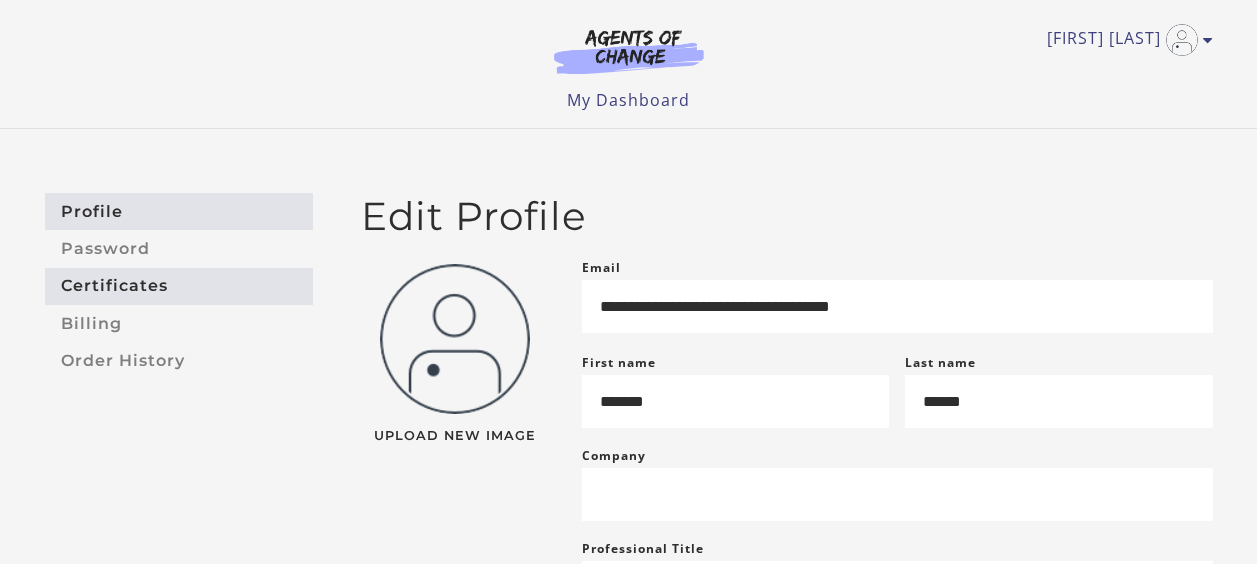 scroll, scrollTop: 0, scrollLeft: 0, axis: both 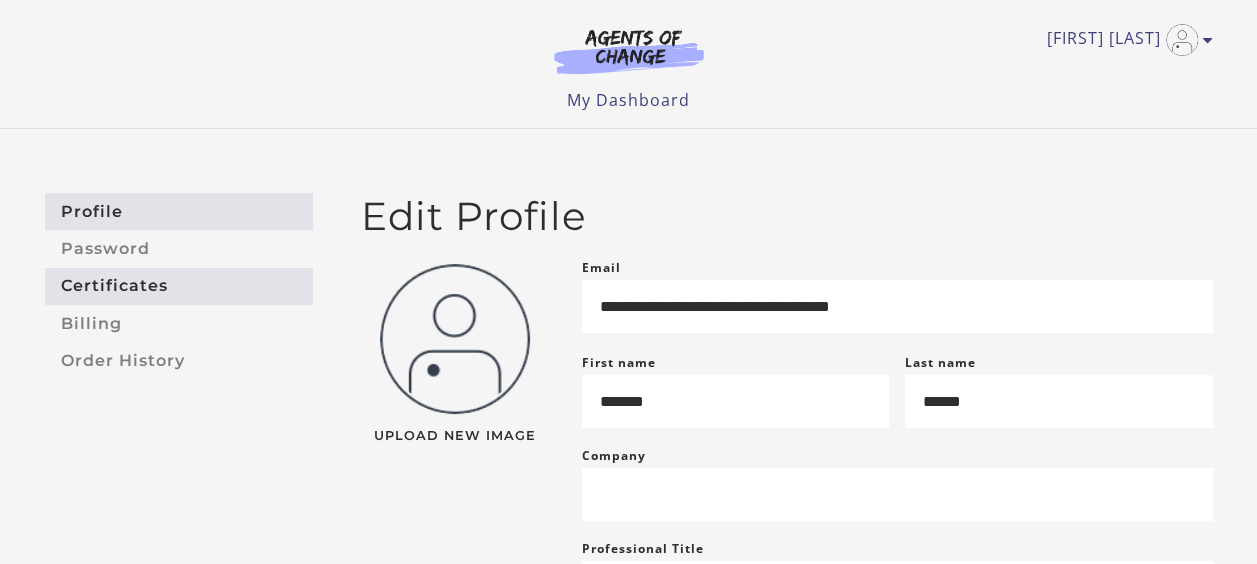 click on "Certificates" at bounding box center [179, 286] 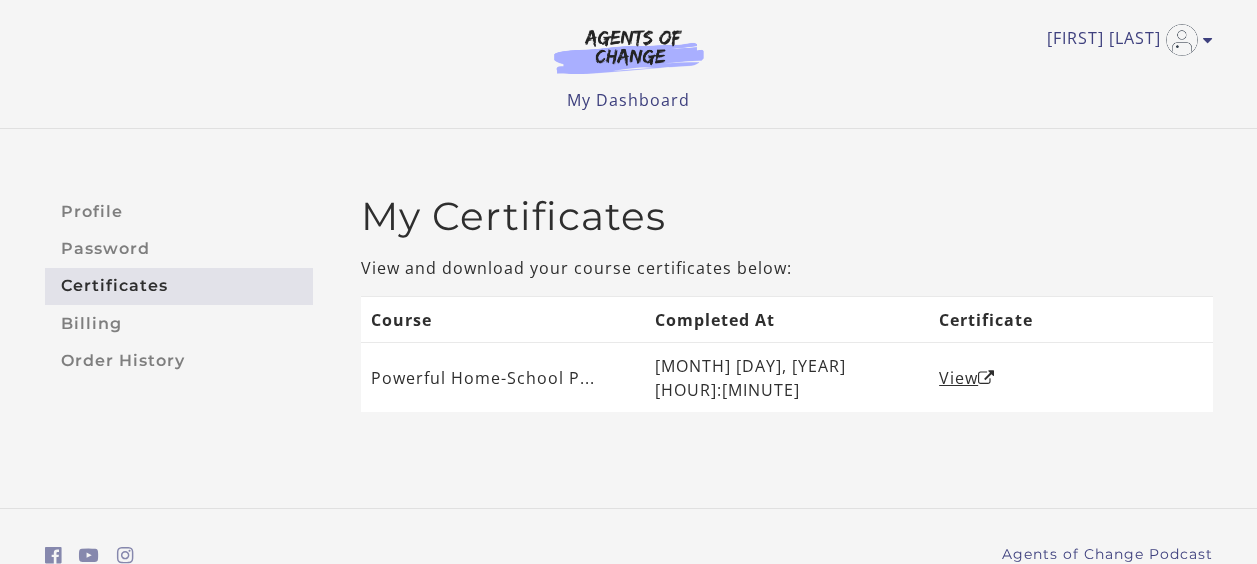 scroll, scrollTop: 0, scrollLeft: 0, axis: both 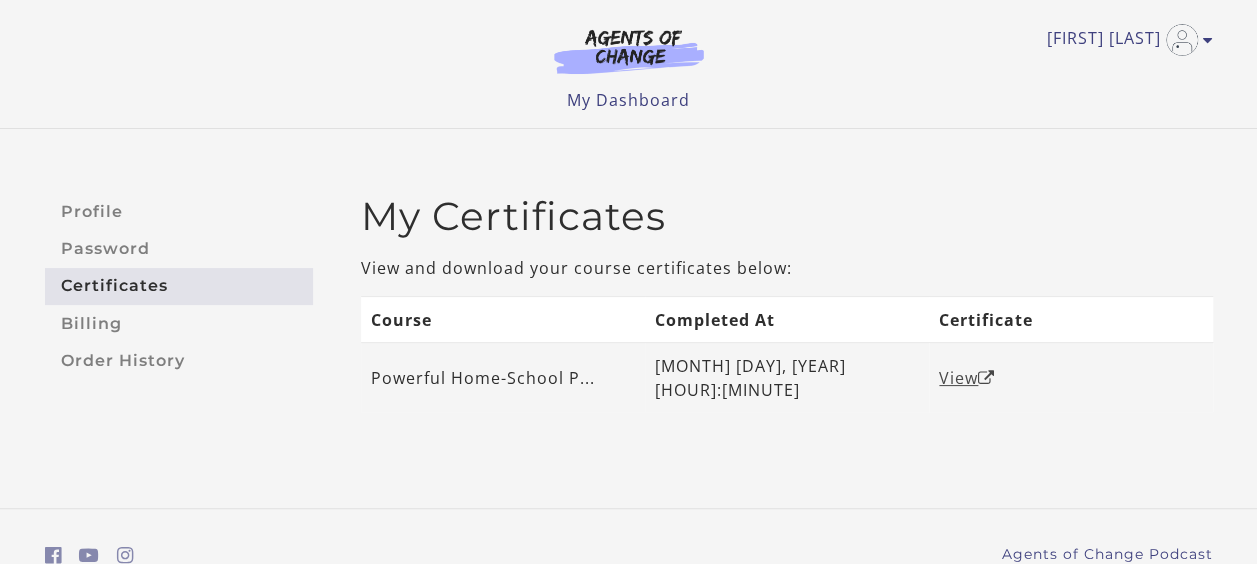 click on "View" at bounding box center [967, 378] 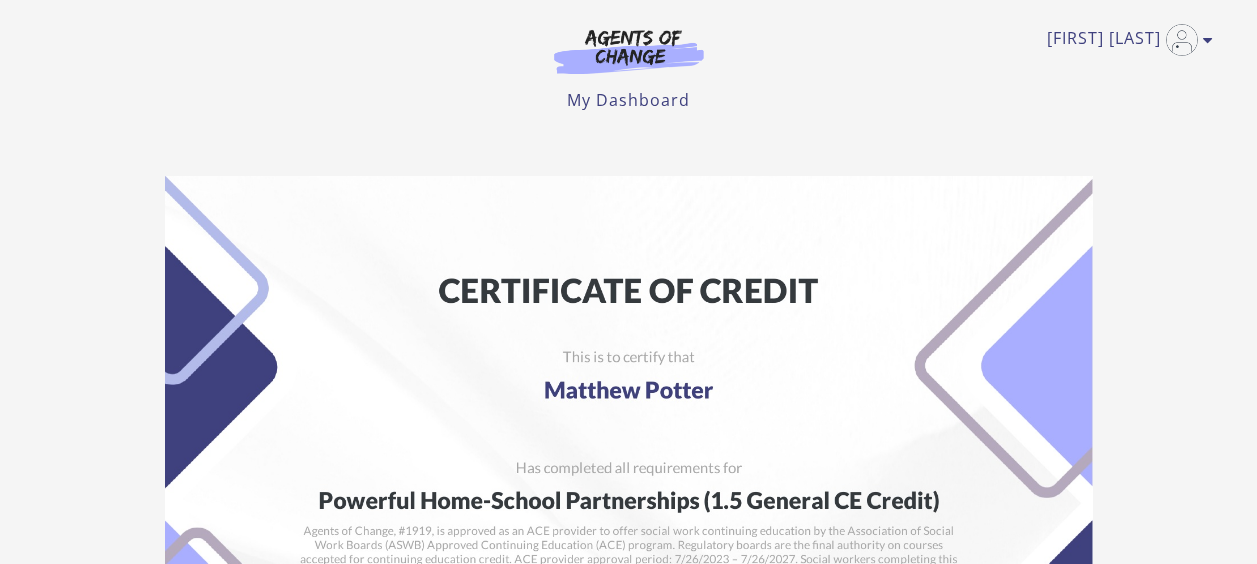 scroll, scrollTop: 0, scrollLeft: 0, axis: both 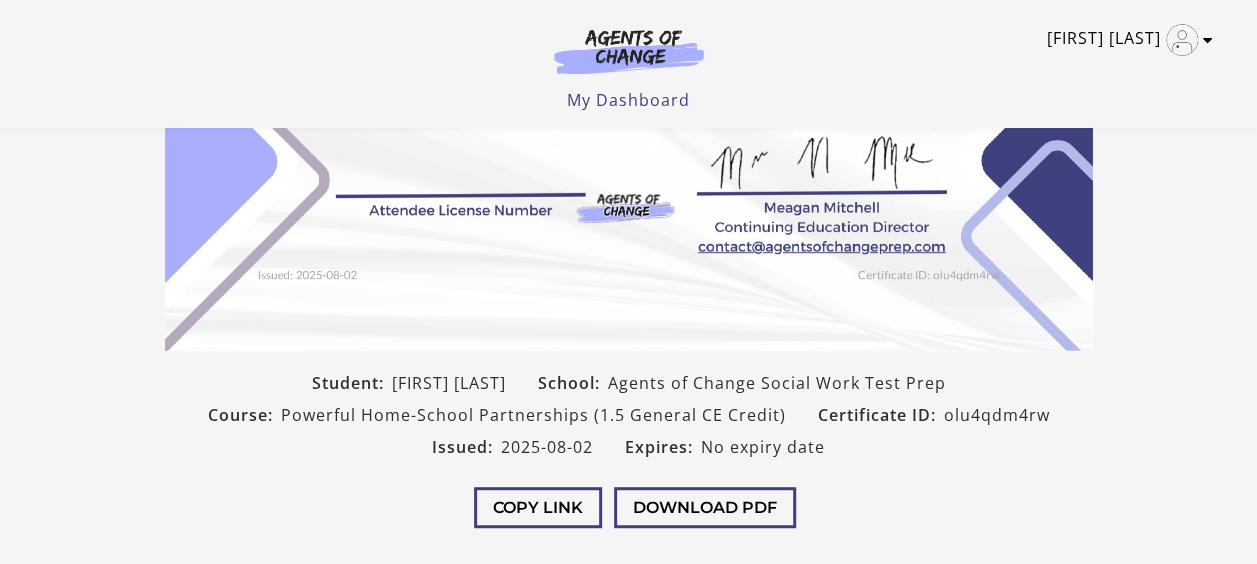 click at bounding box center [1208, 40] 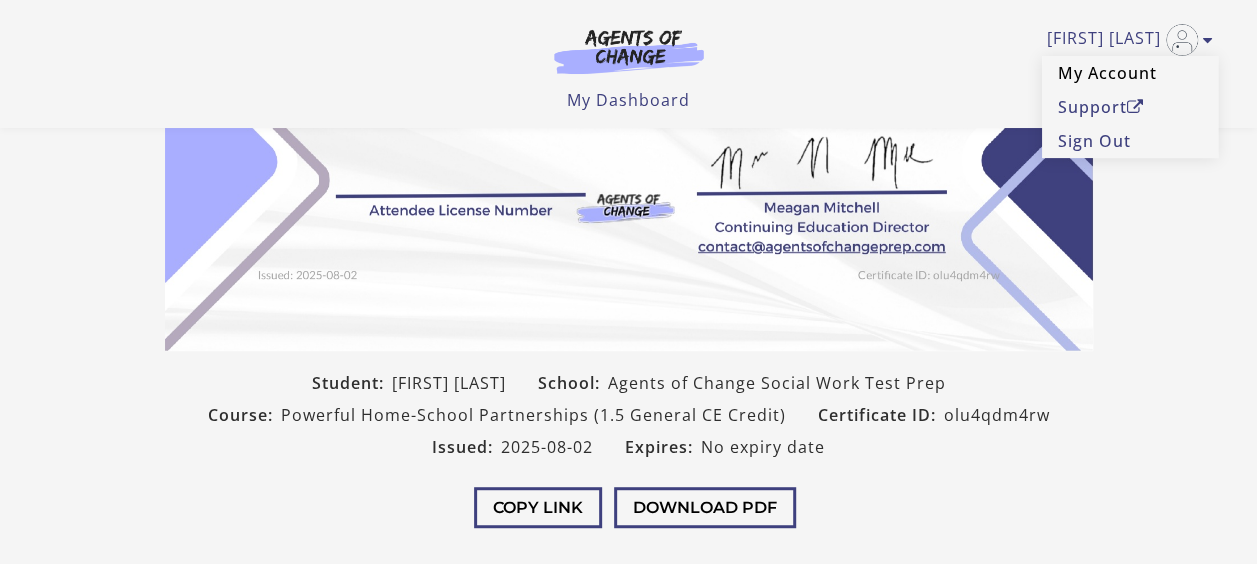 click on "My Account" at bounding box center (1130, 73) 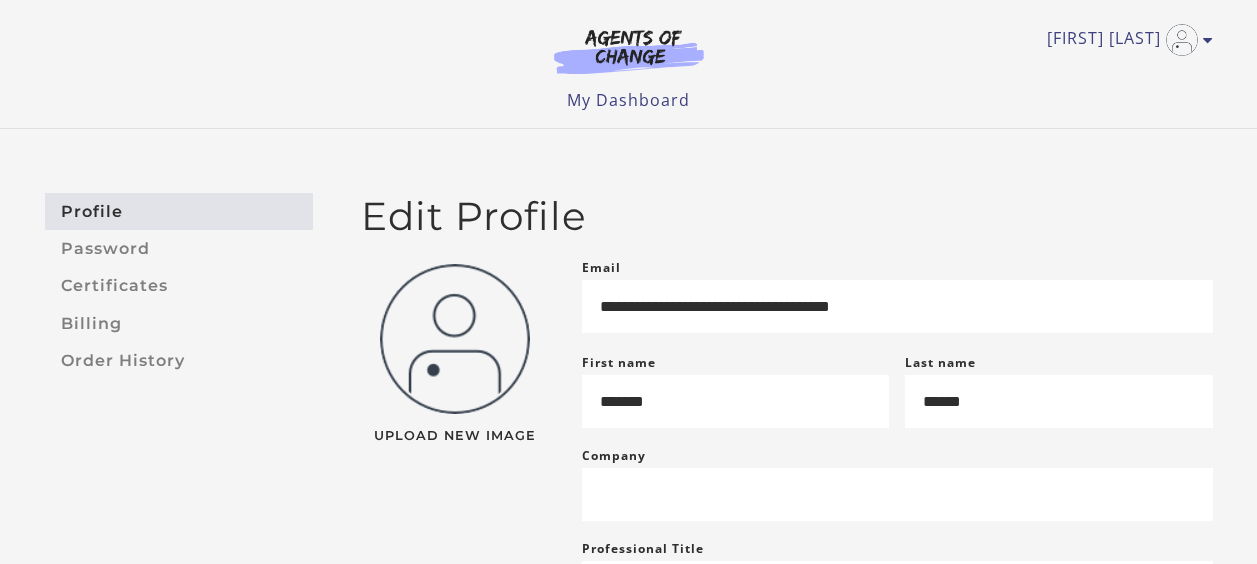 scroll, scrollTop: 0, scrollLeft: 0, axis: both 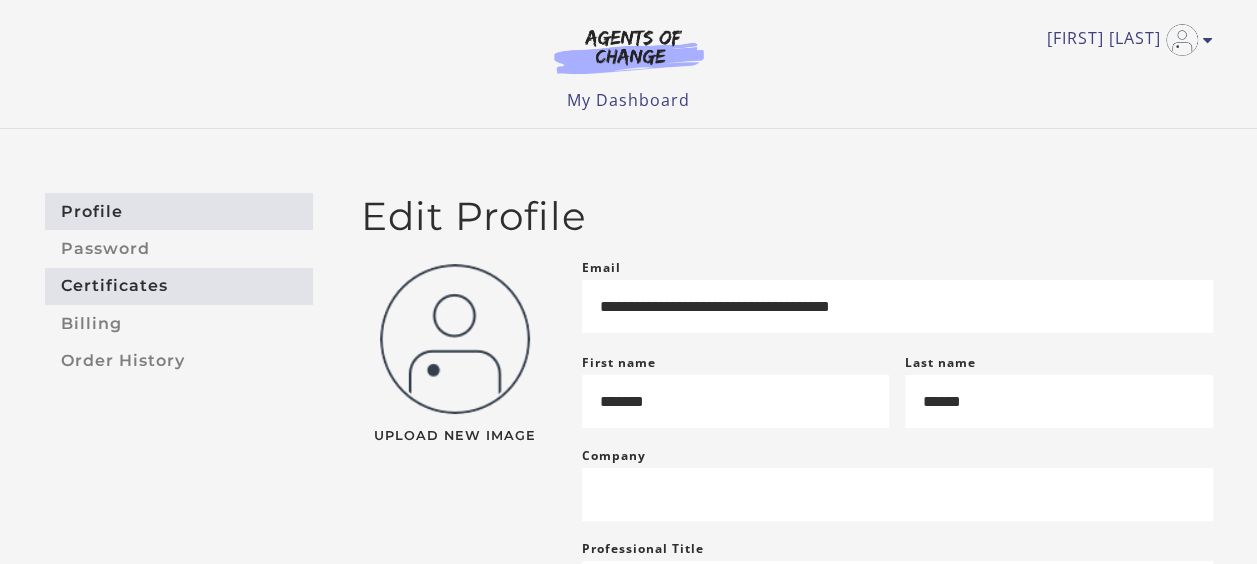 click on "Certificates" at bounding box center [179, 286] 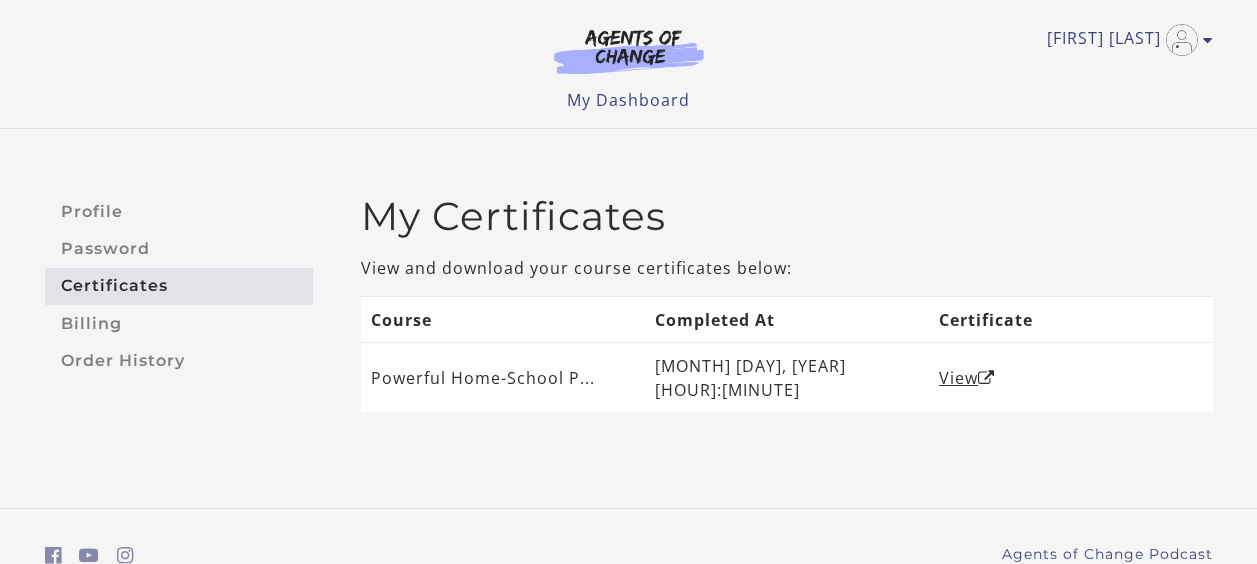 scroll, scrollTop: 0, scrollLeft: 0, axis: both 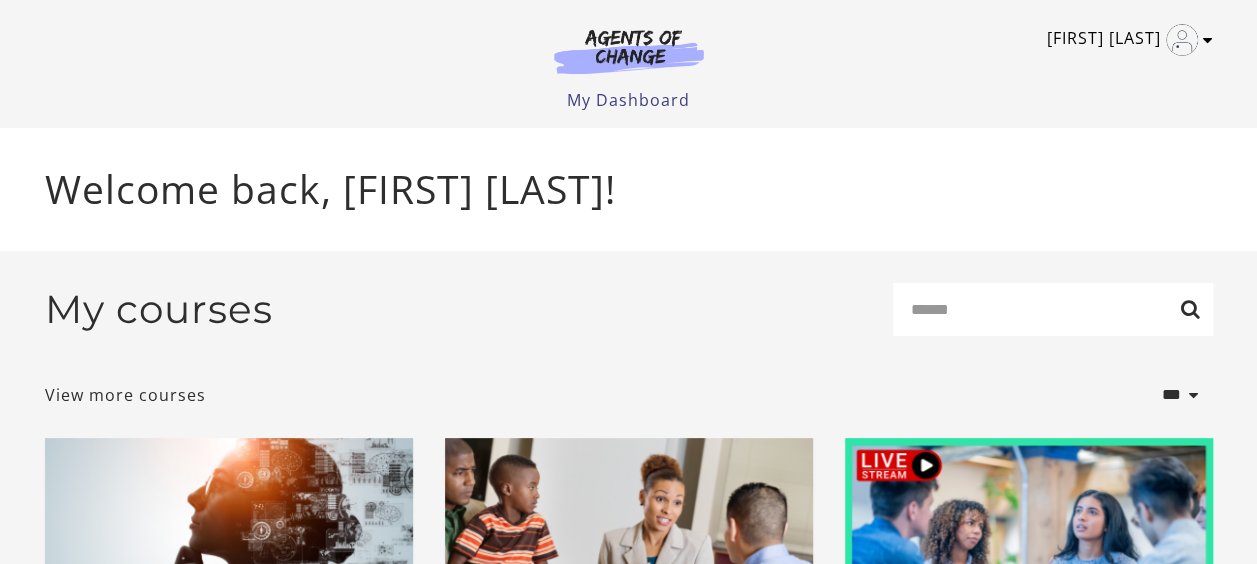 click on "Matthew P
My Account
Support
Sign Out
Toggle menu
Menu
My Dashboard
My Account
Support
Sign Out" at bounding box center (629, 64) 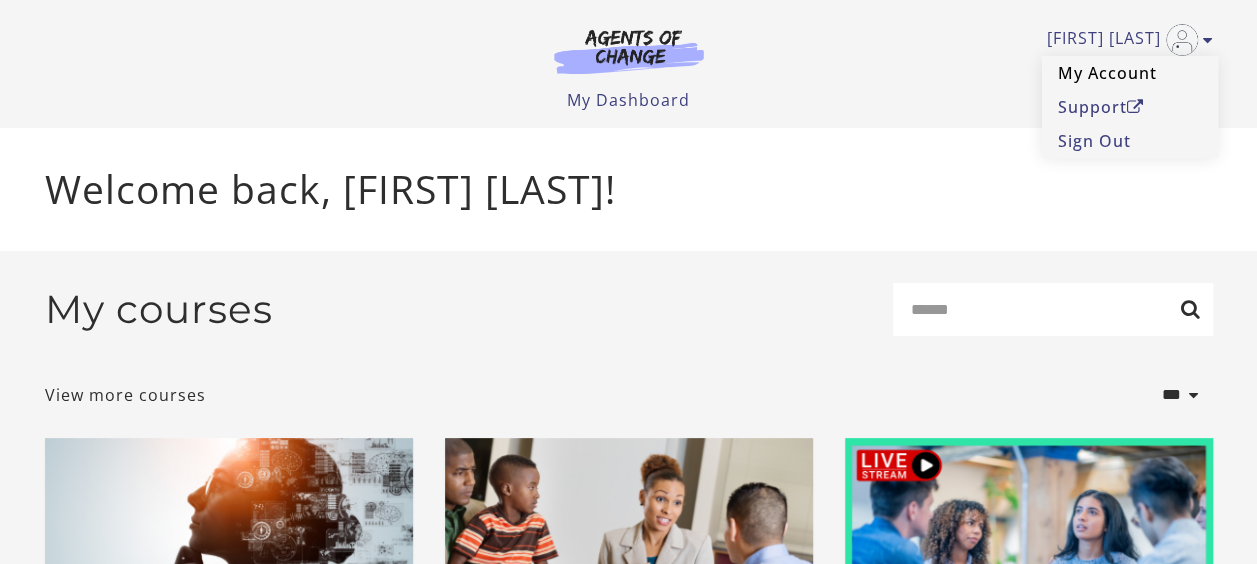 click on "My Account" at bounding box center [1130, 73] 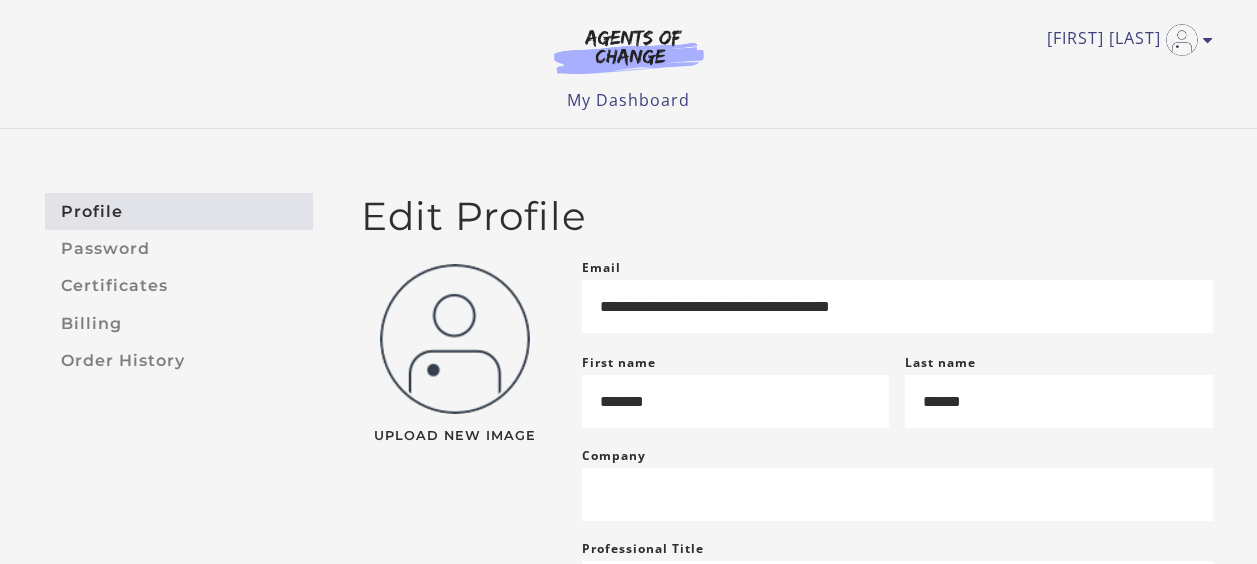 scroll, scrollTop: 0, scrollLeft: 0, axis: both 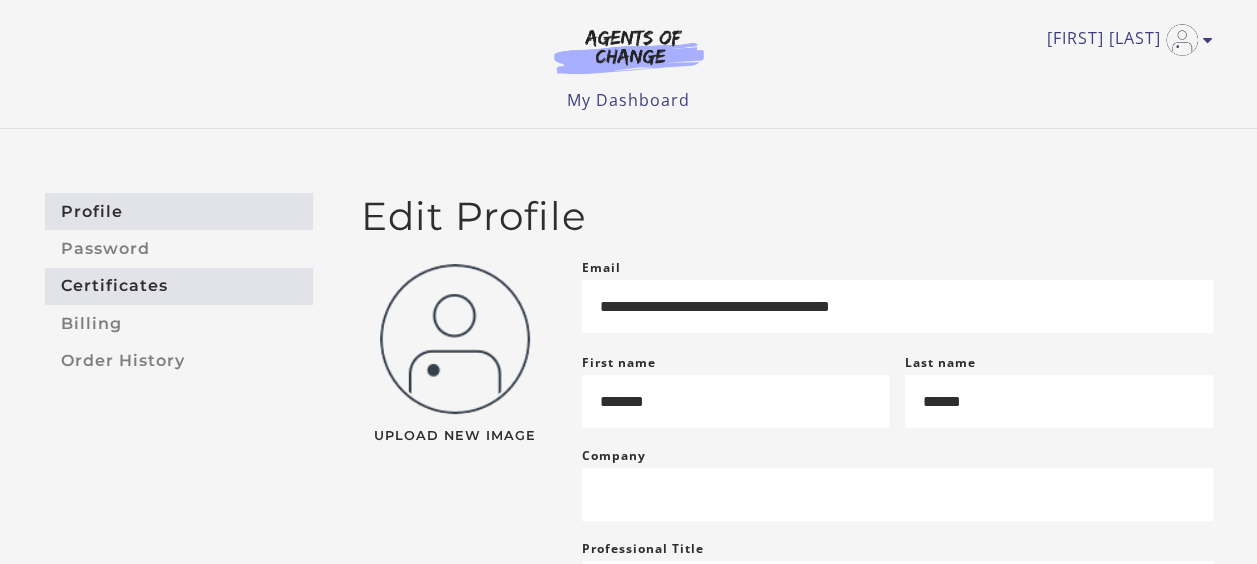 click on "Certificates" at bounding box center [179, 286] 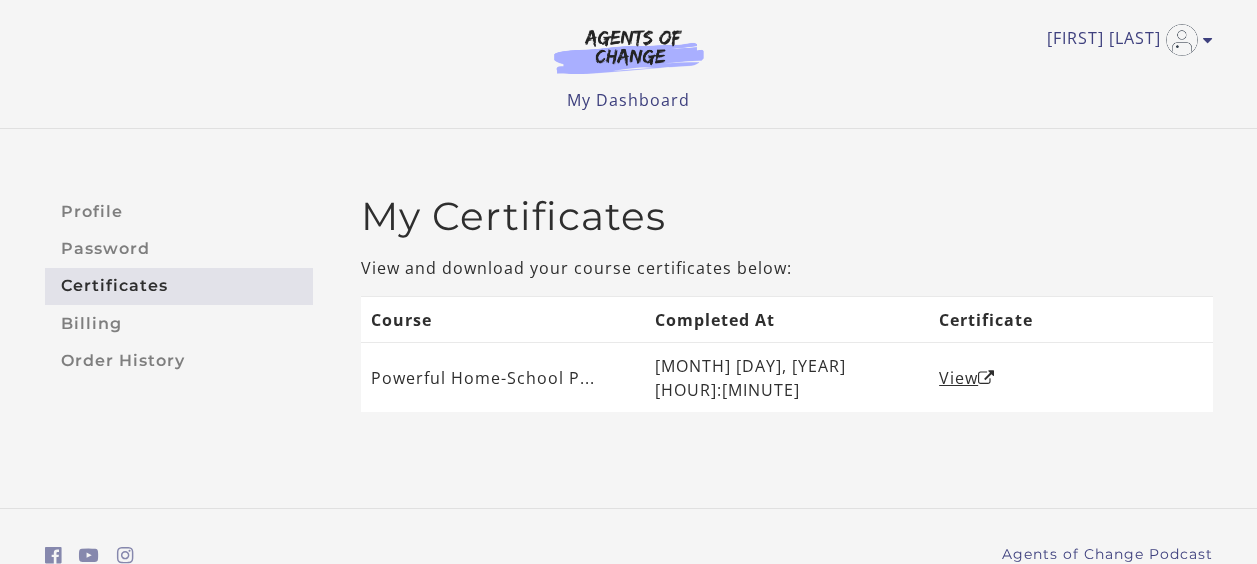 scroll, scrollTop: 0, scrollLeft: 0, axis: both 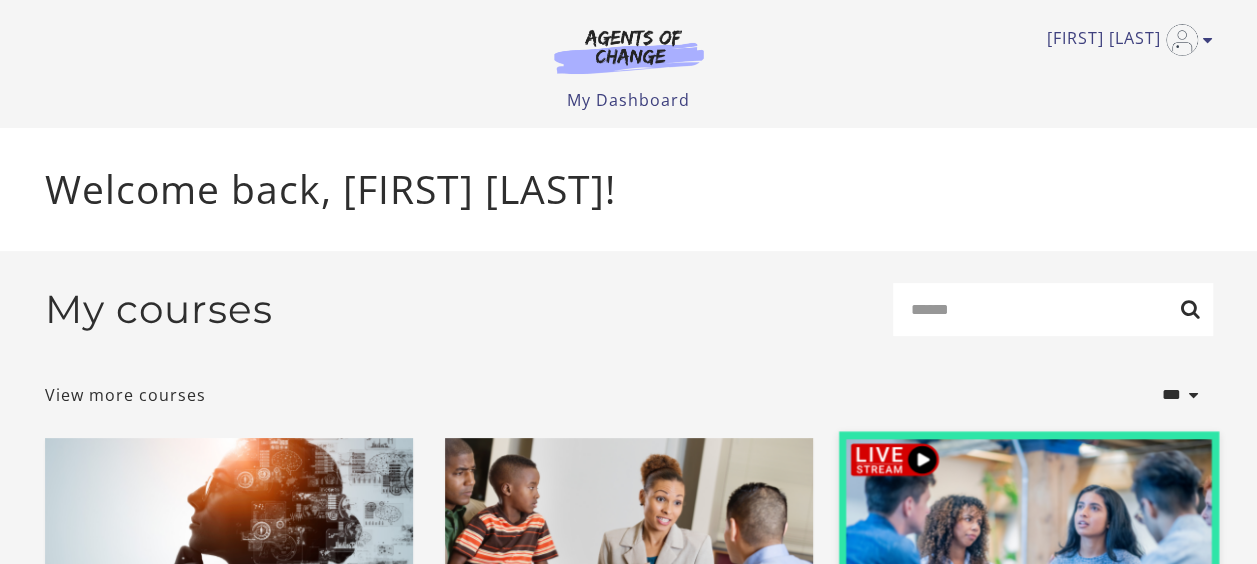 click at bounding box center (1028, 533) 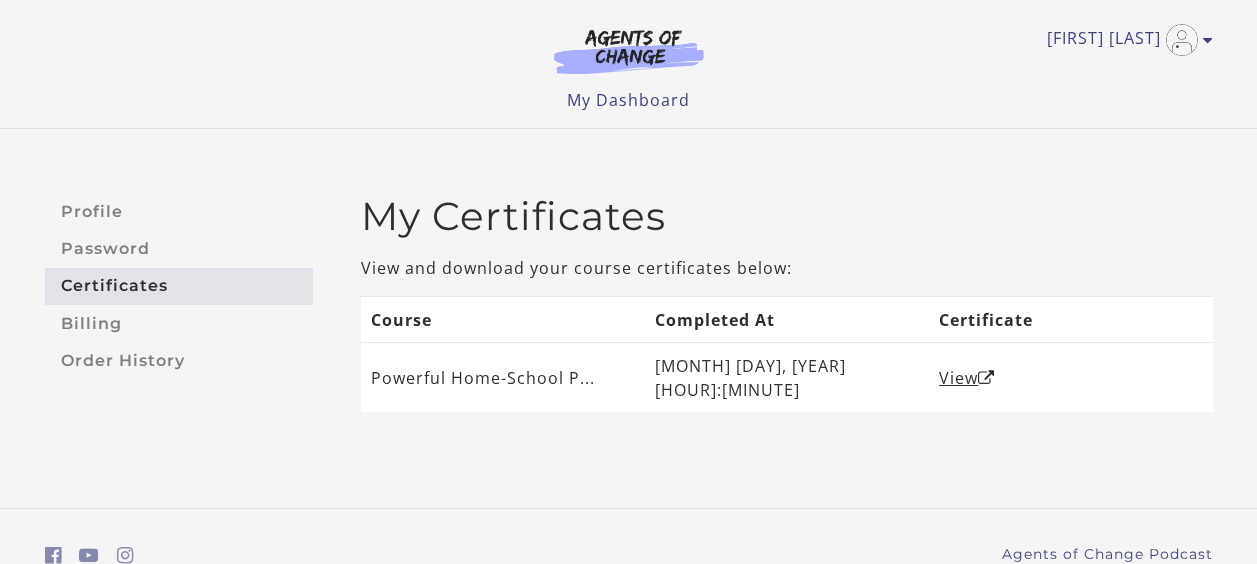 scroll, scrollTop: 0, scrollLeft: 0, axis: both 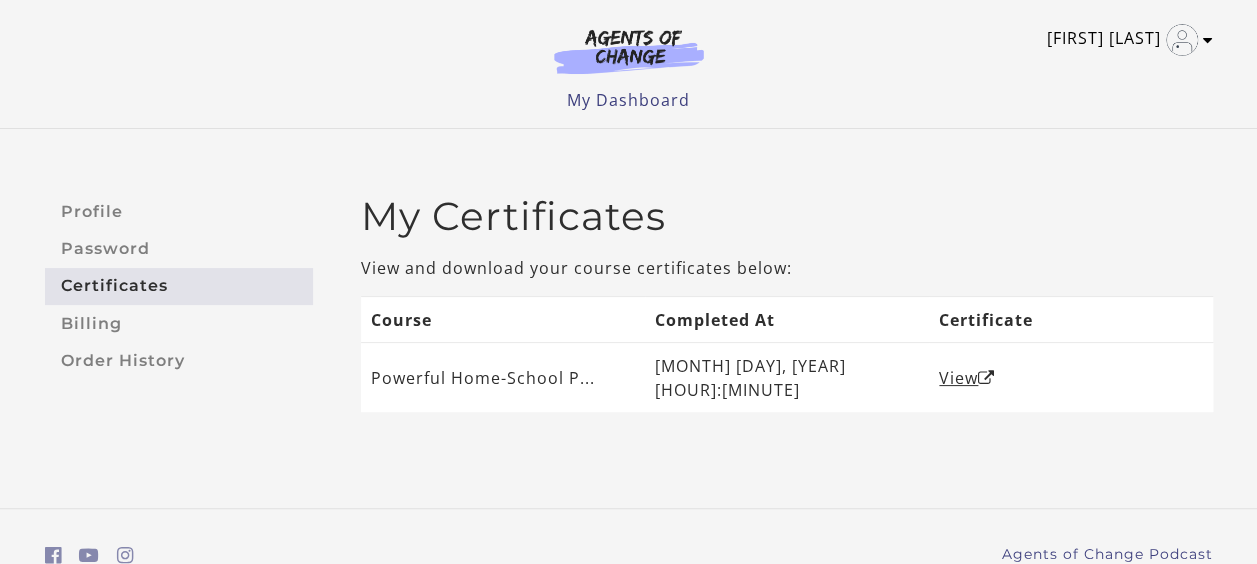 click at bounding box center [1208, 40] 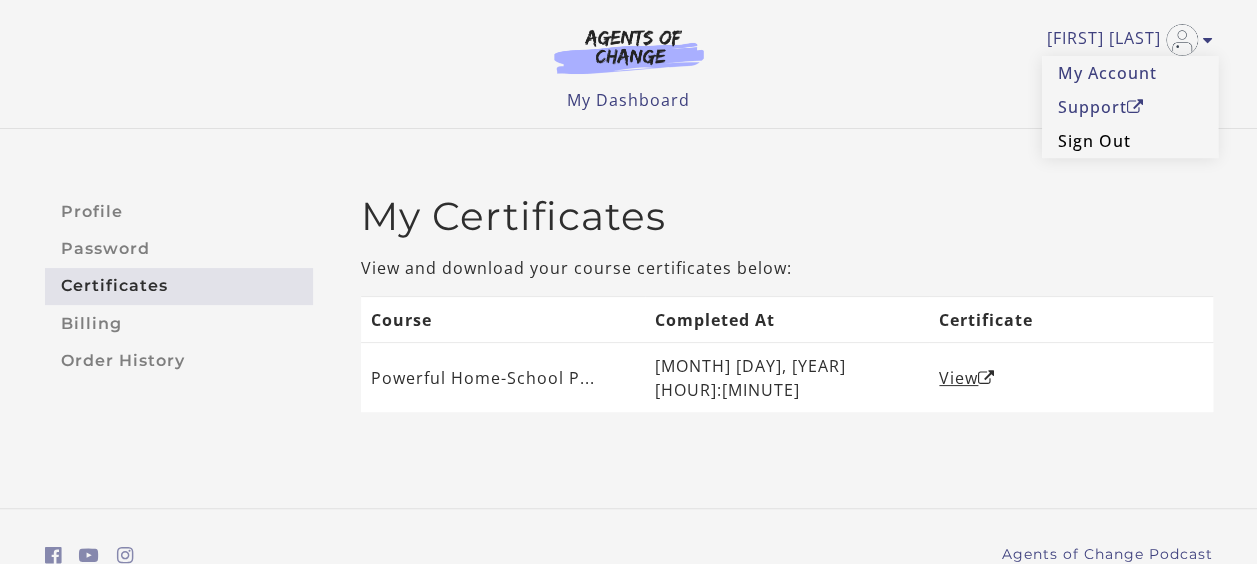 click on "Sign Out" at bounding box center (1130, 141) 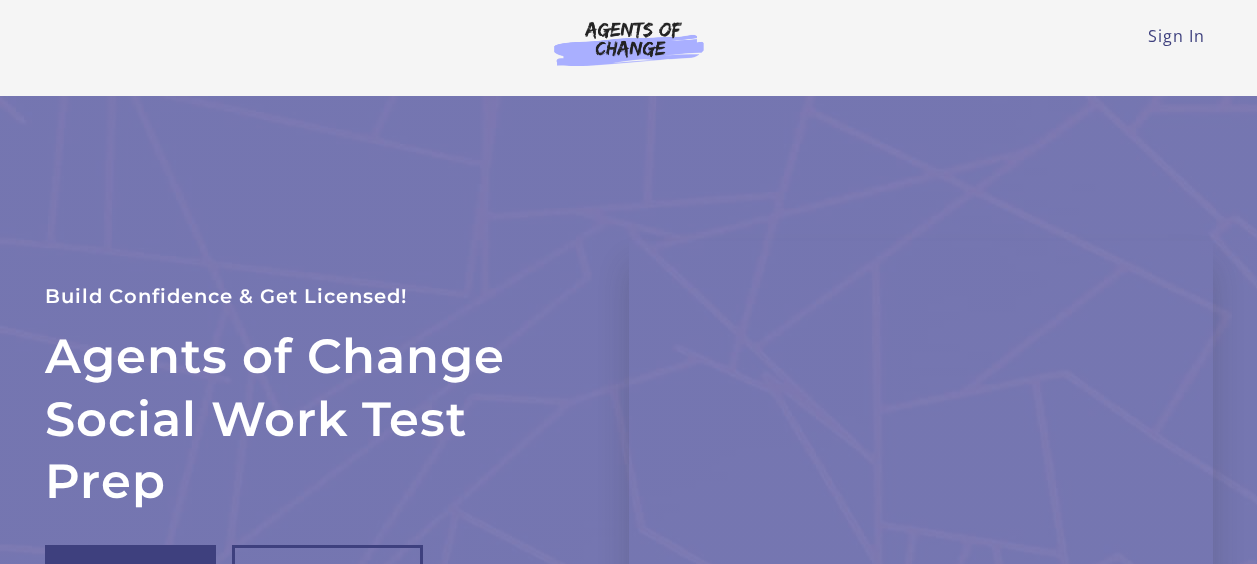 scroll, scrollTop: 0, scrollLeft: 0, axis: both 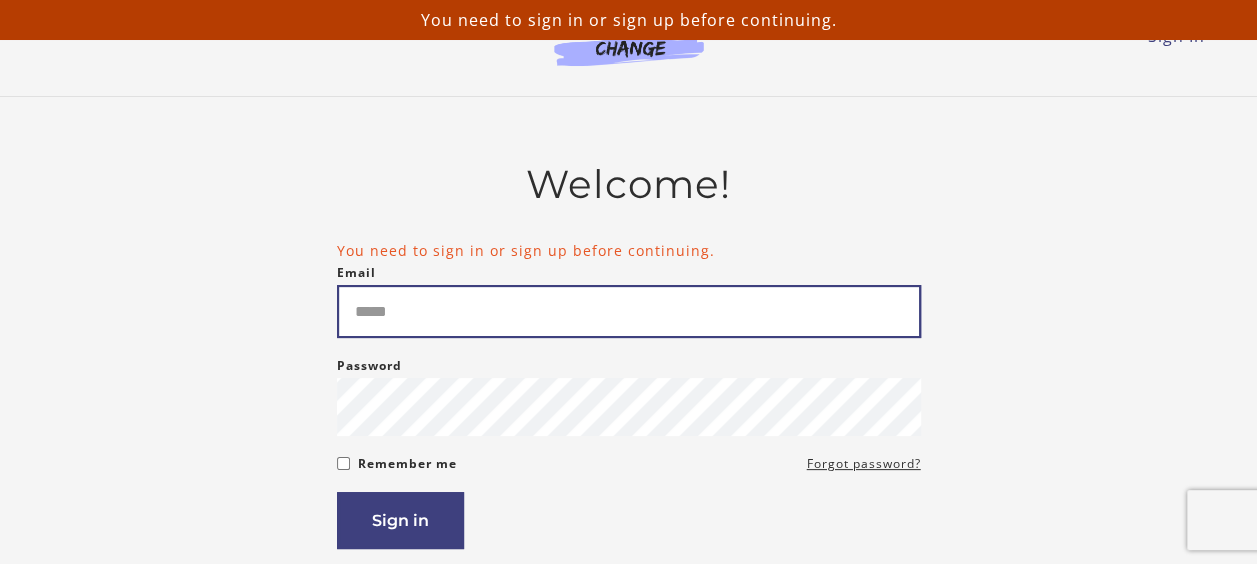 click on "Email" at bounding box center [629, 311] 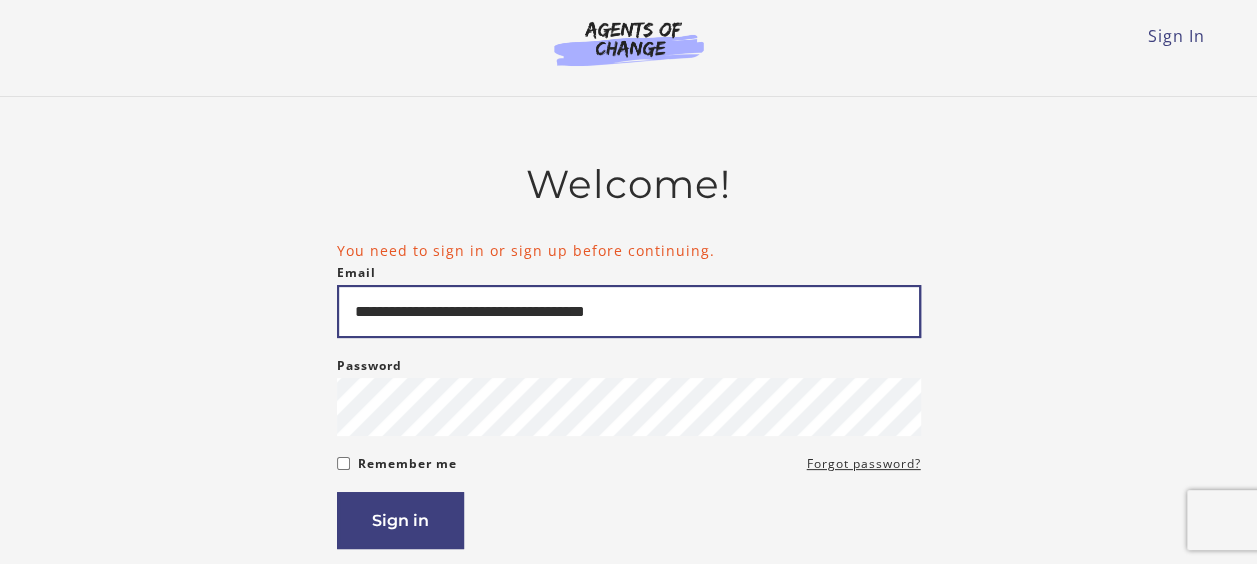 type on "**********" 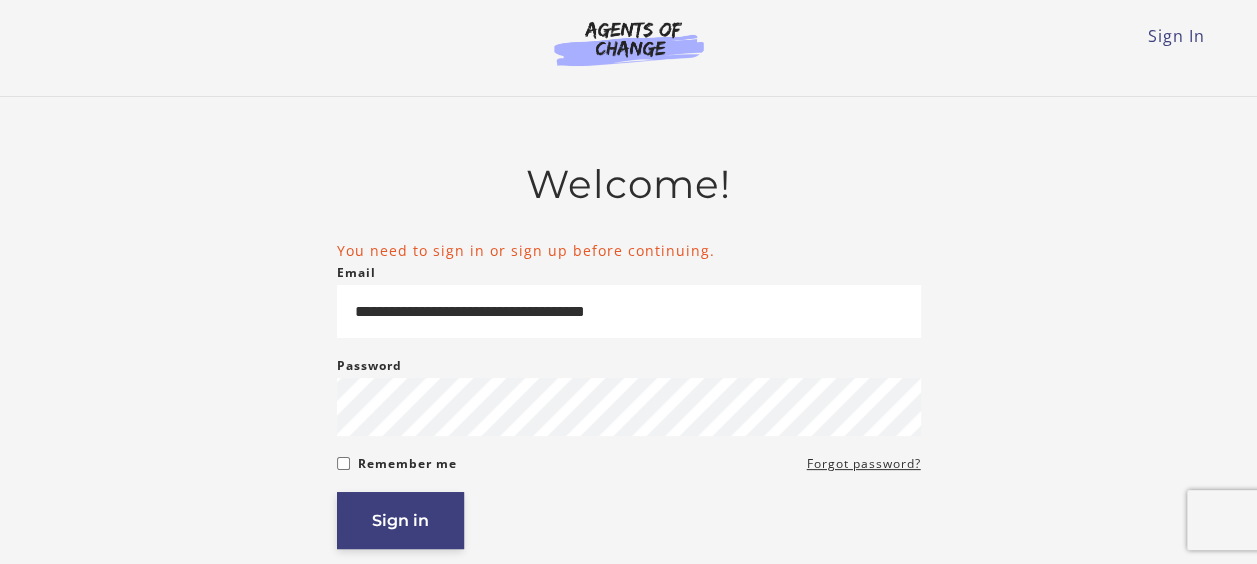 click on "Sign in" at bounding box center (400, 520) 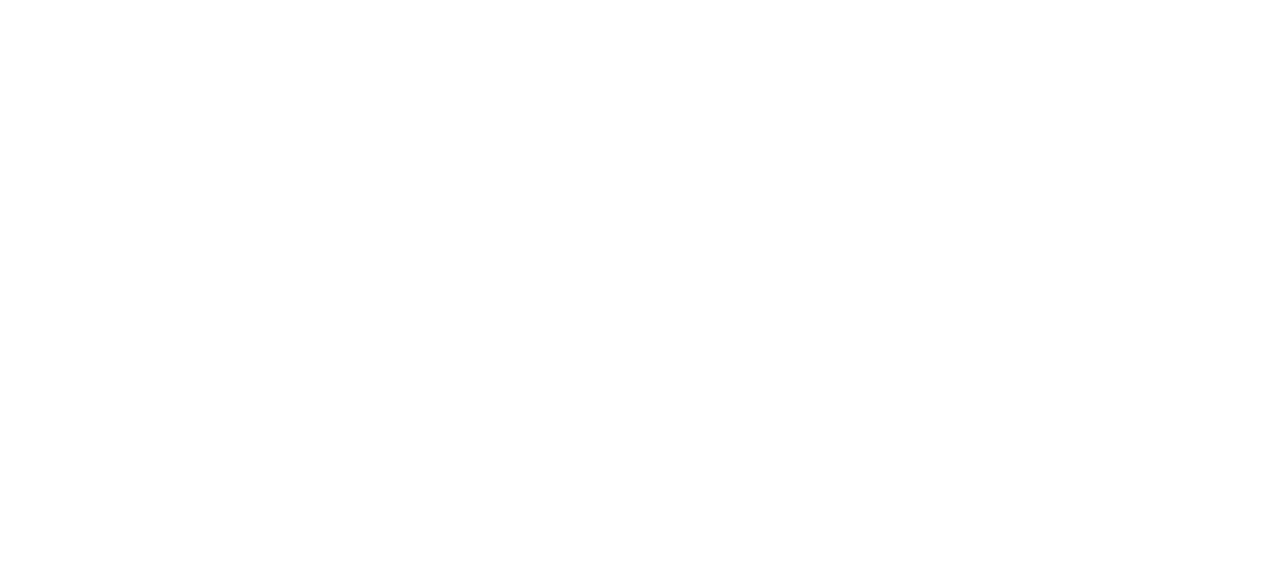 scroll, scrollTop: 0, scrollLeft: 0, axis: both 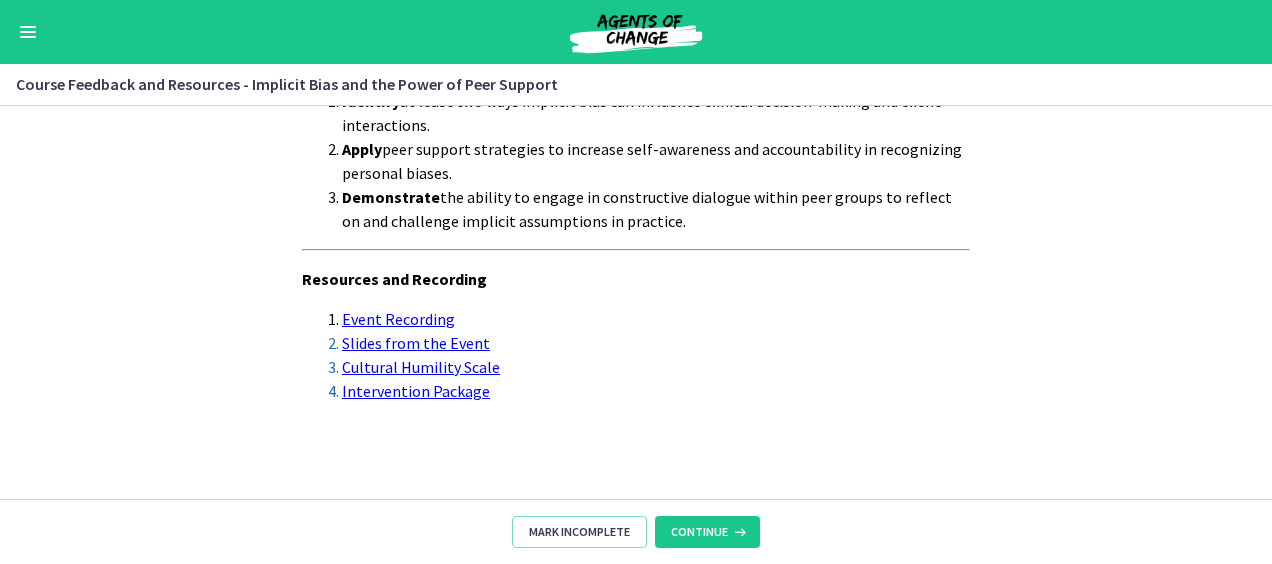 click on "Event Recording" at bounding box center (398, 319) 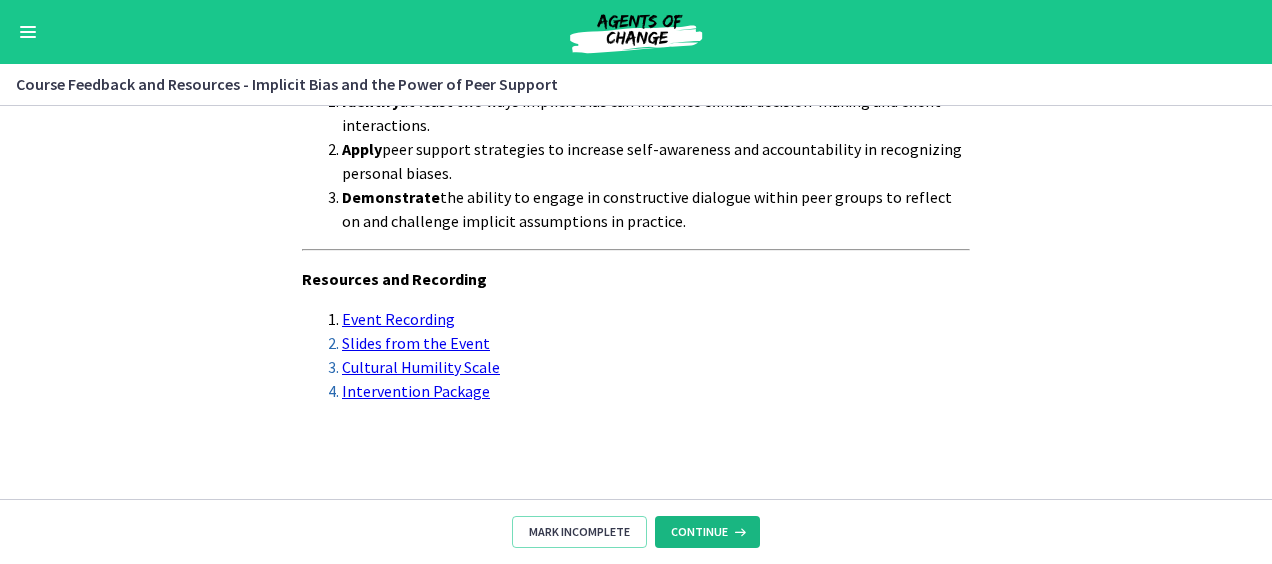click on "Continue" at bounding box center (699, 532) 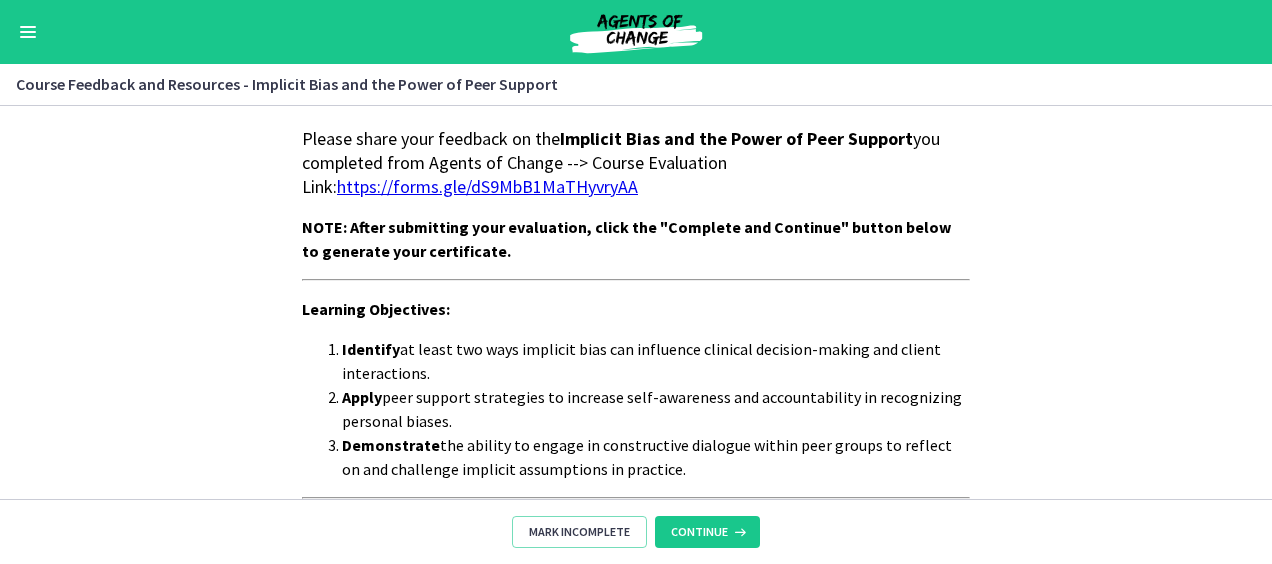 scroll, scrollTop: 0, scrollLeft: 0, axis: both 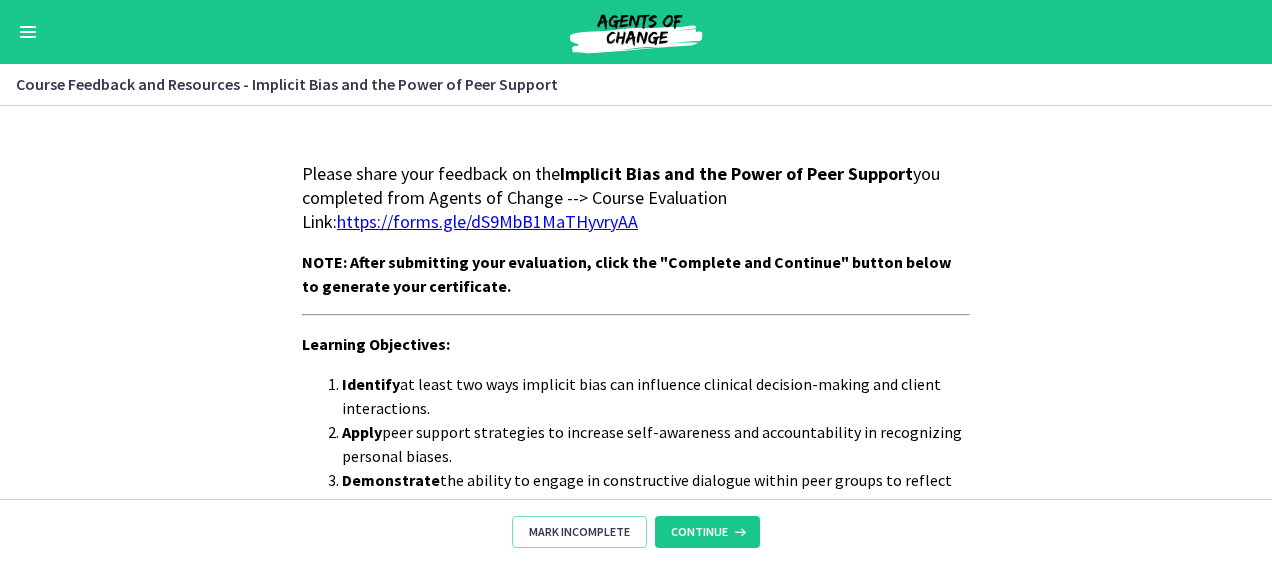 click on "https://forms.gle/dS9MbB1MaTHyvryAA" at bounding box center (487, 221) 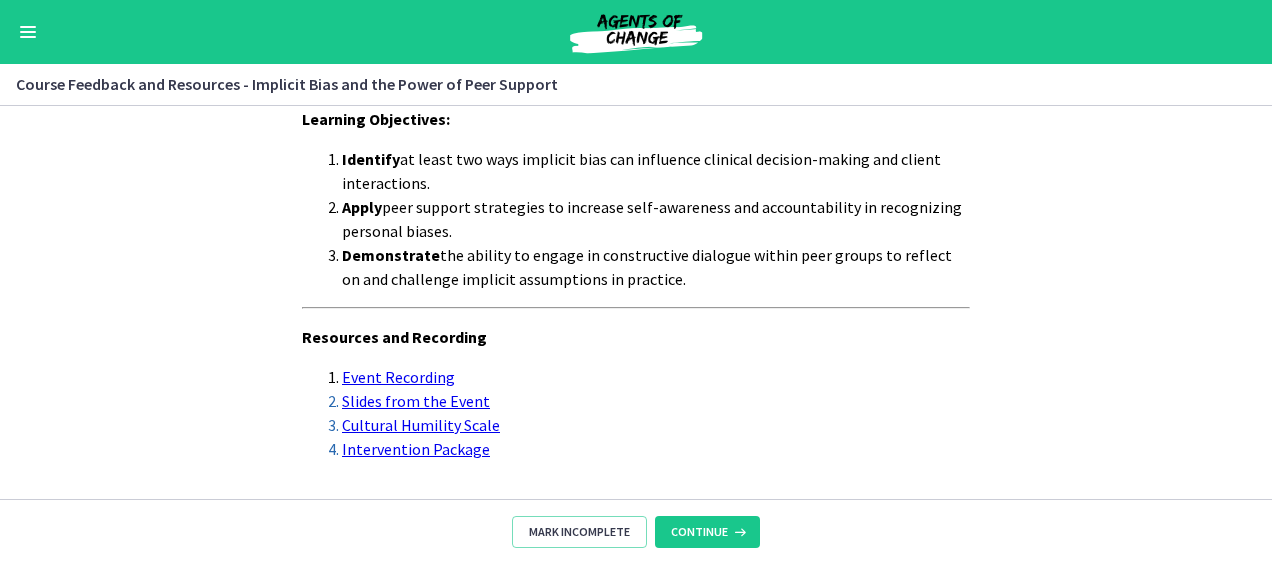 scroll, scrollTop: 285, scrollLeft: 0, axis: vertical 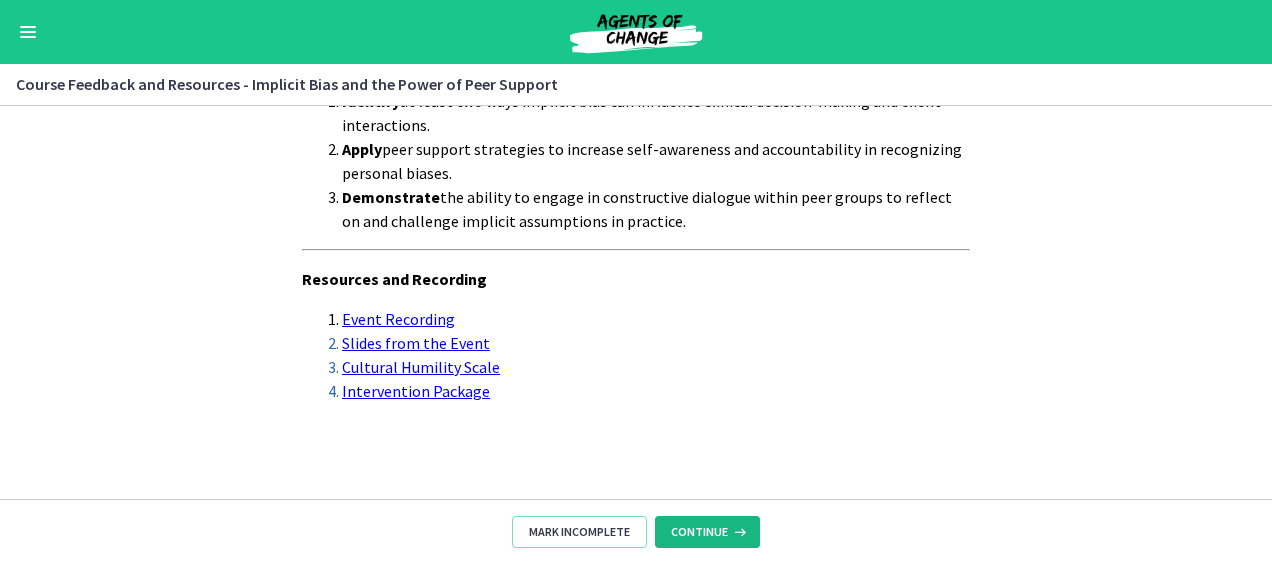 click at bounding box center [738, 532] 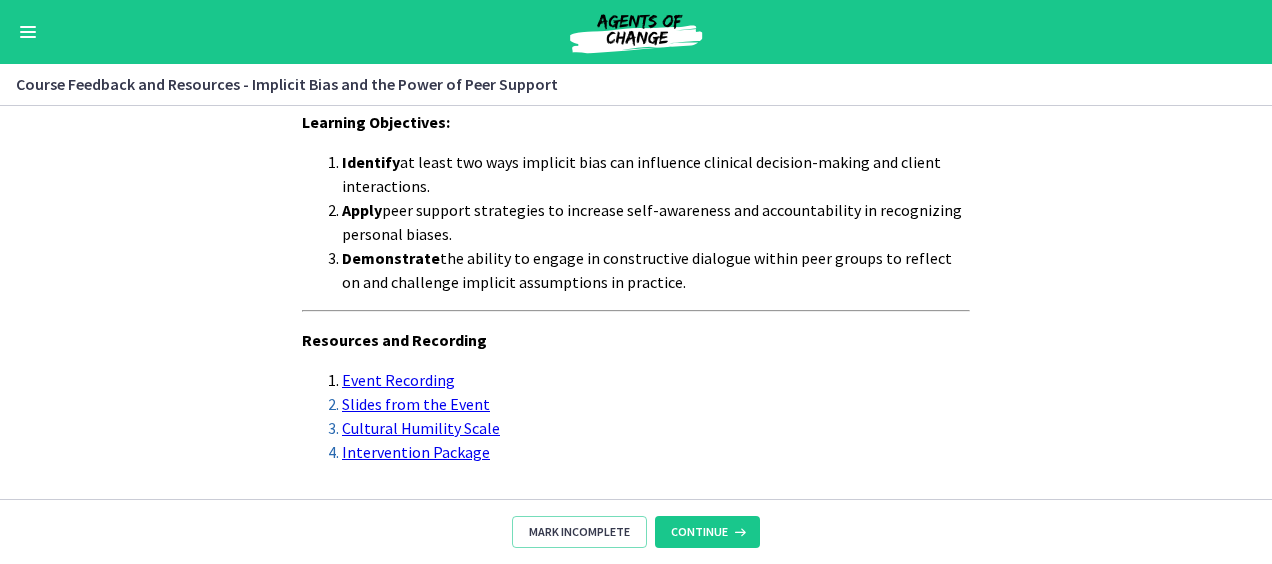 scroll, scrollTop: 285, scrollLeft: 0, axis: vertical 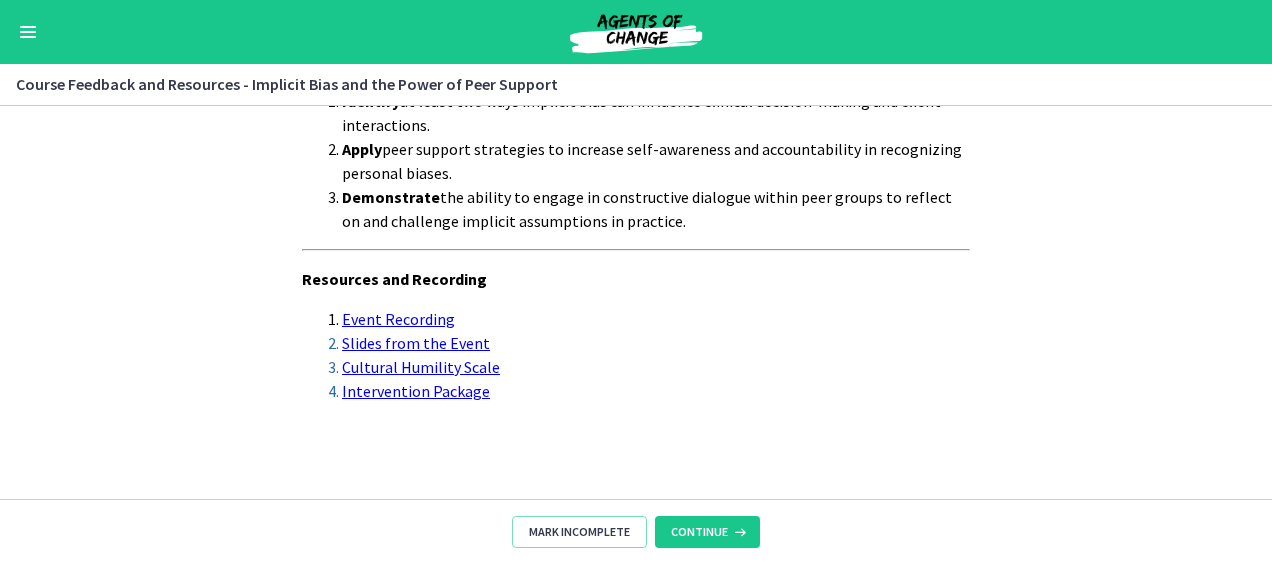 click on "Event Recording" at bounding box center (398, 319) 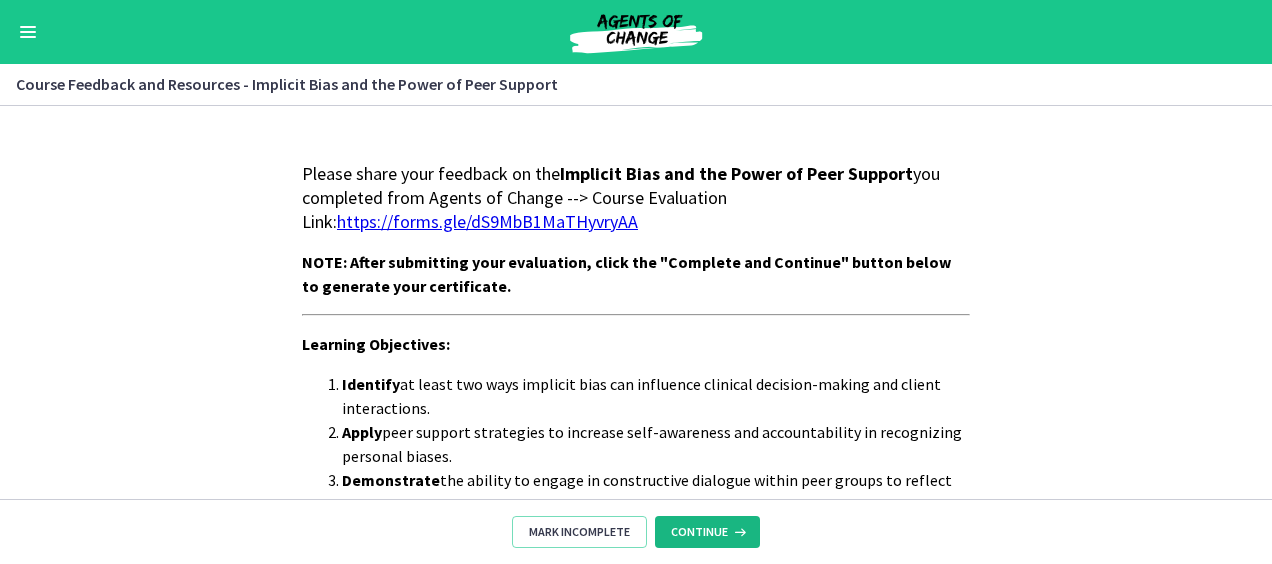 click at bounding box center (738, 532) 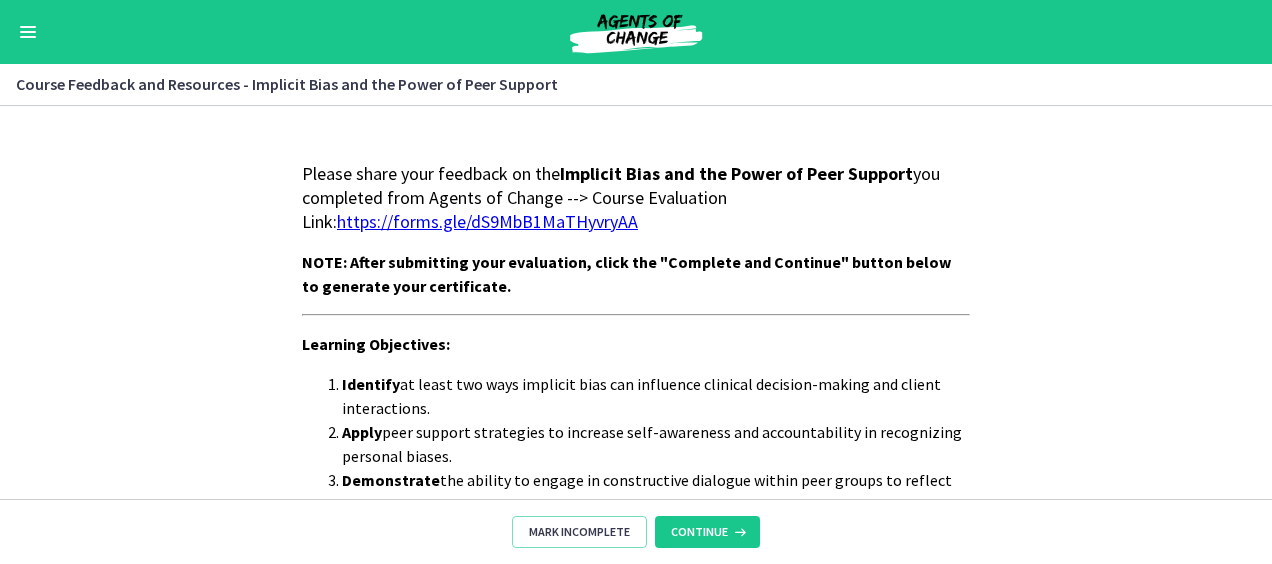 scroll, scrollTop: 285, scrollLeft: 0, axis: vertical 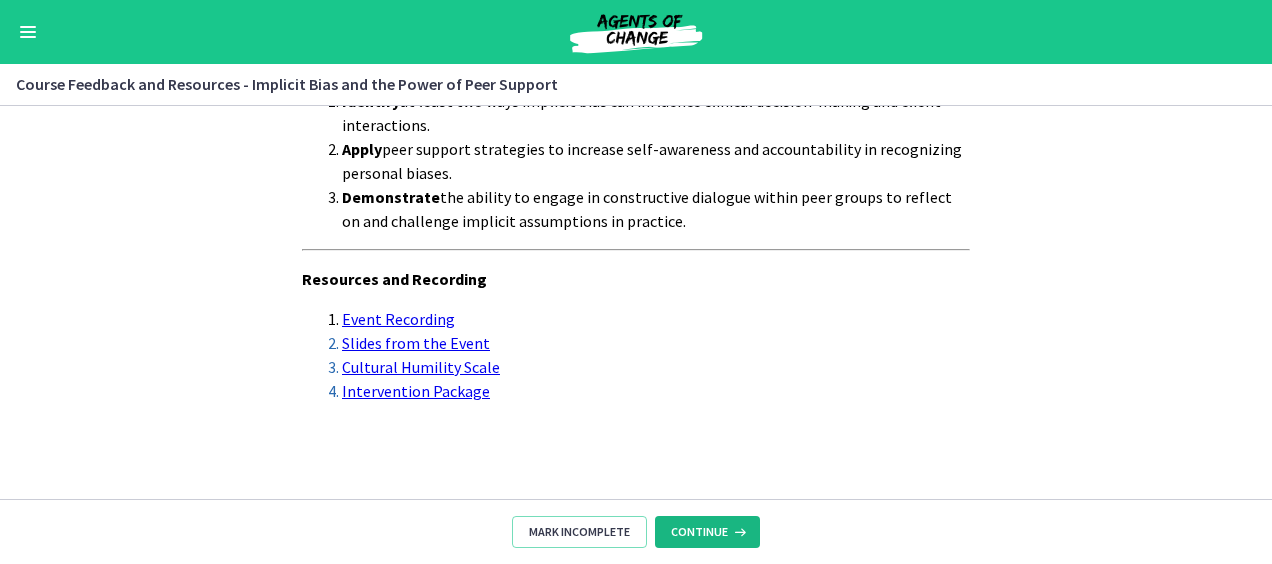 click at bounding box center (738, 532) 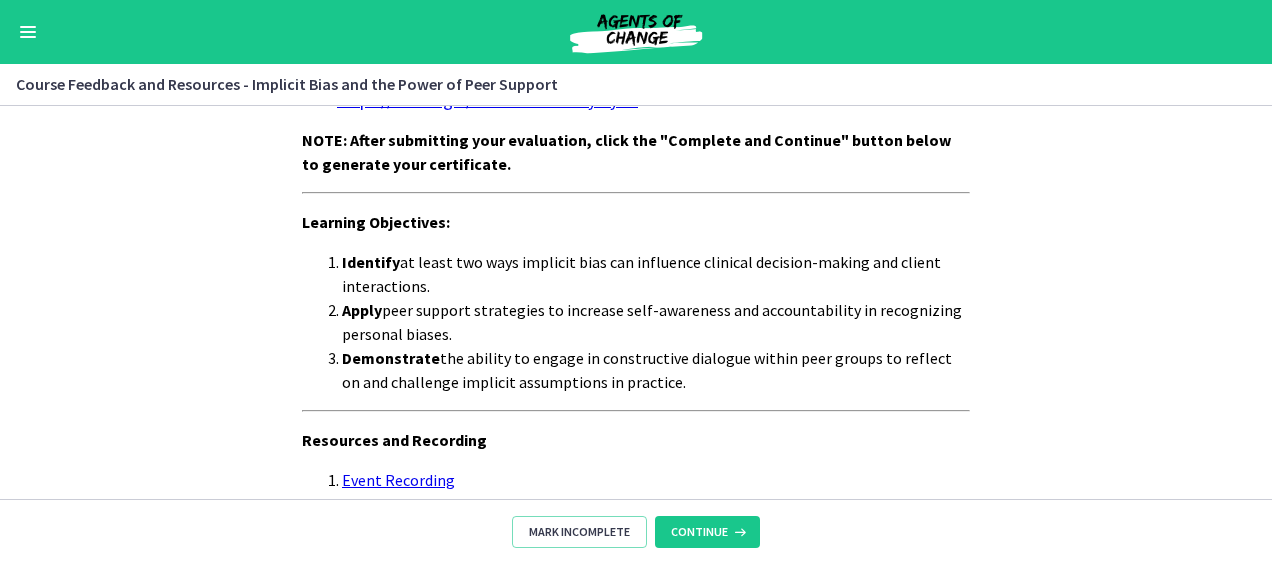 scroll, scrollTop: 0, scrollLeft: 0, axis: both 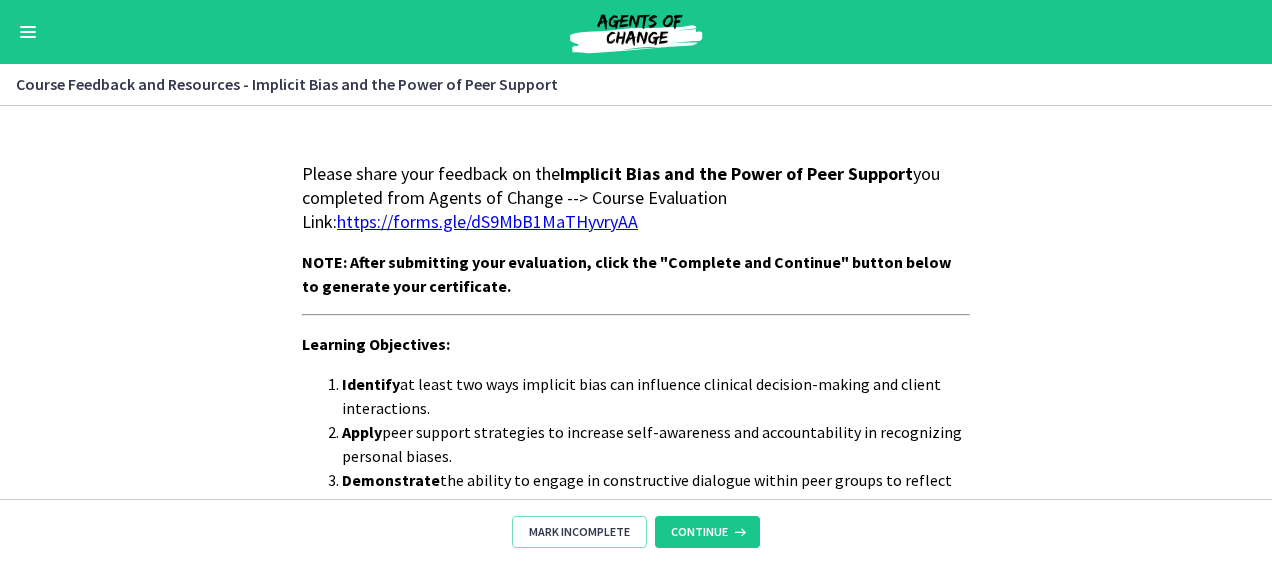 click at bounding box center (28, 32) 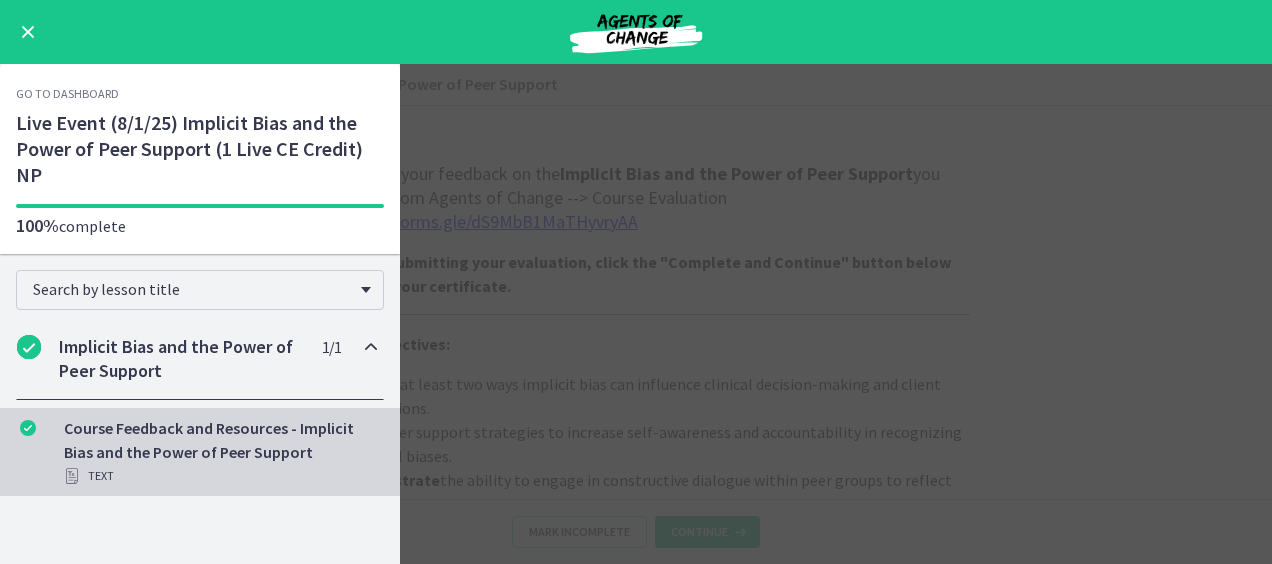 click on "Course Feedback and Resources - Implicit Bias and the Power of Peer Support
Text" at bounding box center (220, 452) 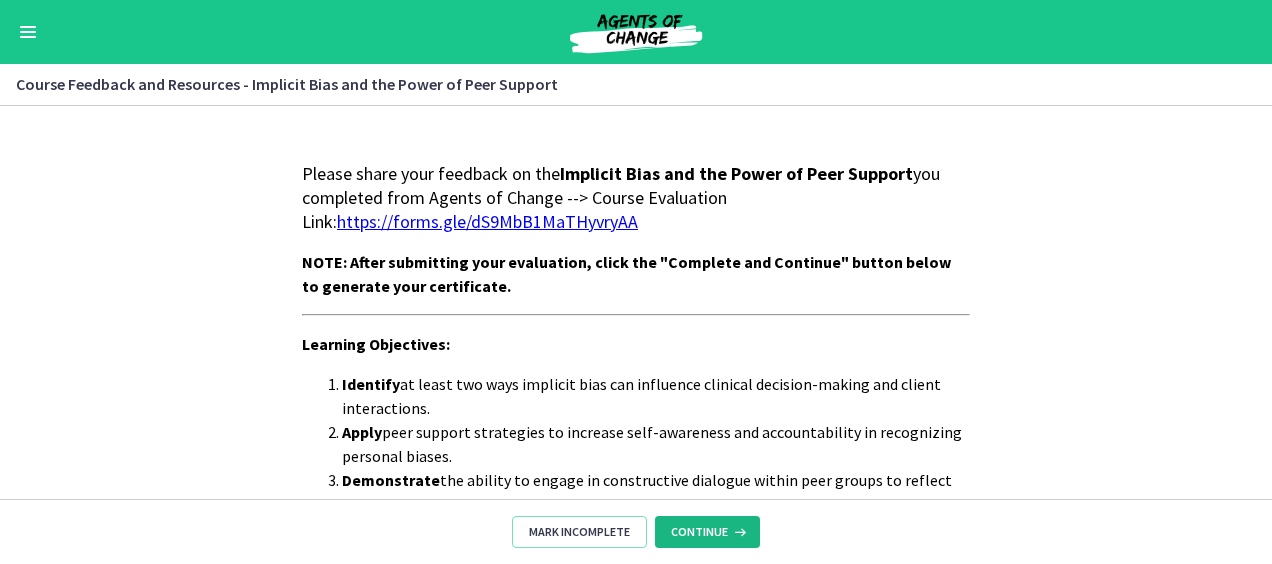 click at bounding box center [738, 532] 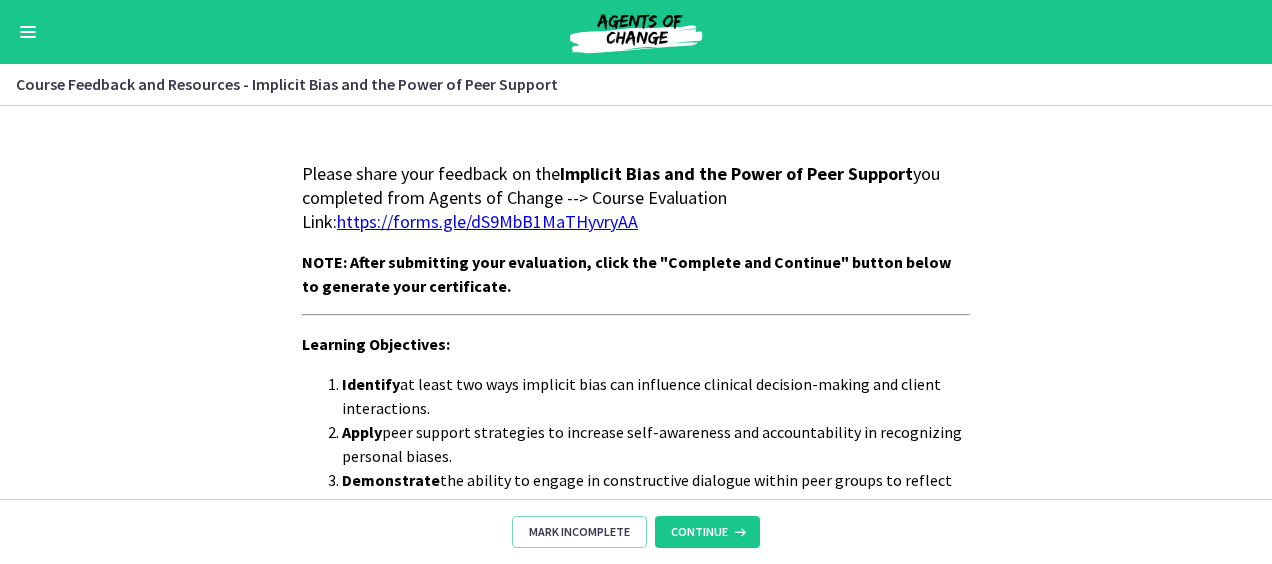 click at bounding box center (28, 32) 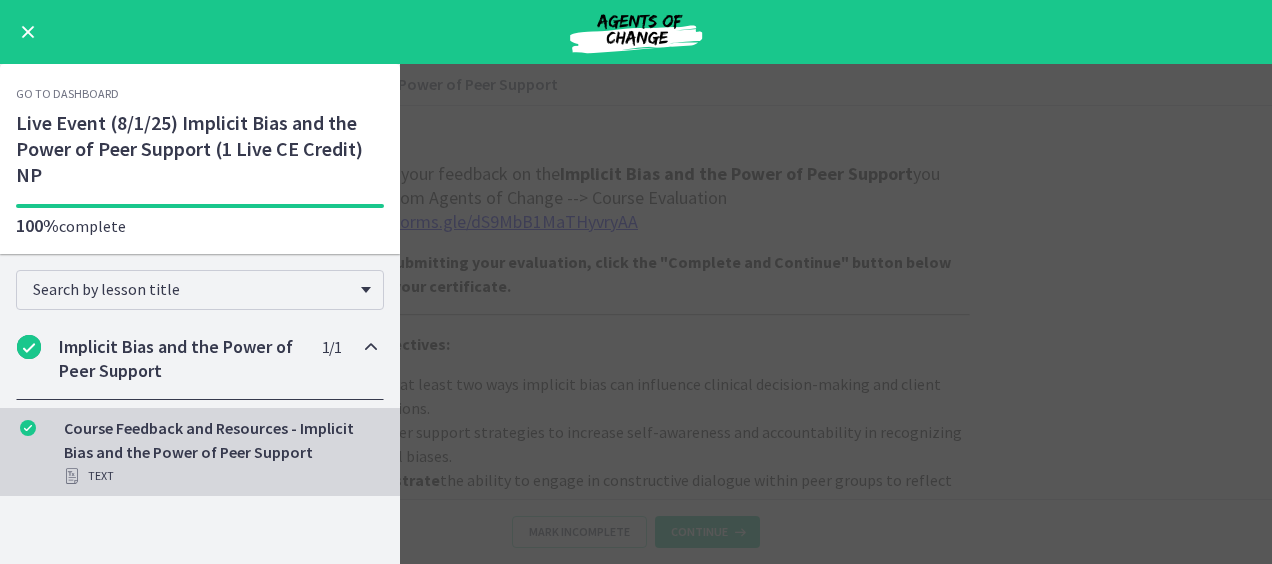 click at bounding box center (28, 32) 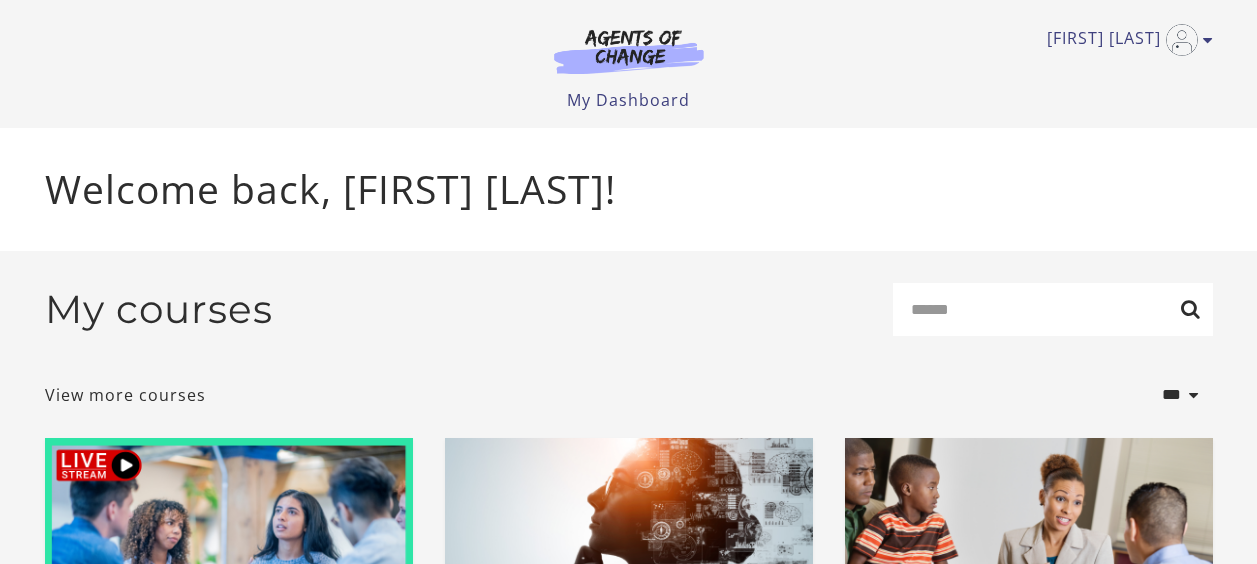 scroll, scrollTop: 0, scrollLeft: 0, axis: both 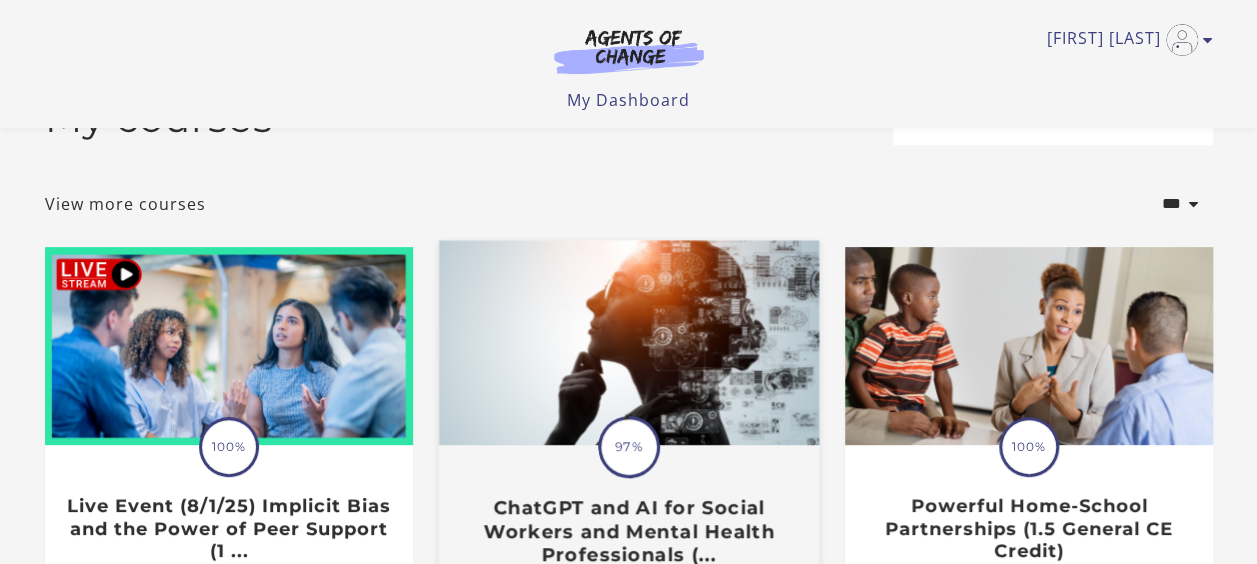 click at bounding box center [628, 342] 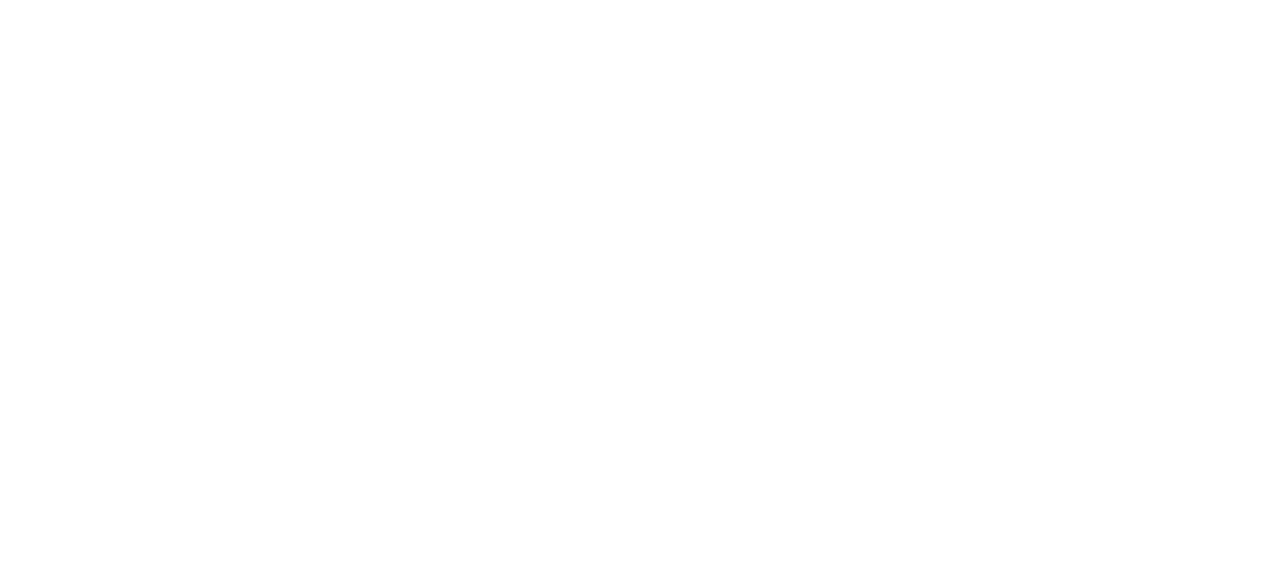 scroll, scrollTop: 0, scrollLeft: 0, axis: both 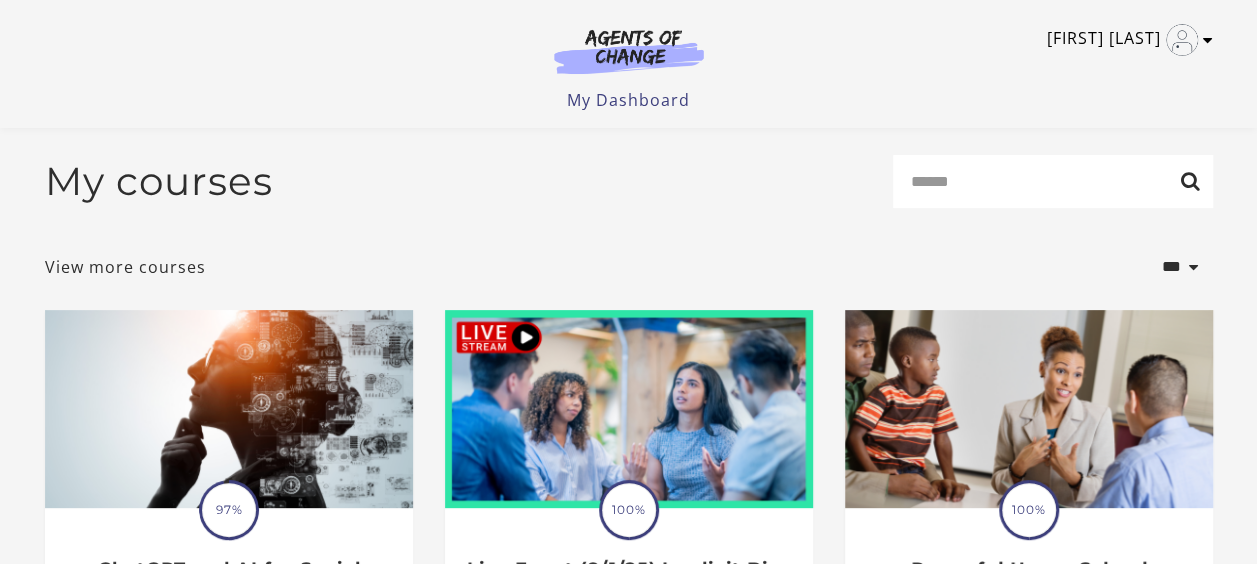 click at bounding box center [1208, 40] 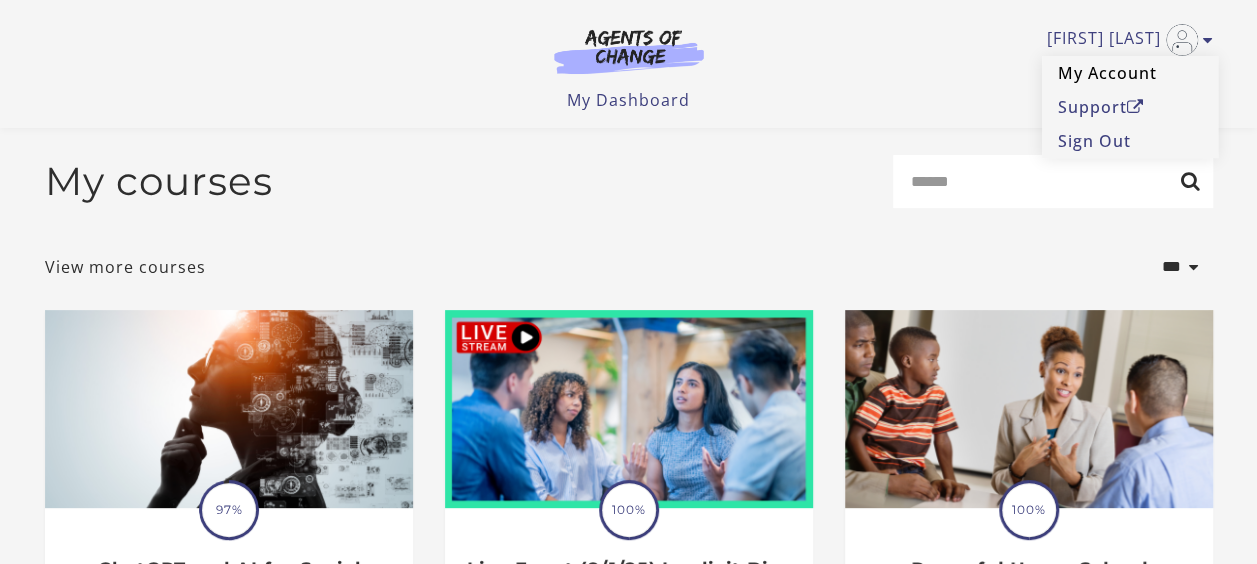 click on "My Account" at bounding box center [1130, 73] 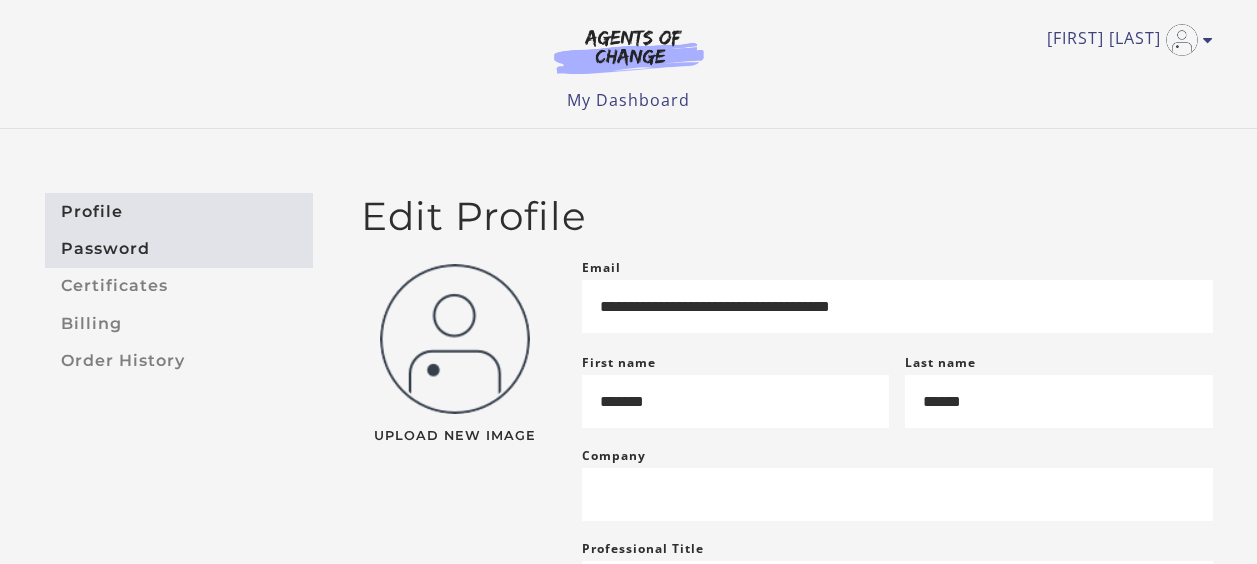 scroll, scrollTop: 0, scrollLeft: 0, axis: both 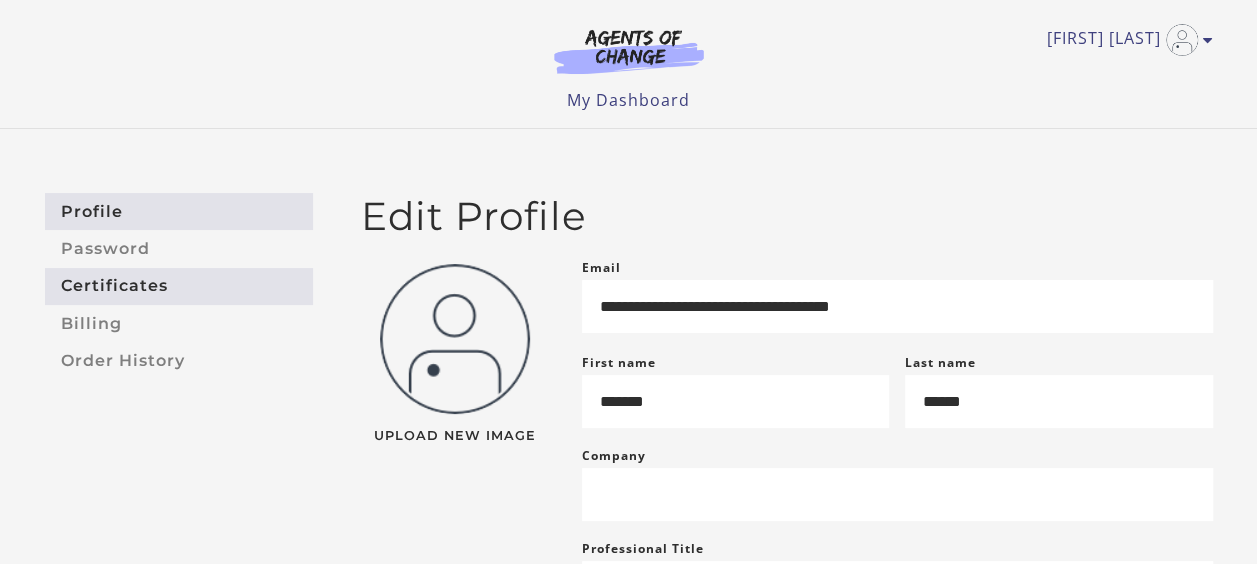 click on "Certificates" at bounding box center (179, 286) 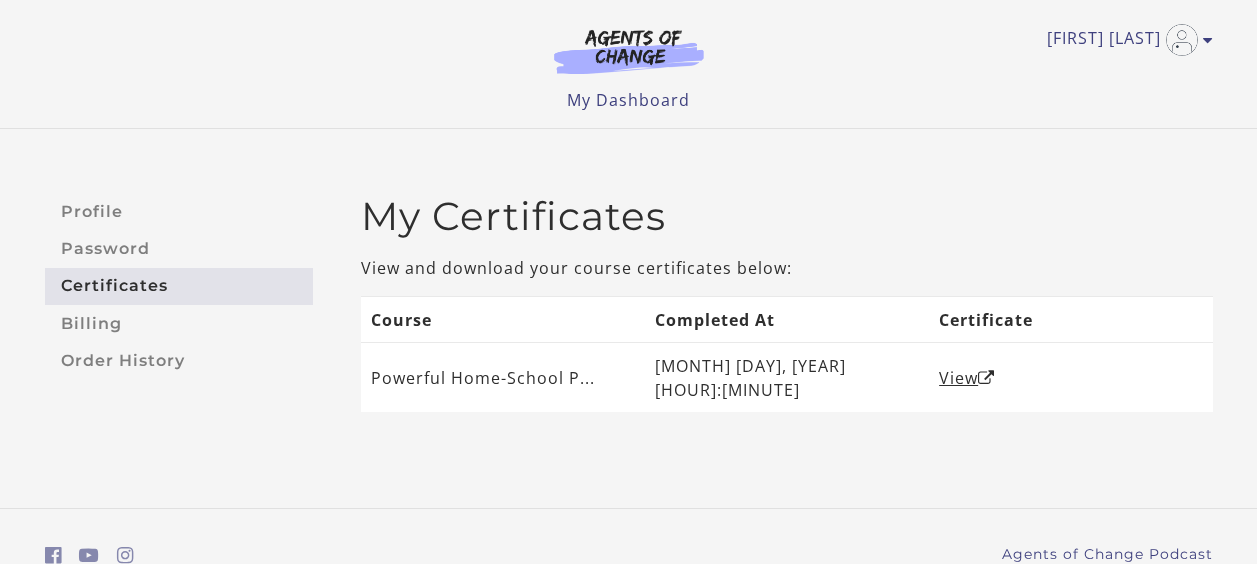 scroll, scrollTop: 0, scrollLeft: 0, axis: both 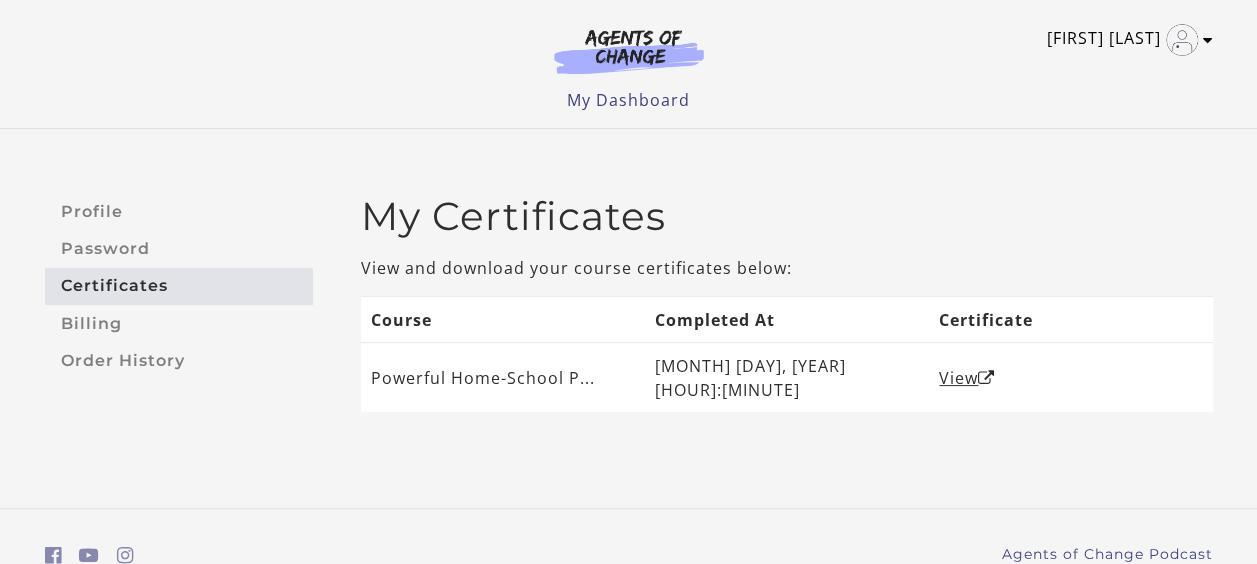 click at bounding box center [1208, 40] 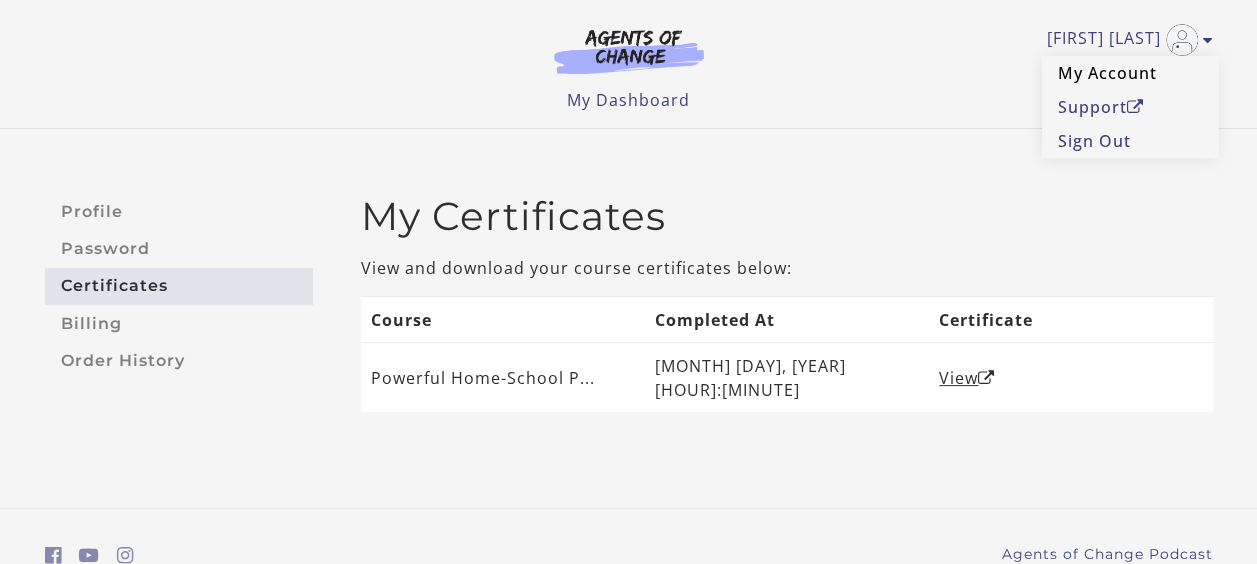 click on "My Account" at bounding box center [1130, 73] 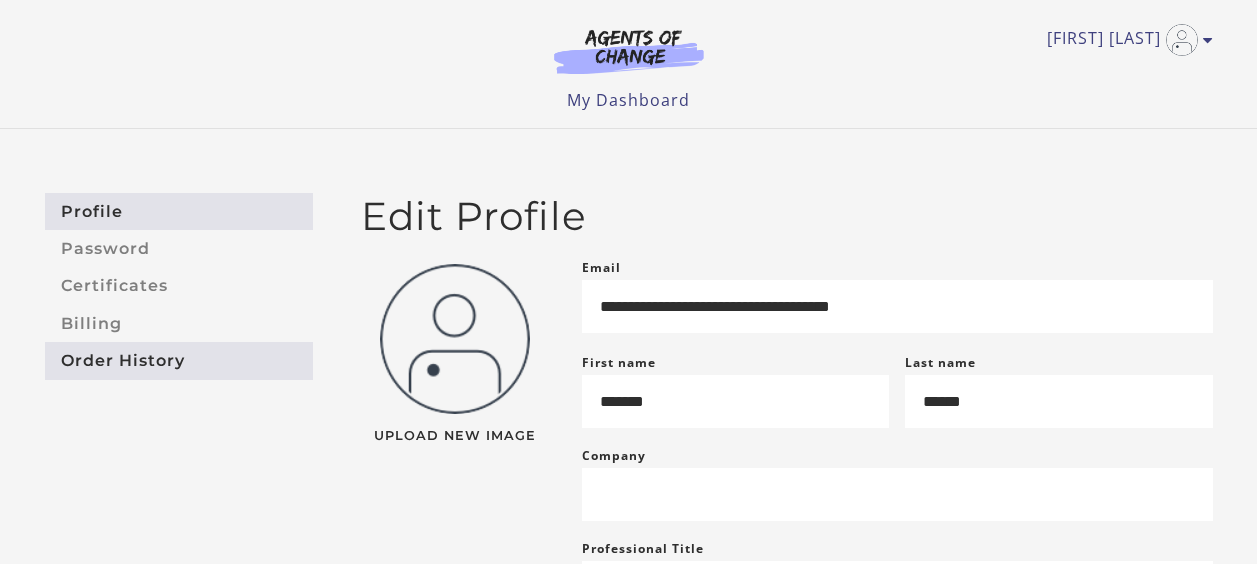 scroll, scrollTop: 0, scrollLeft: 0, axis: both 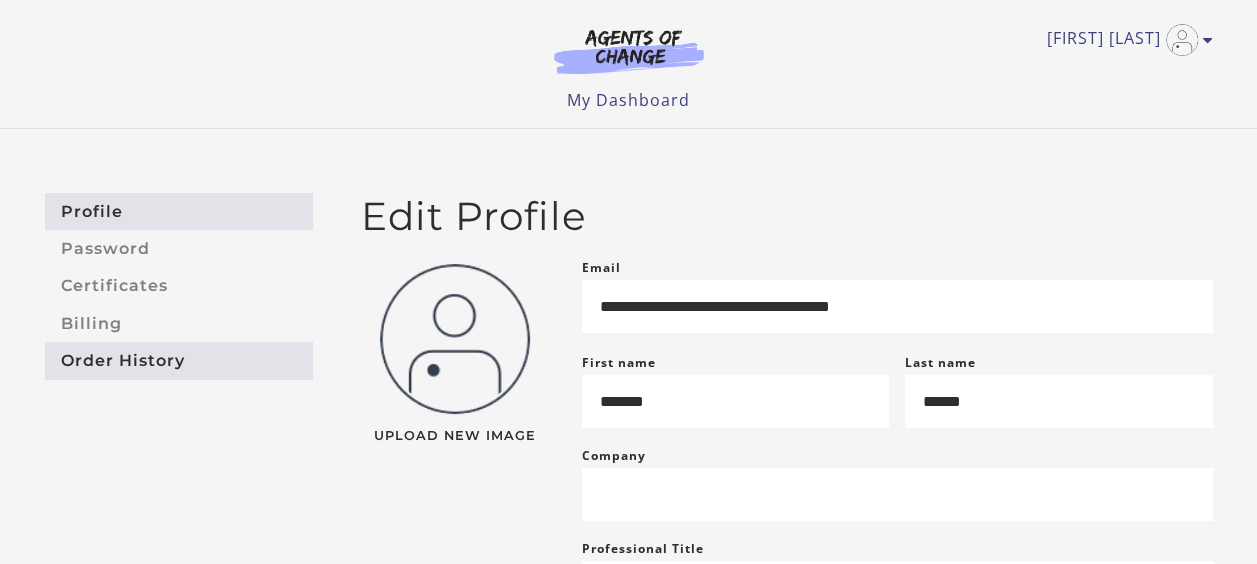 click on "Order History" at bounding box center [179, 360] 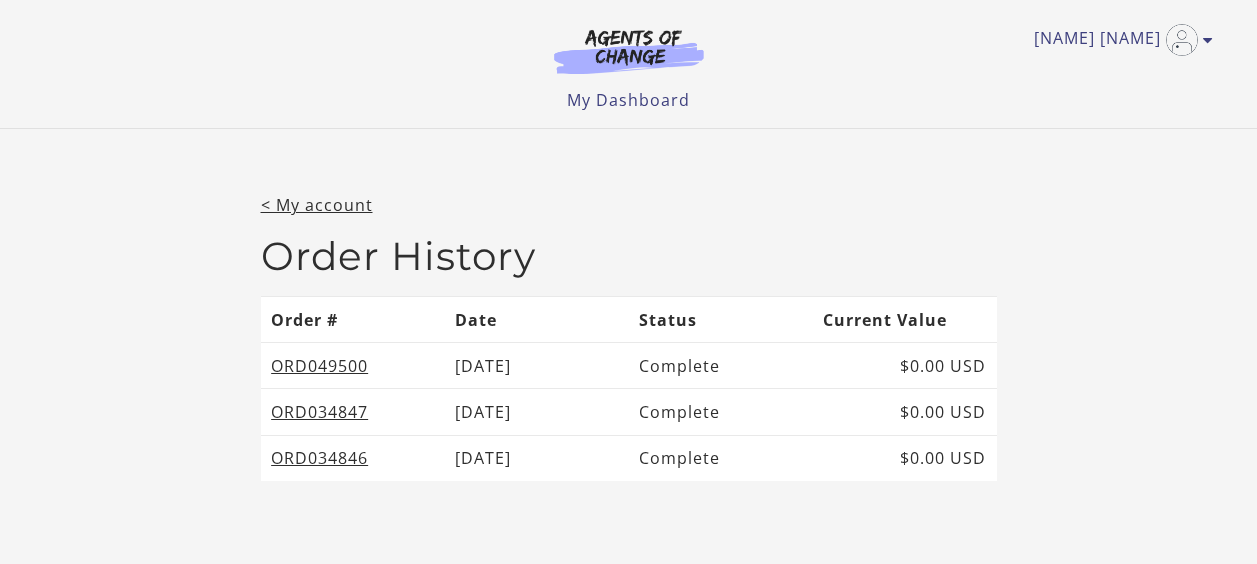 scroll, scrollTop: 0, scrollLeft: 0, axis: both 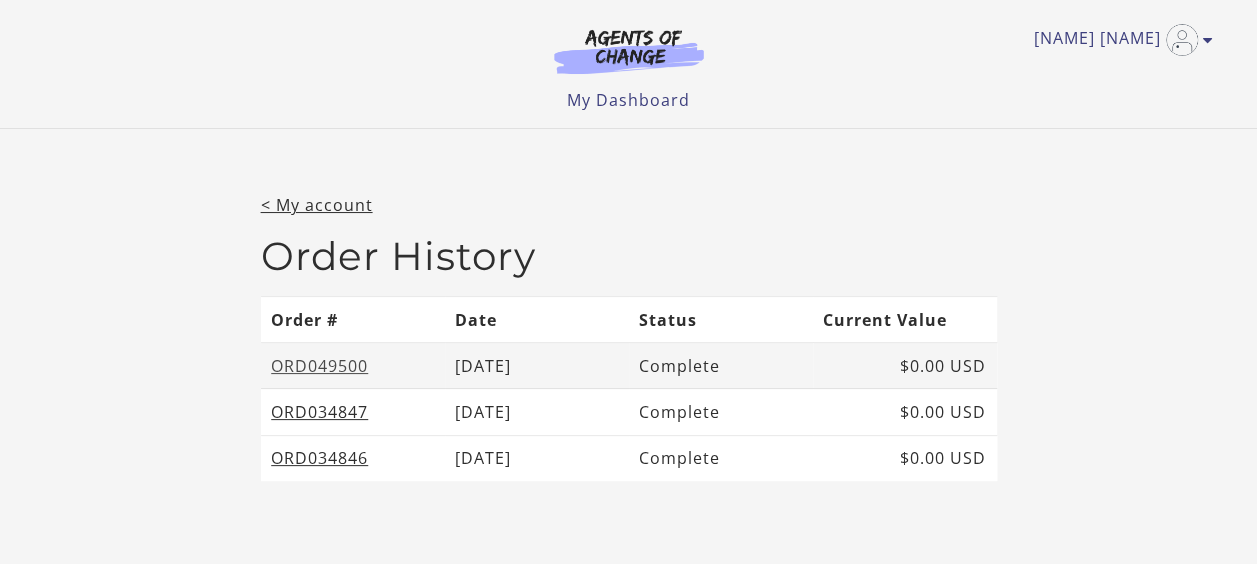 click on "ORD049500" at bounding box center (319, 366) 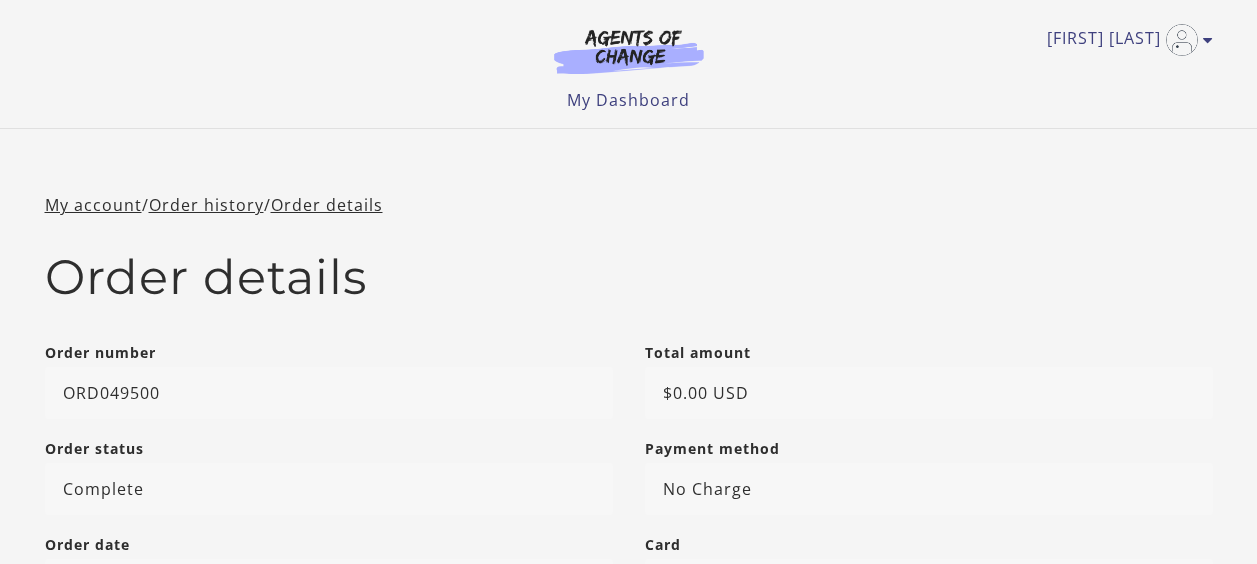 scroll, scrollTop: 0, scrollLeft: 0, axis: both 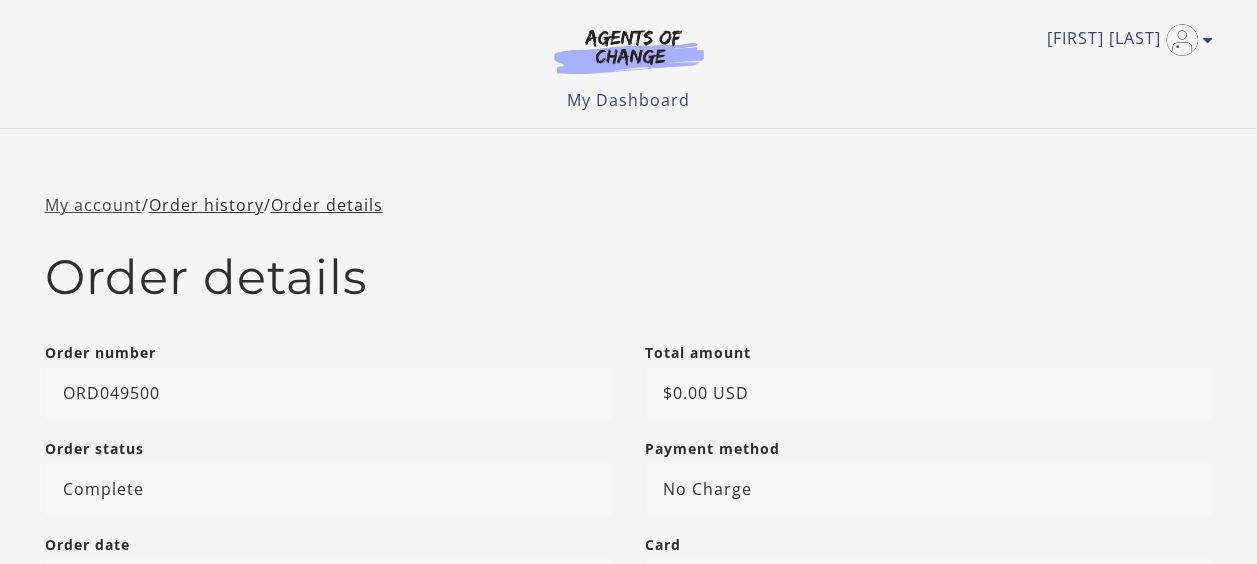 click on "My account" at bounding box center [93, 205] 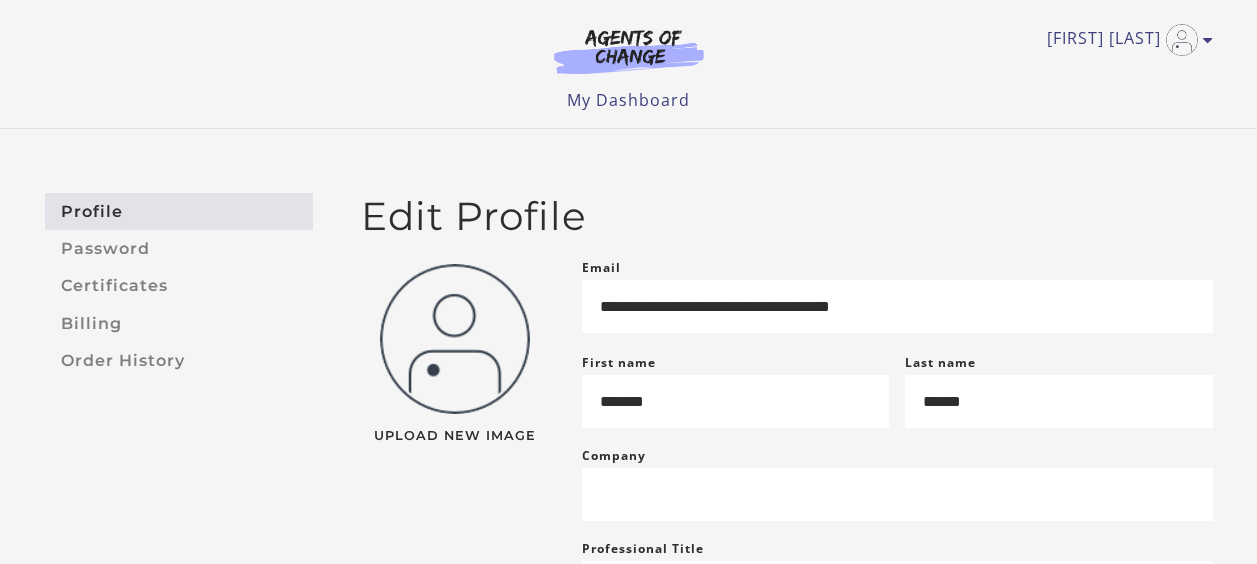 scroll, scrollTop: 0, scrollLeft: 0, axis: both 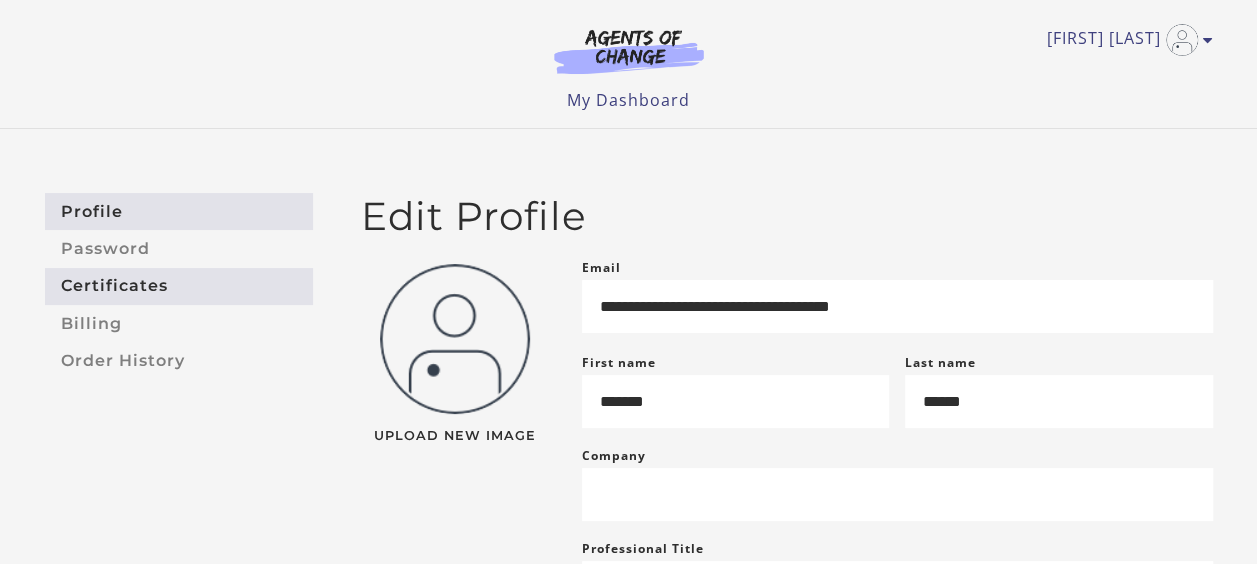 click on "Certificates" at bounding box center (179, 286) 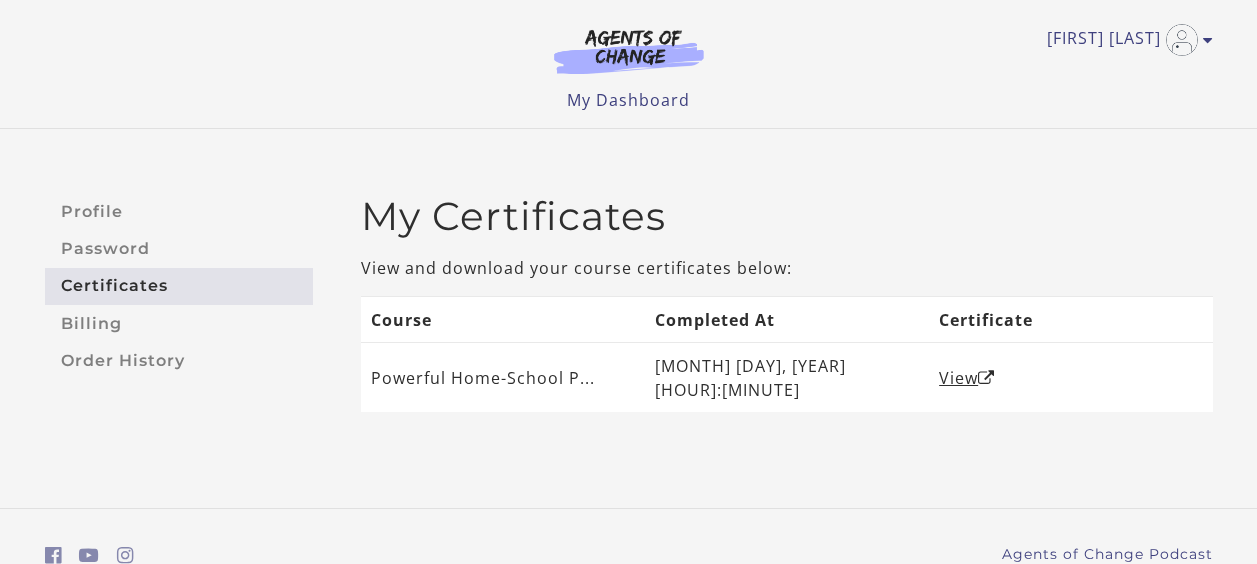 scroll, scrollTop: 0, scrollLeft: 0, axis: both 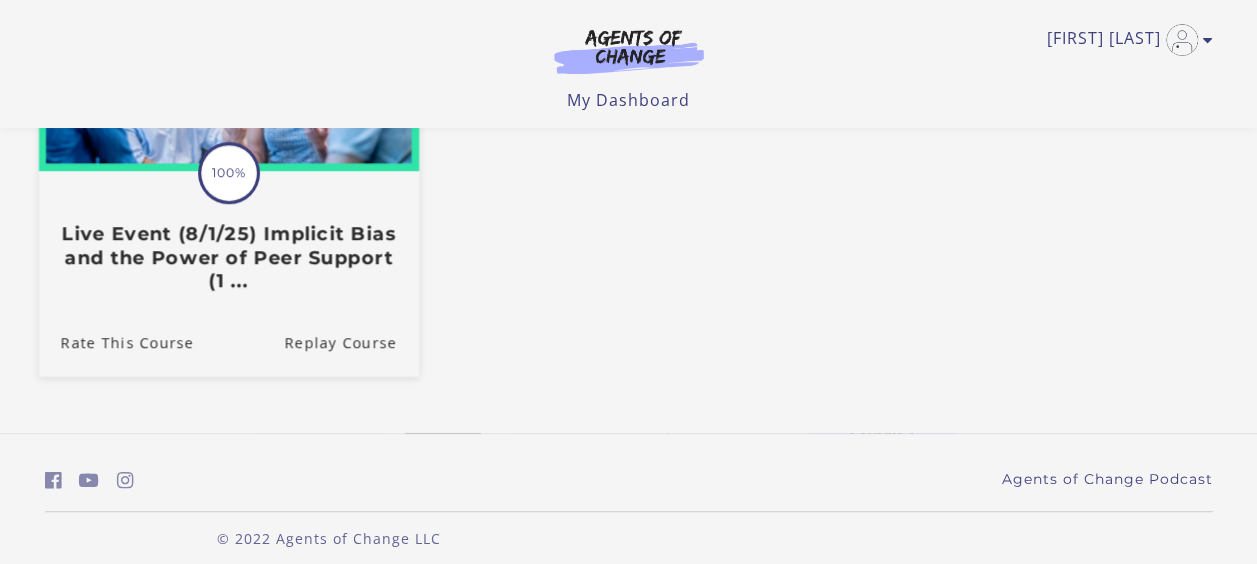 click on "100%" at bounding box center (229, 173) 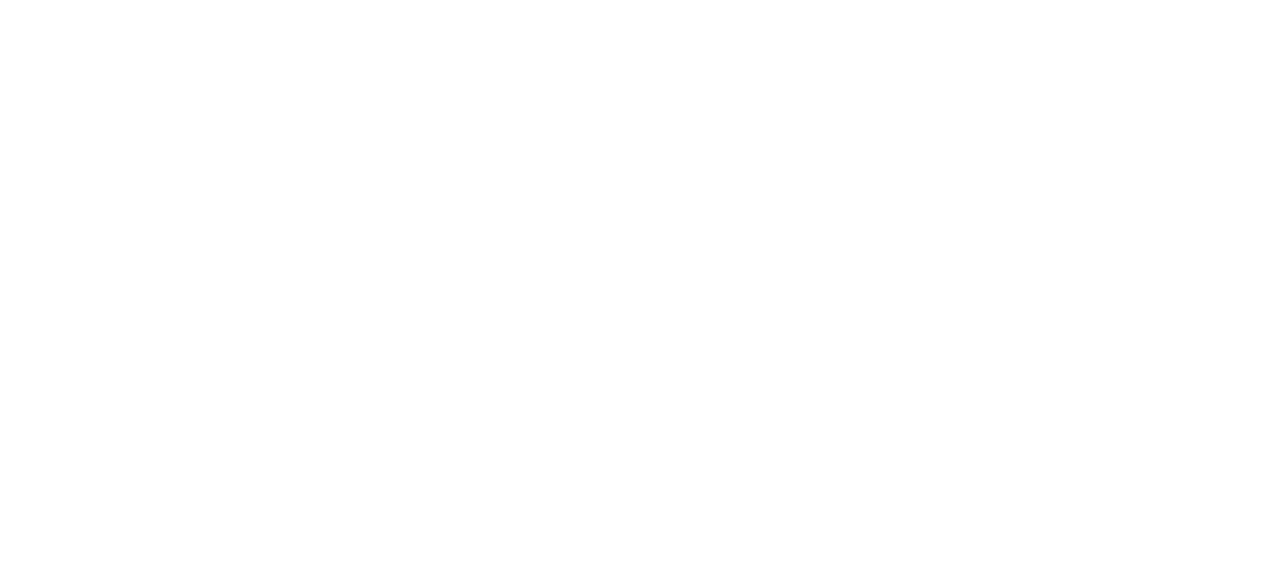 scroll, scrollTop: 0, scrollLeft: 0, axis: both 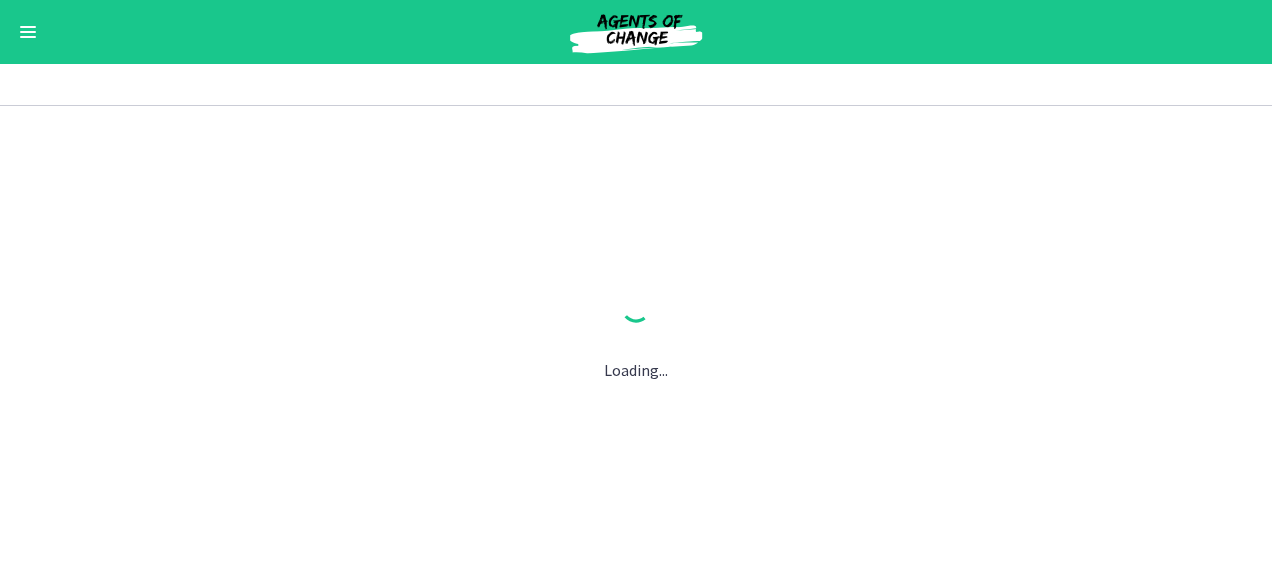 drag, startPoint x: 0, startPoint y: 0, endPoint x: 1275, endPoint y: 312, distance: 1312.6191 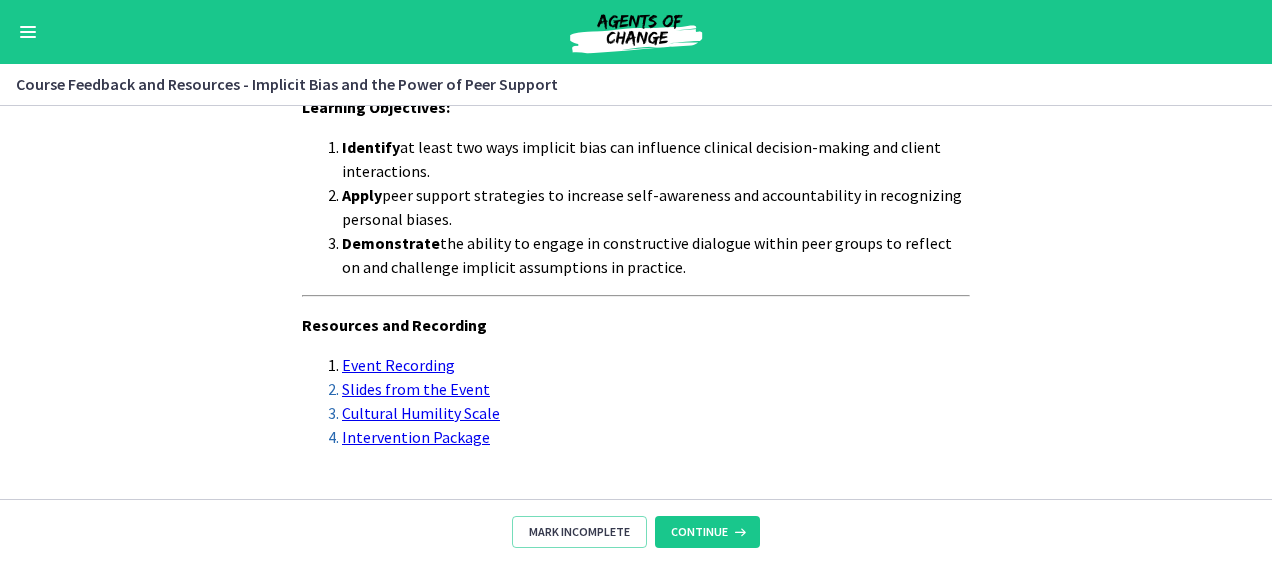 scroll, scrollTop: 285, scrollLeft: 0, axis: vertical 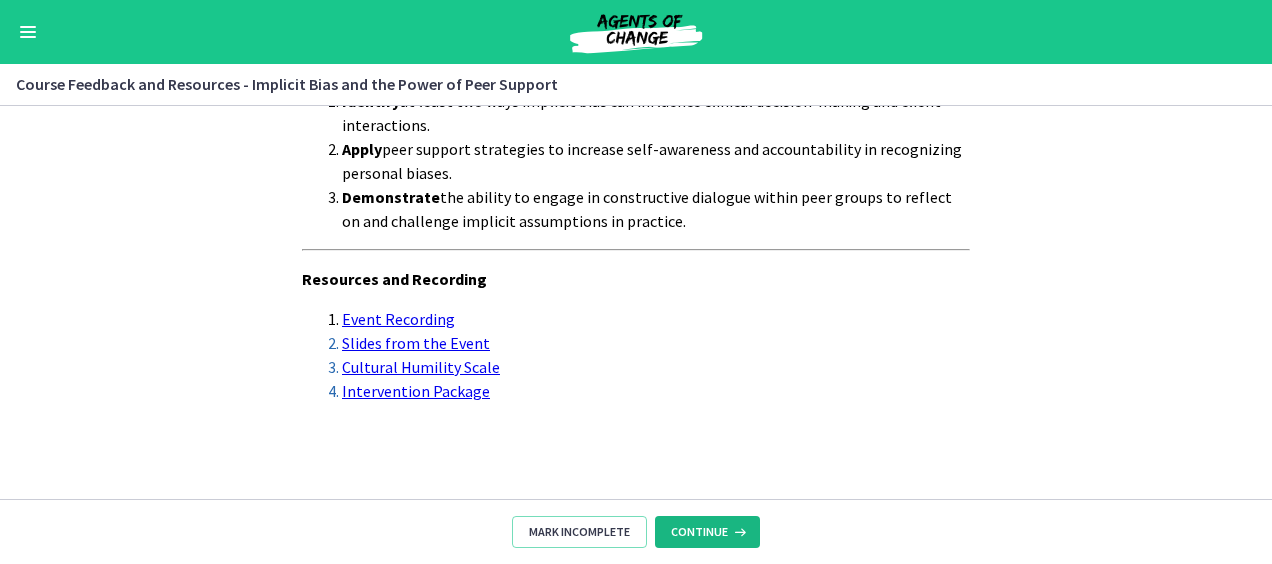 click at bounding box center (738, 532) 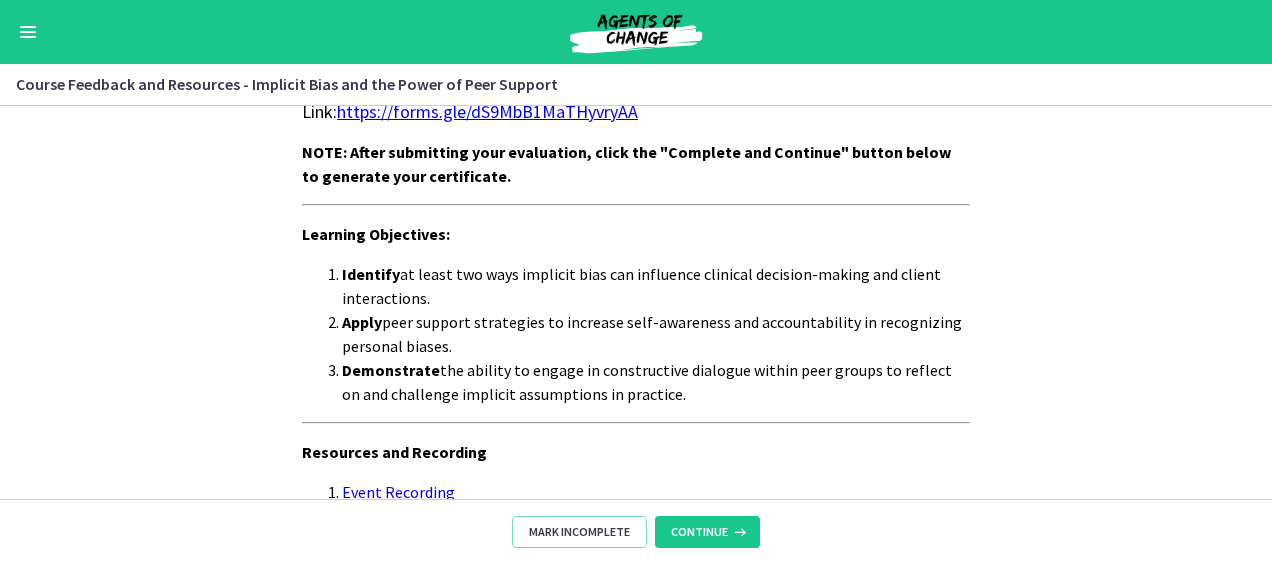 scroll, scrollTop: 0, scrollLeft: 0, axis: both 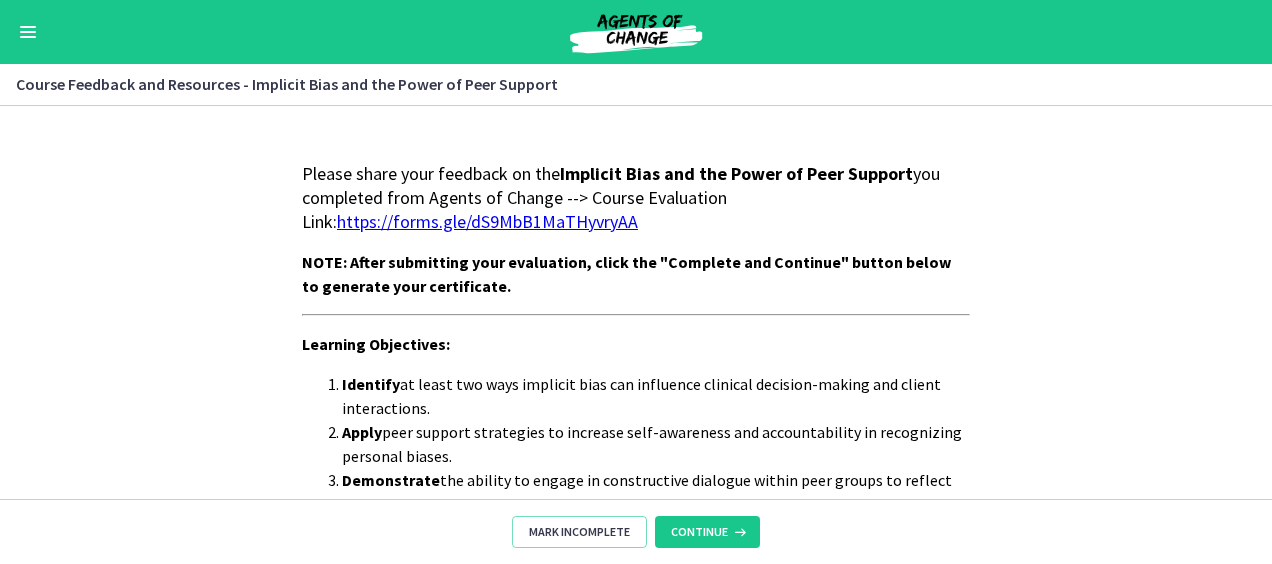 click on "https://forms.gle/dS9MbB1MaTHyvryAA" at bounding box center (487, 221) 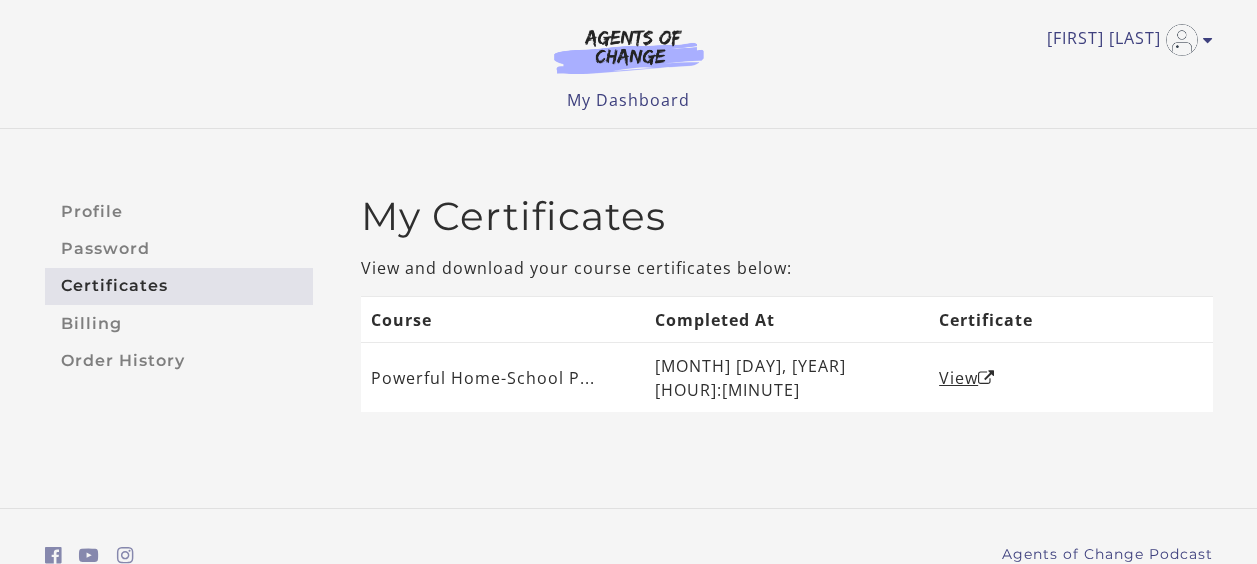 scroll, scrollTop: 0, scrollLeft: 0, axis: both 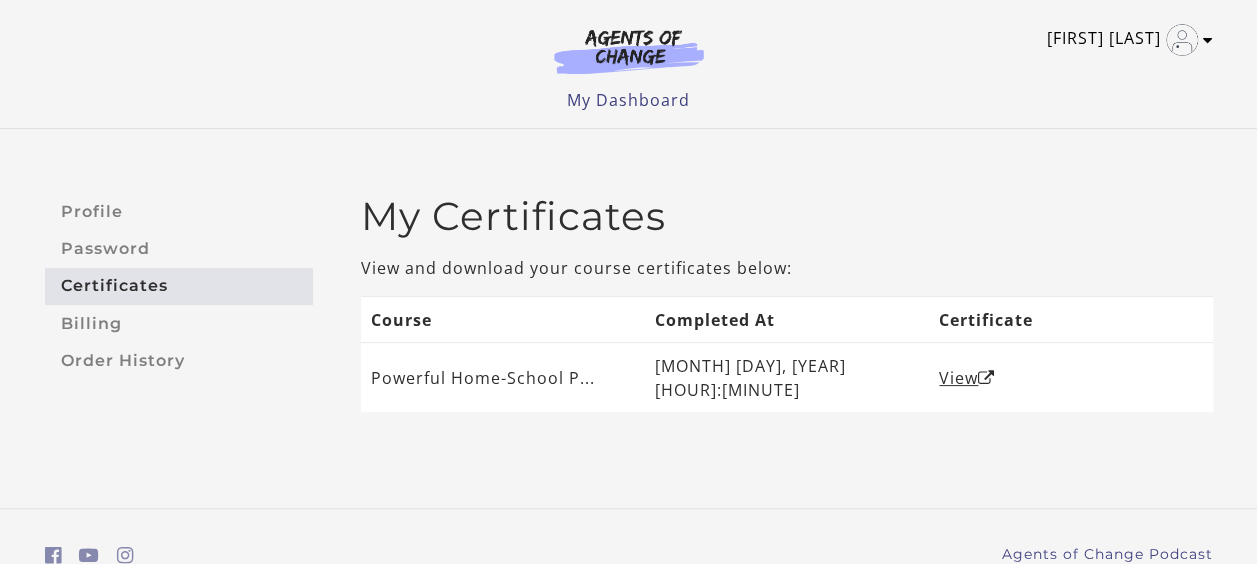 click at bounding box center (1208, 40) 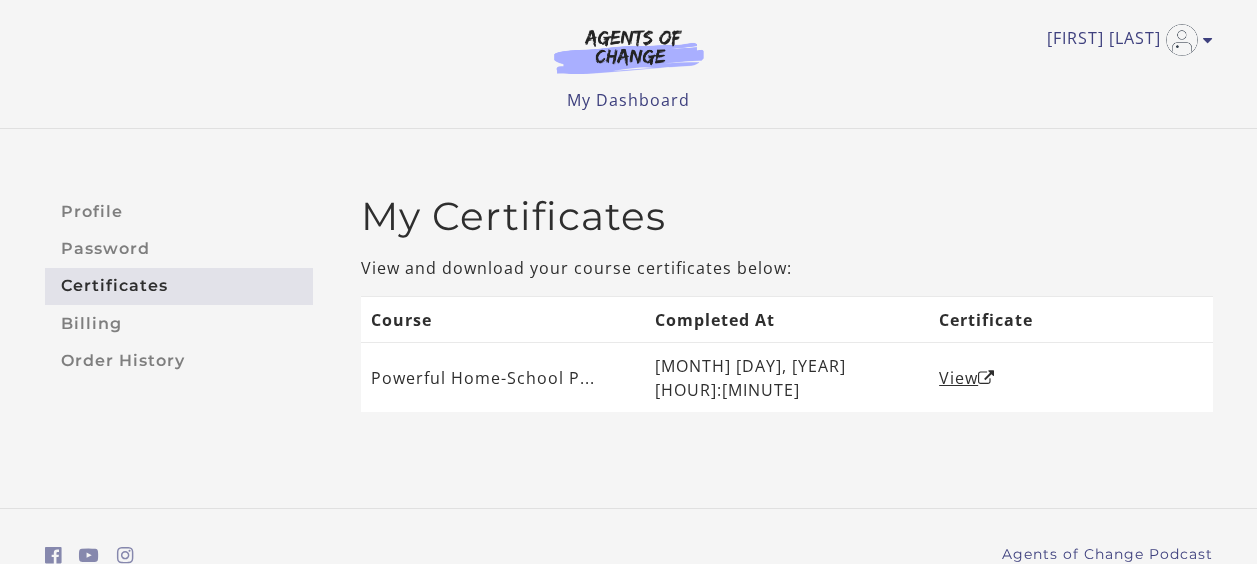 scroll, scrollTop: 0, scrollLeft: 0, axis: both 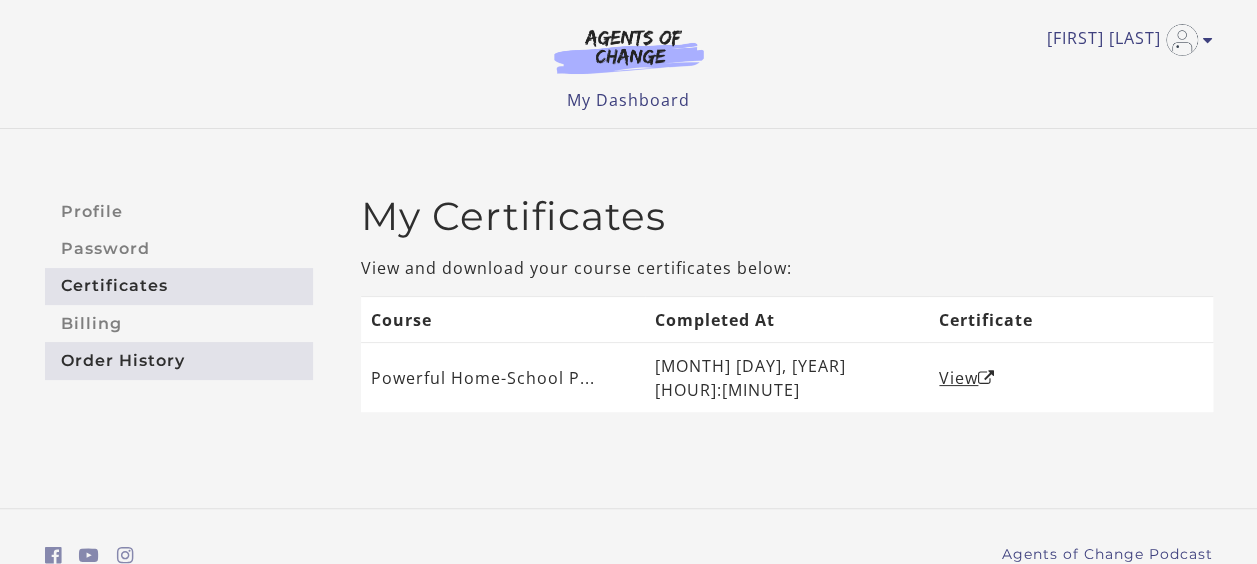 click on "Order History" at bounding box center [179, 360] 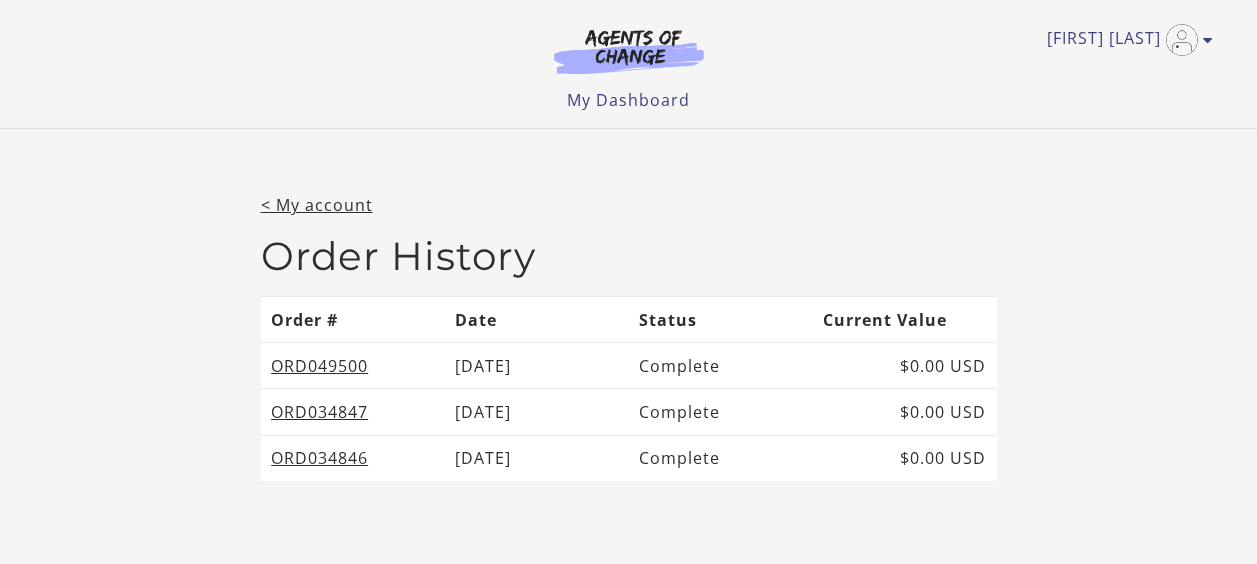 scroll, scrollTop: 0, scrollLeft: 0, axis: both 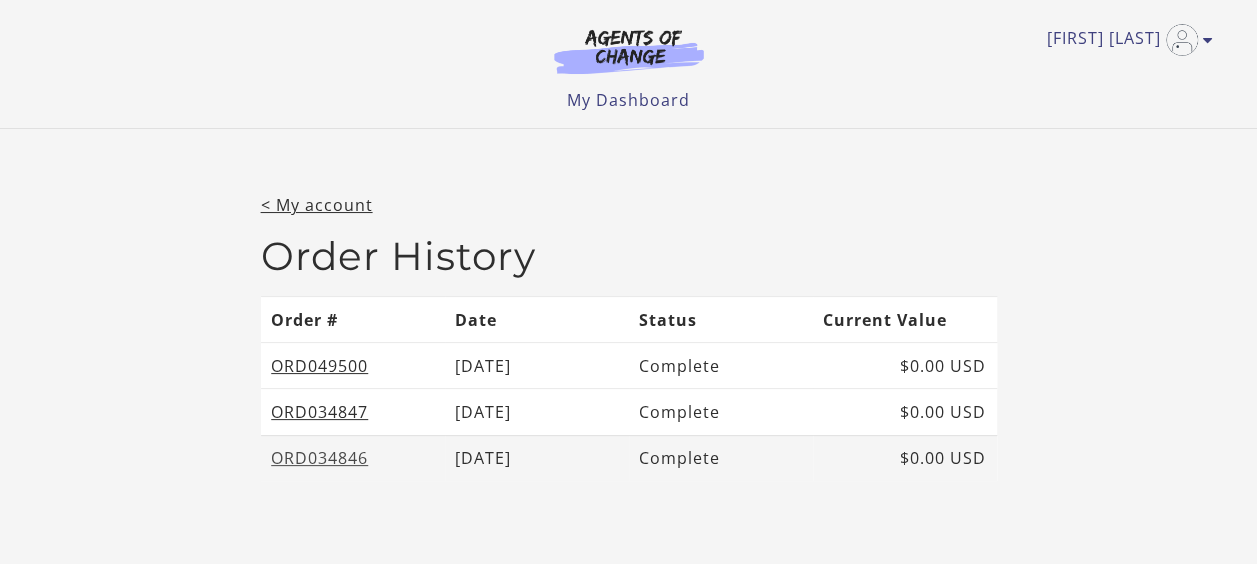 click on "ORD034846" at bounding box center [319, 458] 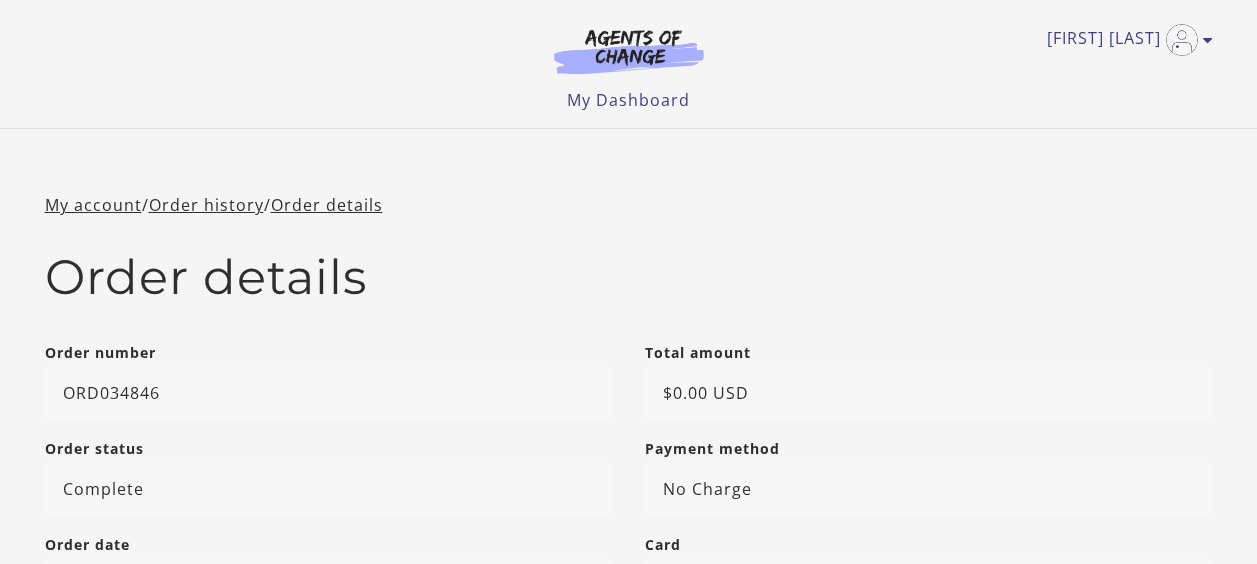 scroll, scrollTop: 0, scrollLeft: 0, axis: both 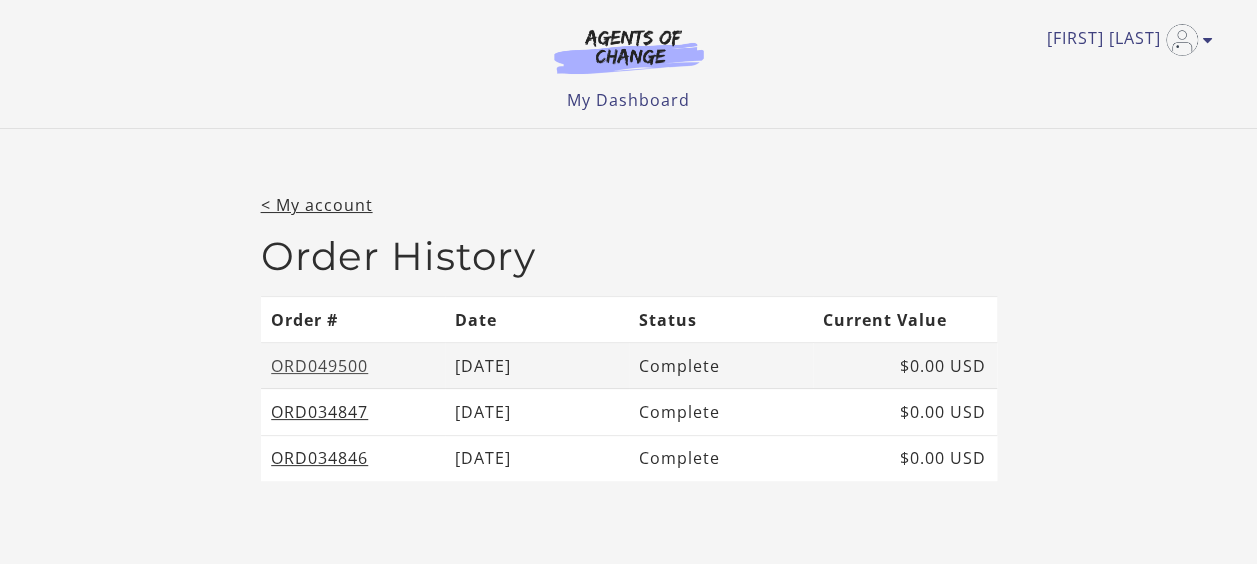 click on "ORD049500" at bounding box center (319, 366) 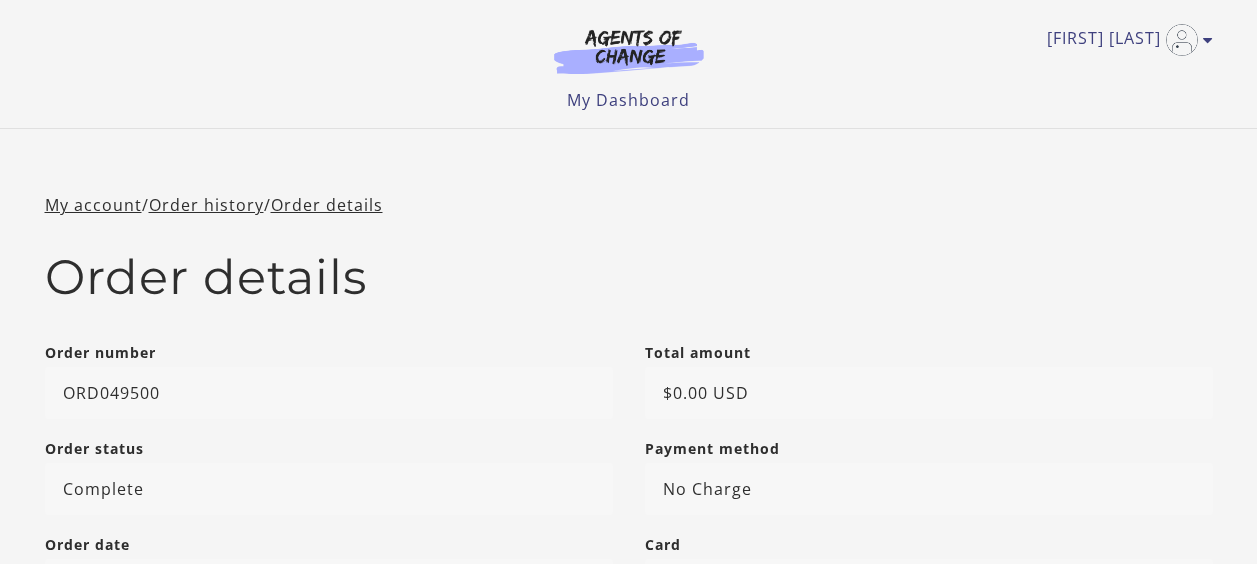 scroll, scrollTop: 0, scrollLeft: 0, axis: both 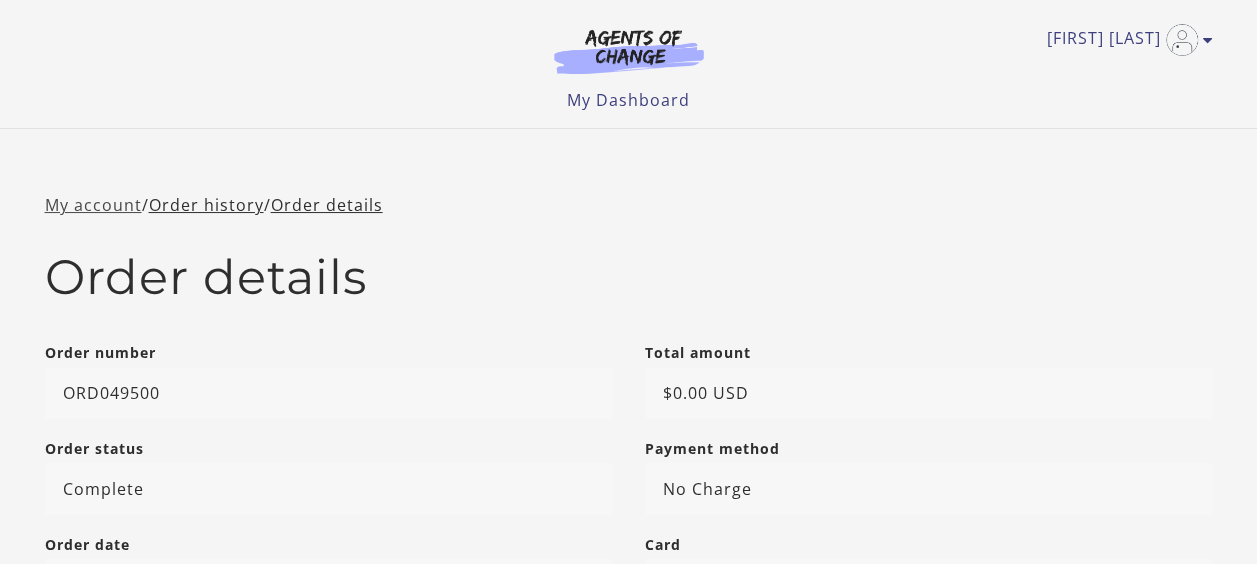 click on "My account" at bounding box center (93, 205) 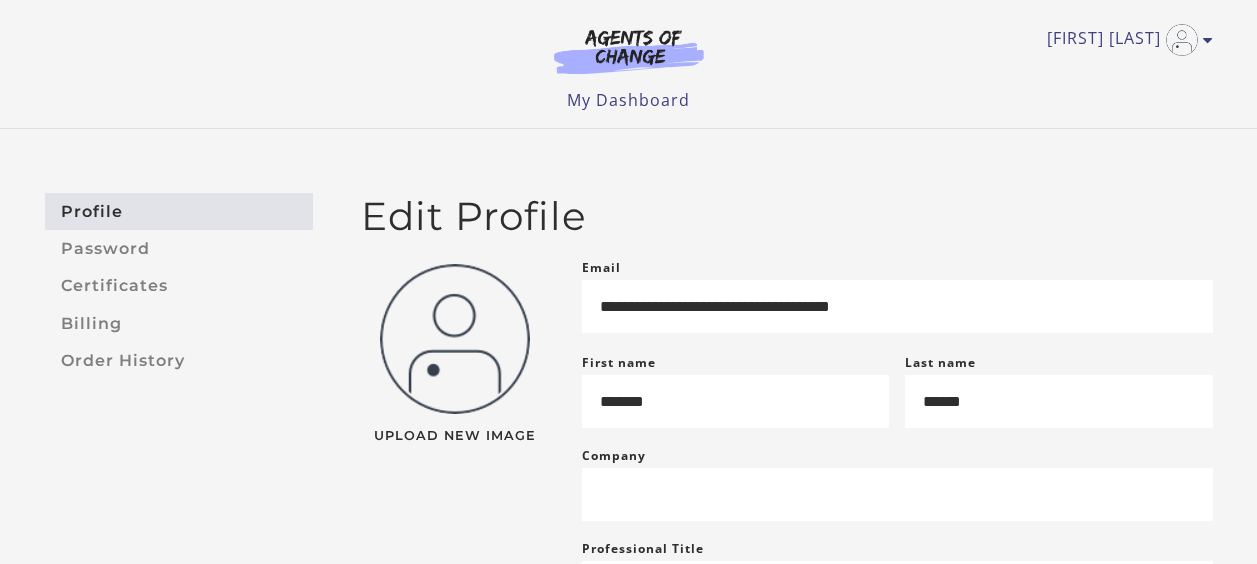scroll, scrollTop: 0, scrollLeft: 0, axis: both 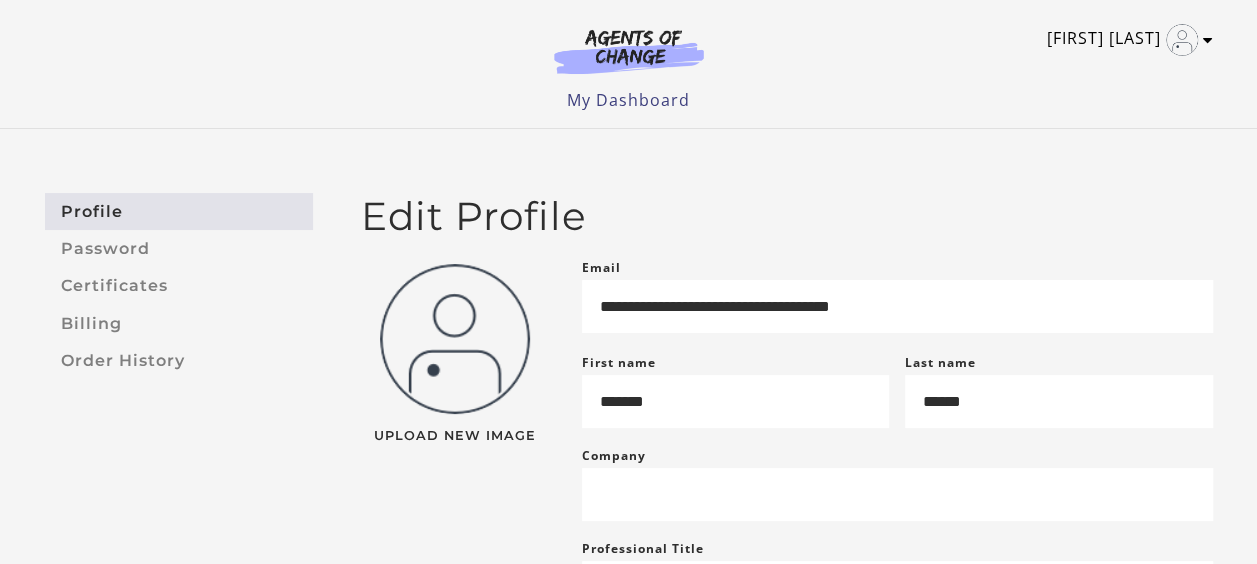 click at bounding box center [1208, 40] 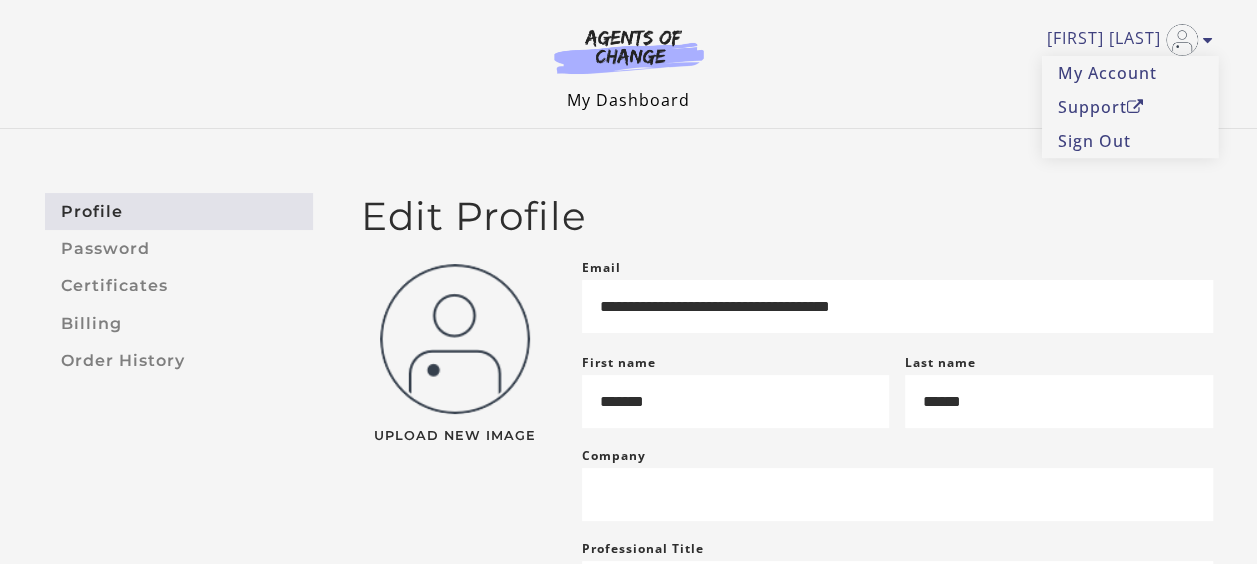 click on "My Dashboard" at bounding box center (628, 100) 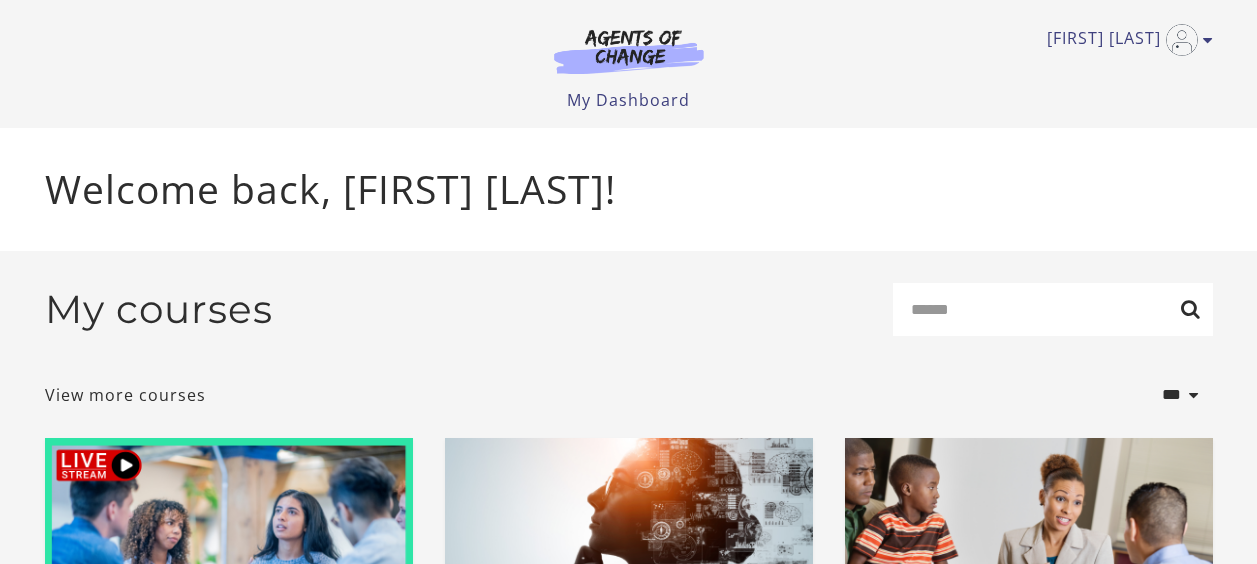 scroll, scrollTop: 0, scrollLeft: 0, axis: both 